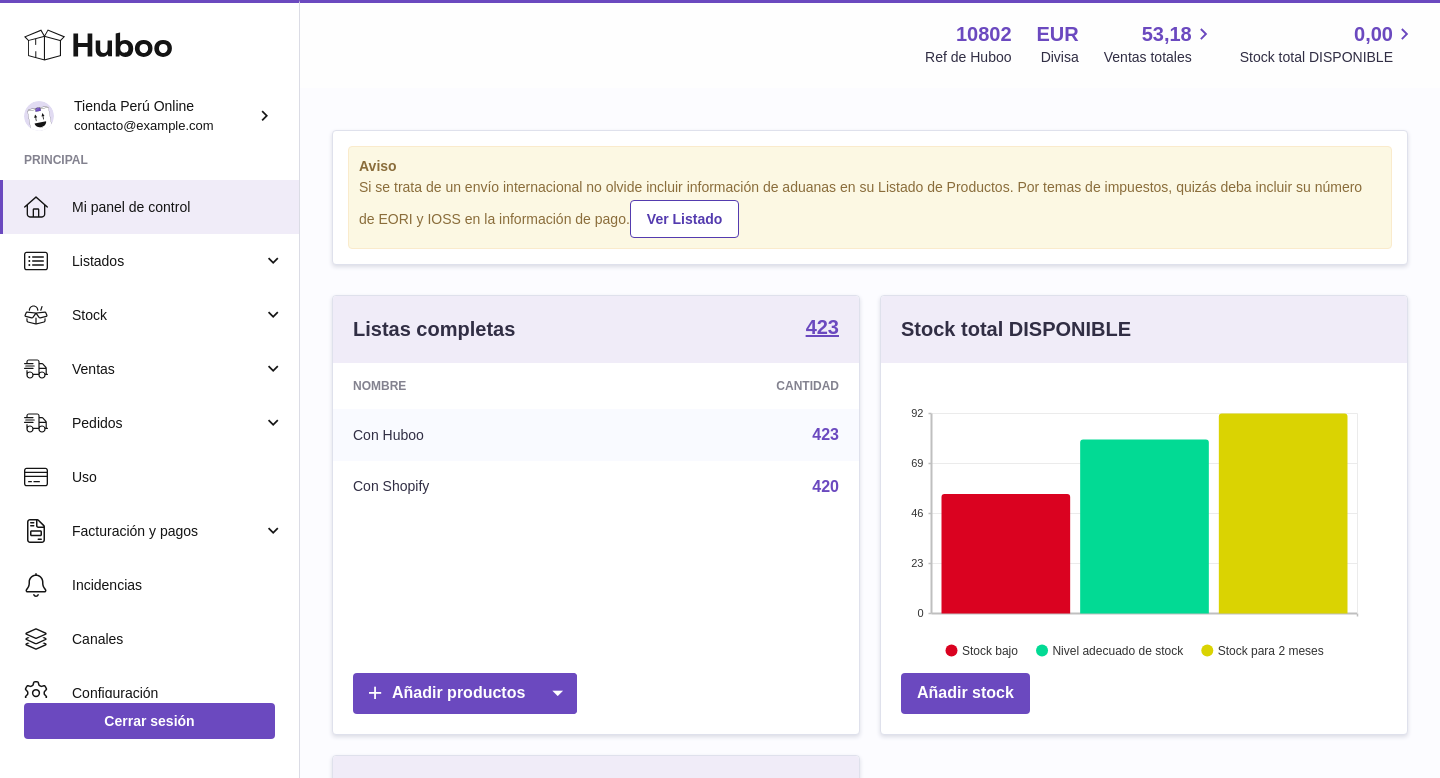 scroll, scrollTop: 0, scrollLeft: 0, axis: both 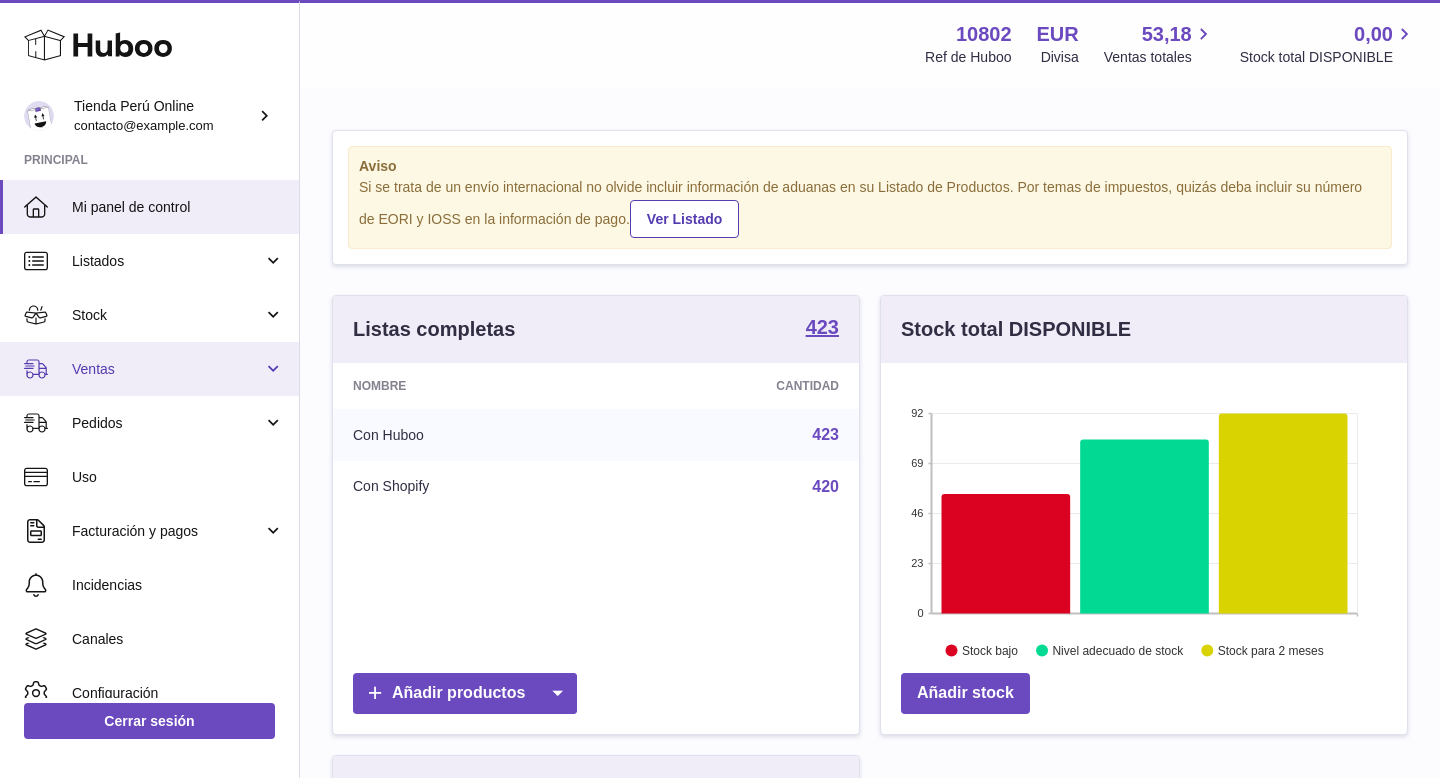 click on "Ventas" at bounding box center [167, 369] 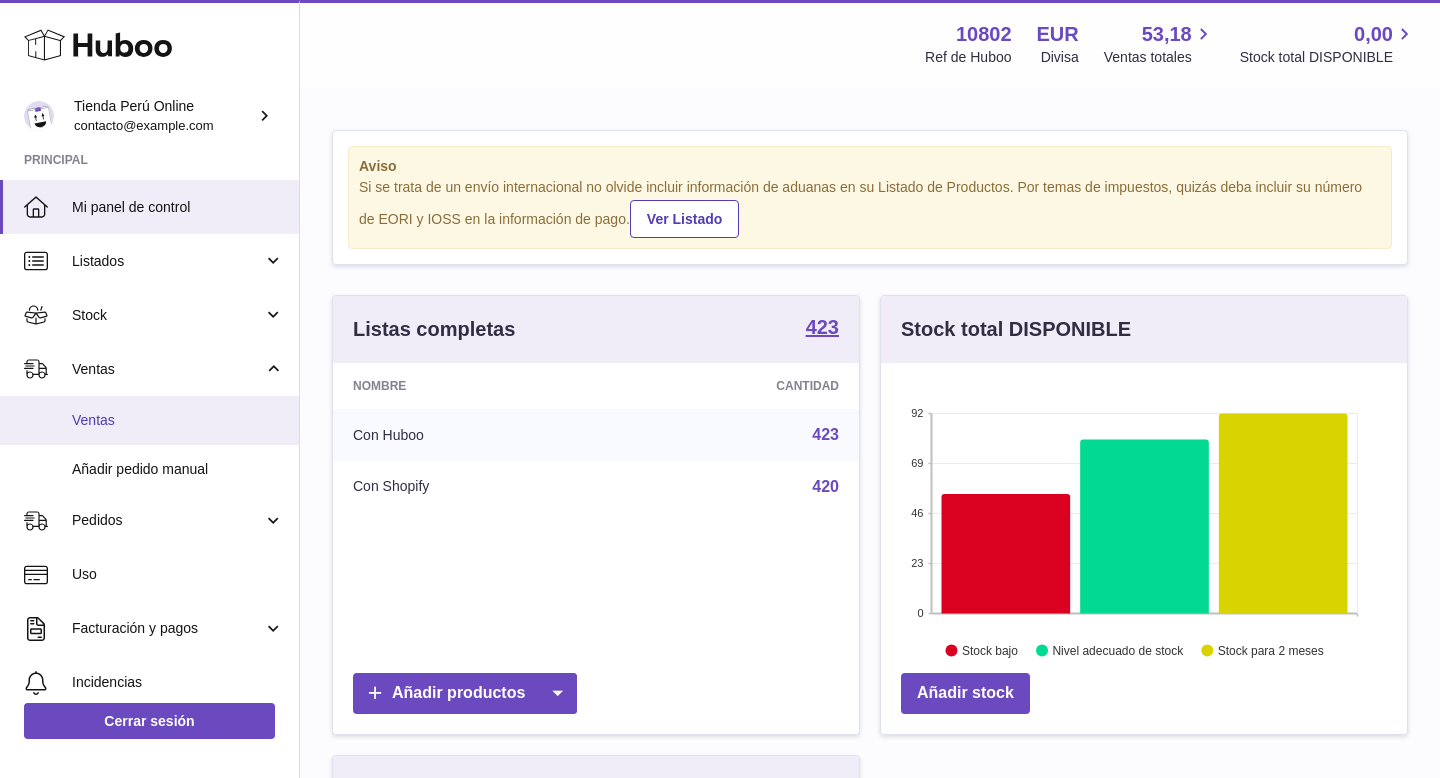 click on "Ventas" at bounding box center (178, 420) 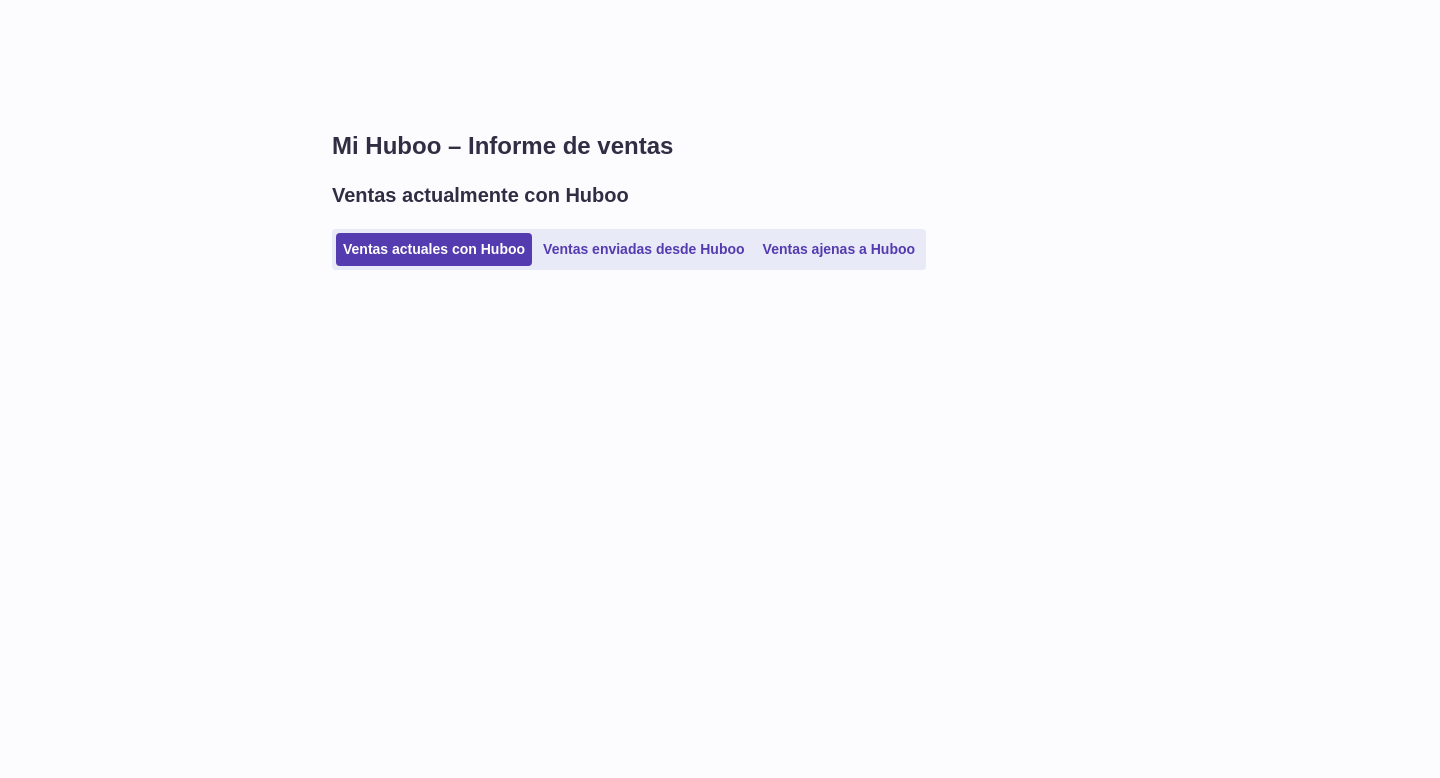 scroll, scrollTop: 0, scrollLeft: 0, axis: both 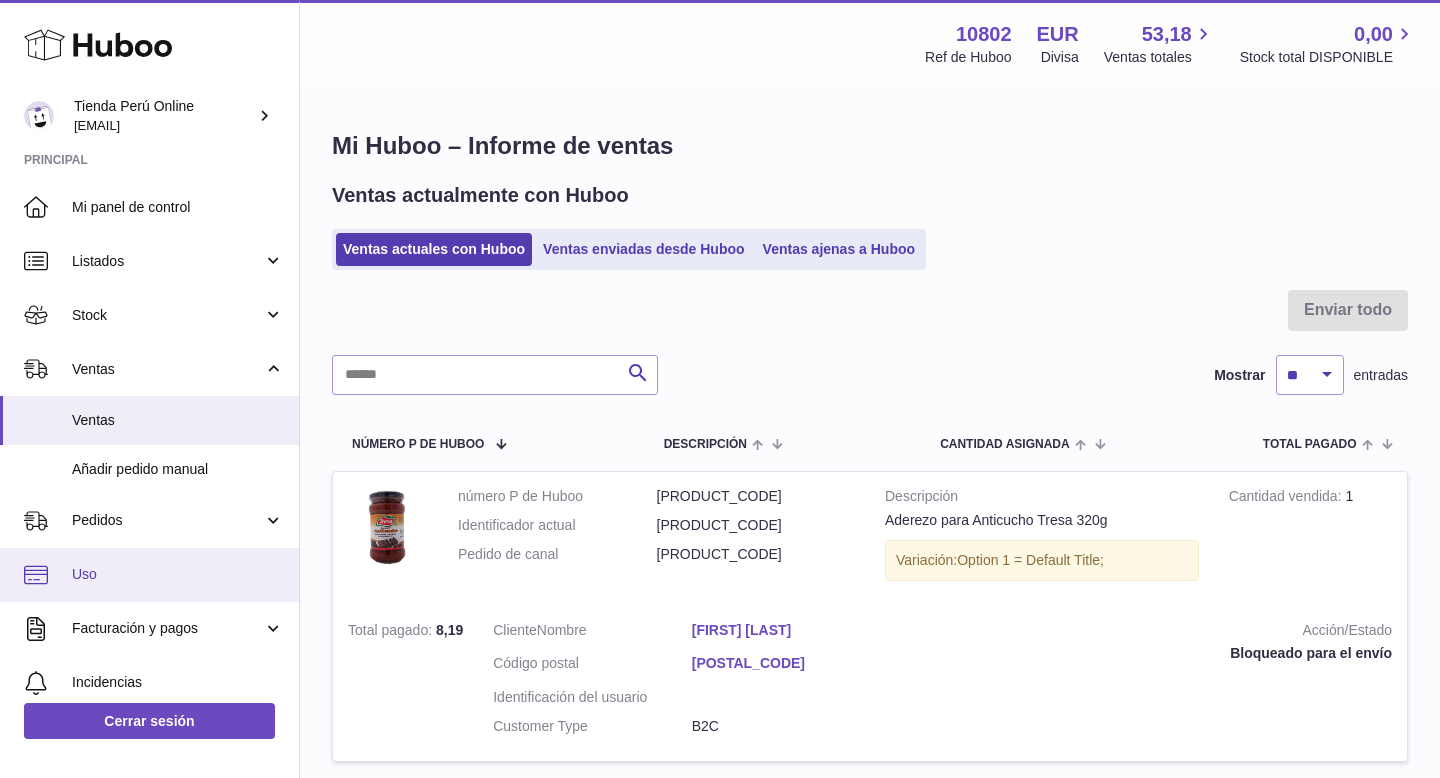 click on "Uso" at bounding box center (178, 574) 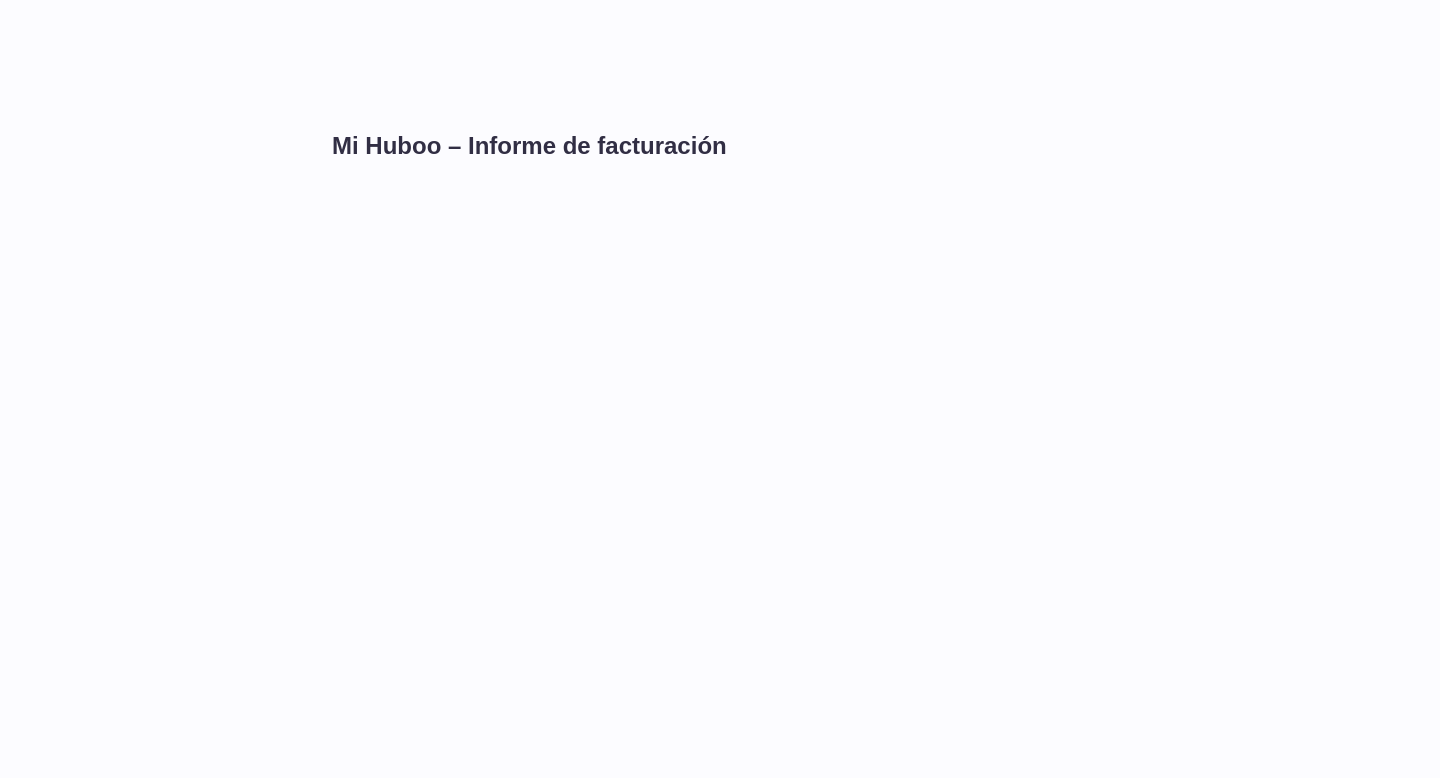 scroll, scrollTop: 0, scrollLeft: 0, axis: both 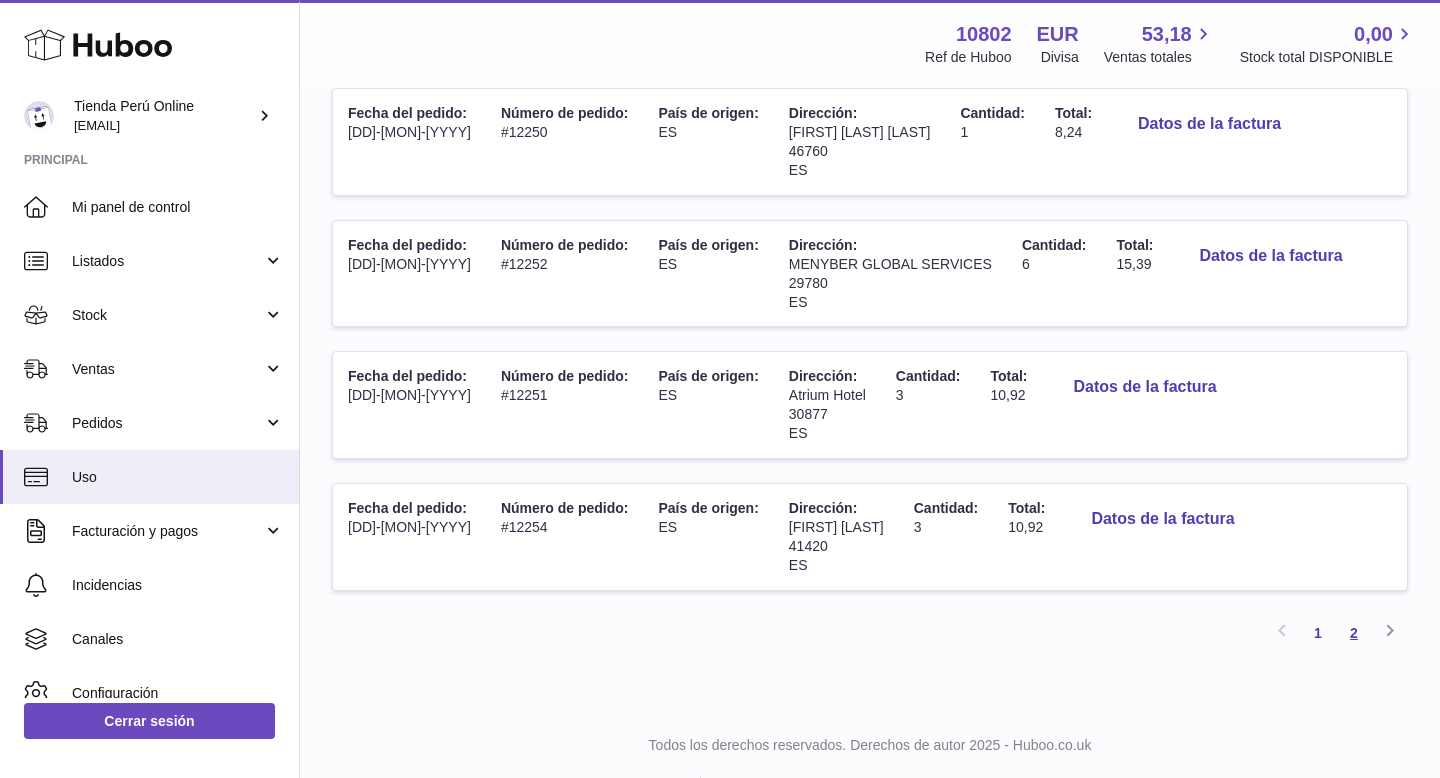 click on "2" at bounding box center [1354, 633] 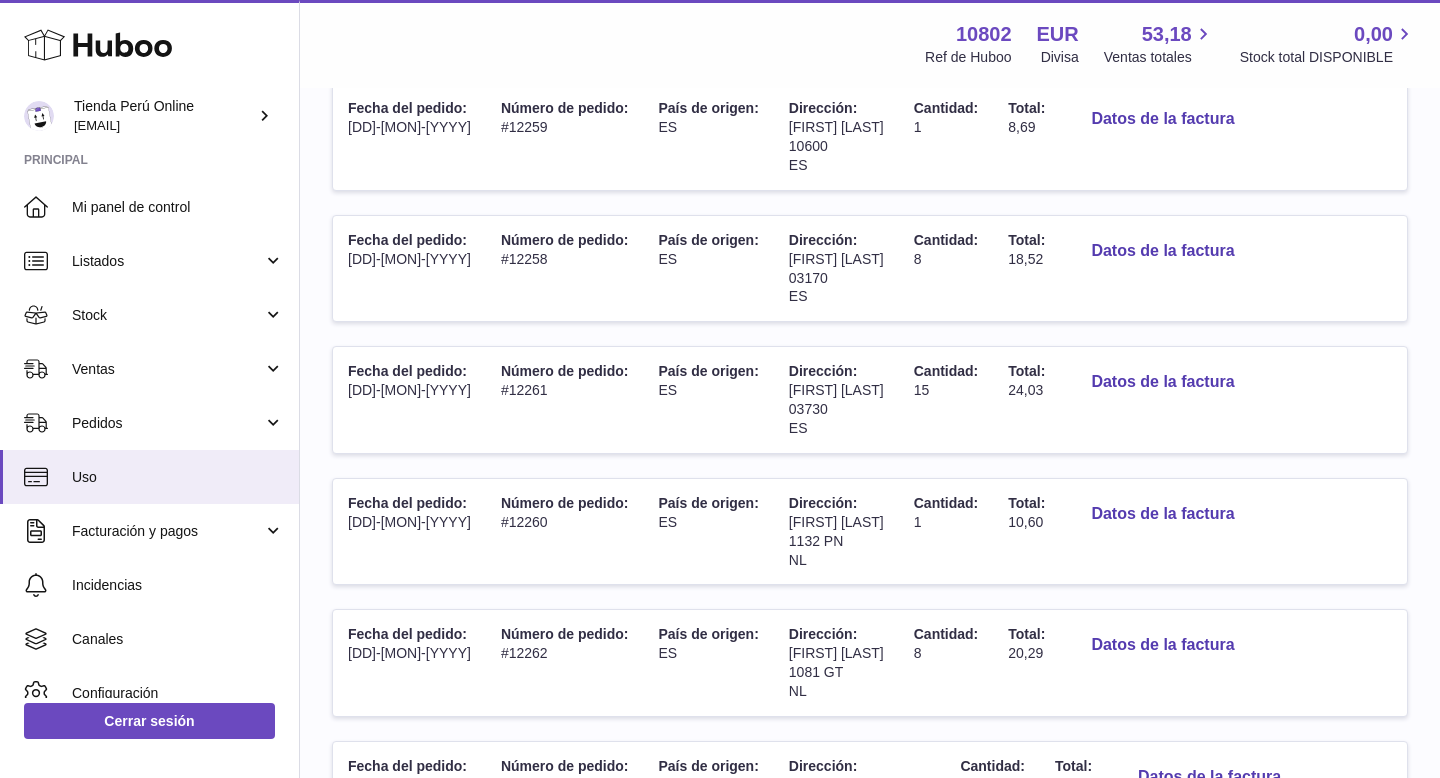 scroll, scrollTop: 849, scrollLeft: 0, axis: vertical 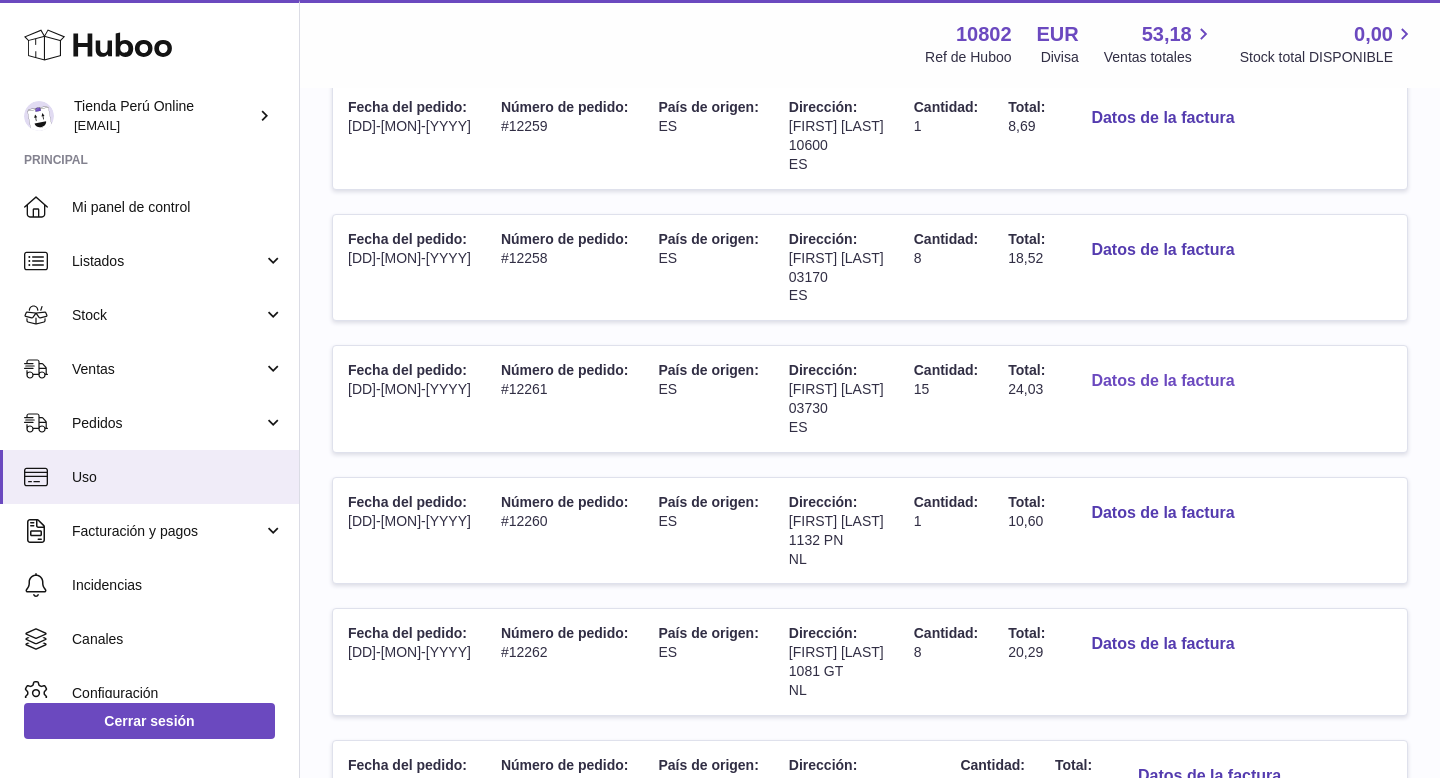click on "Datos de la factura" at bounding box center [1162, 381] 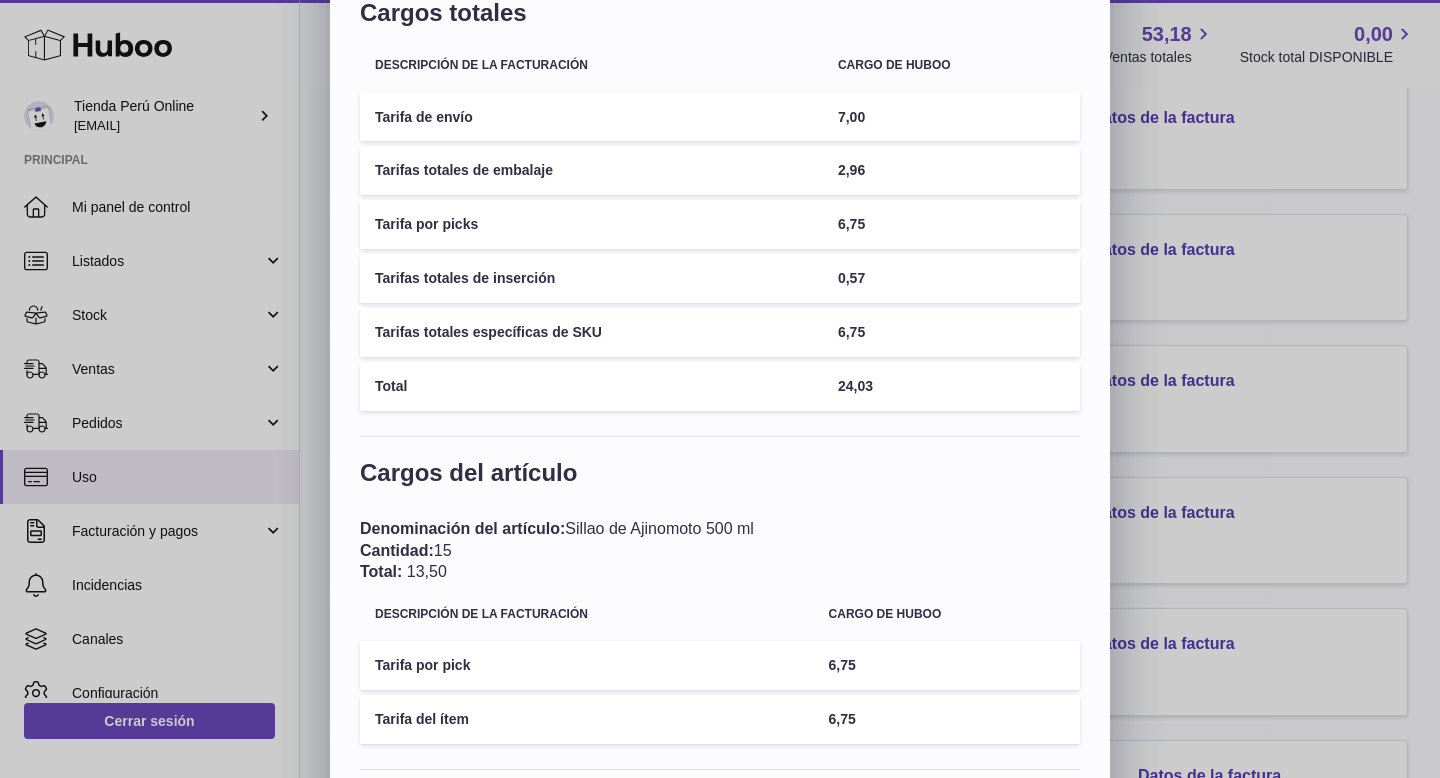 scroll, scrollTop: 0, scrollLeft: 0, axis: both 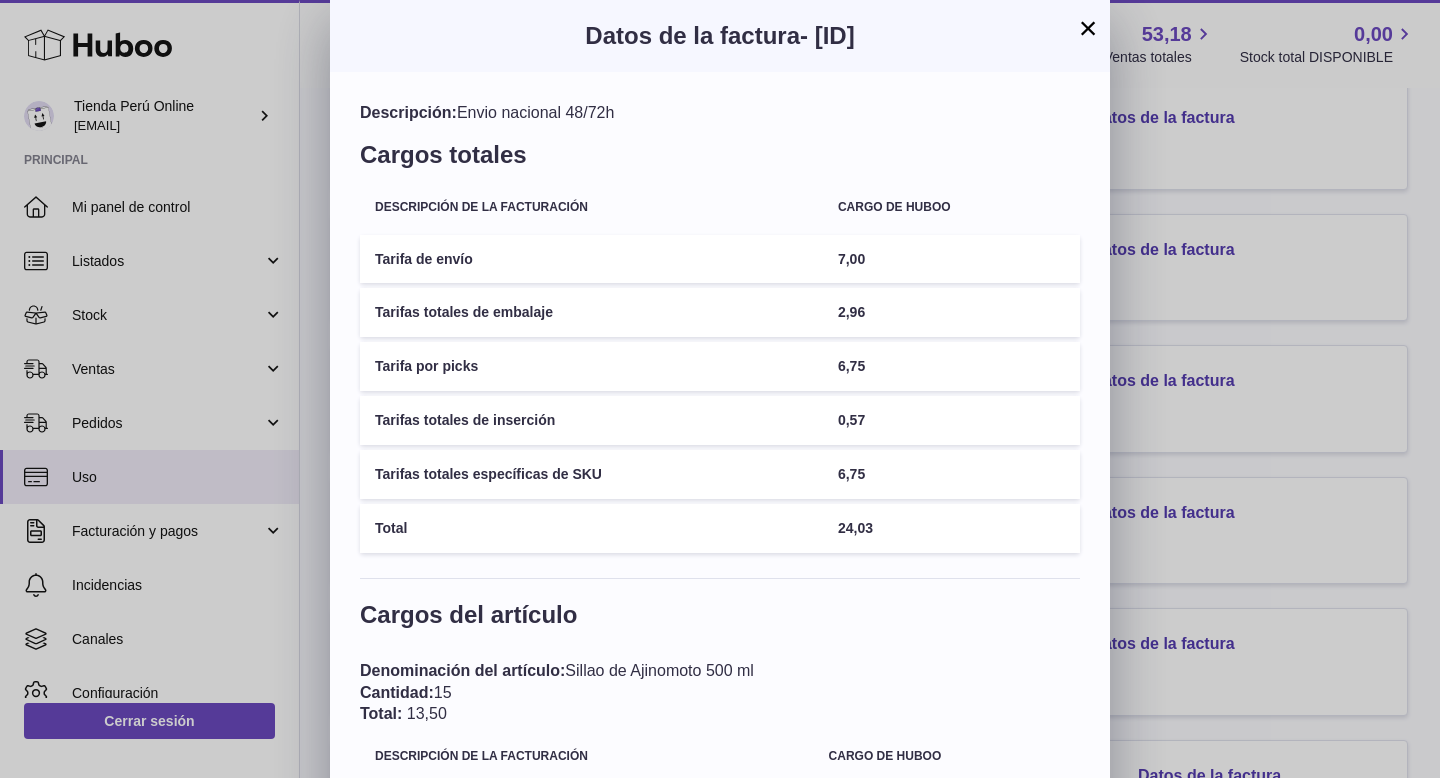 click on "×" at bounding box center (1088, 28) 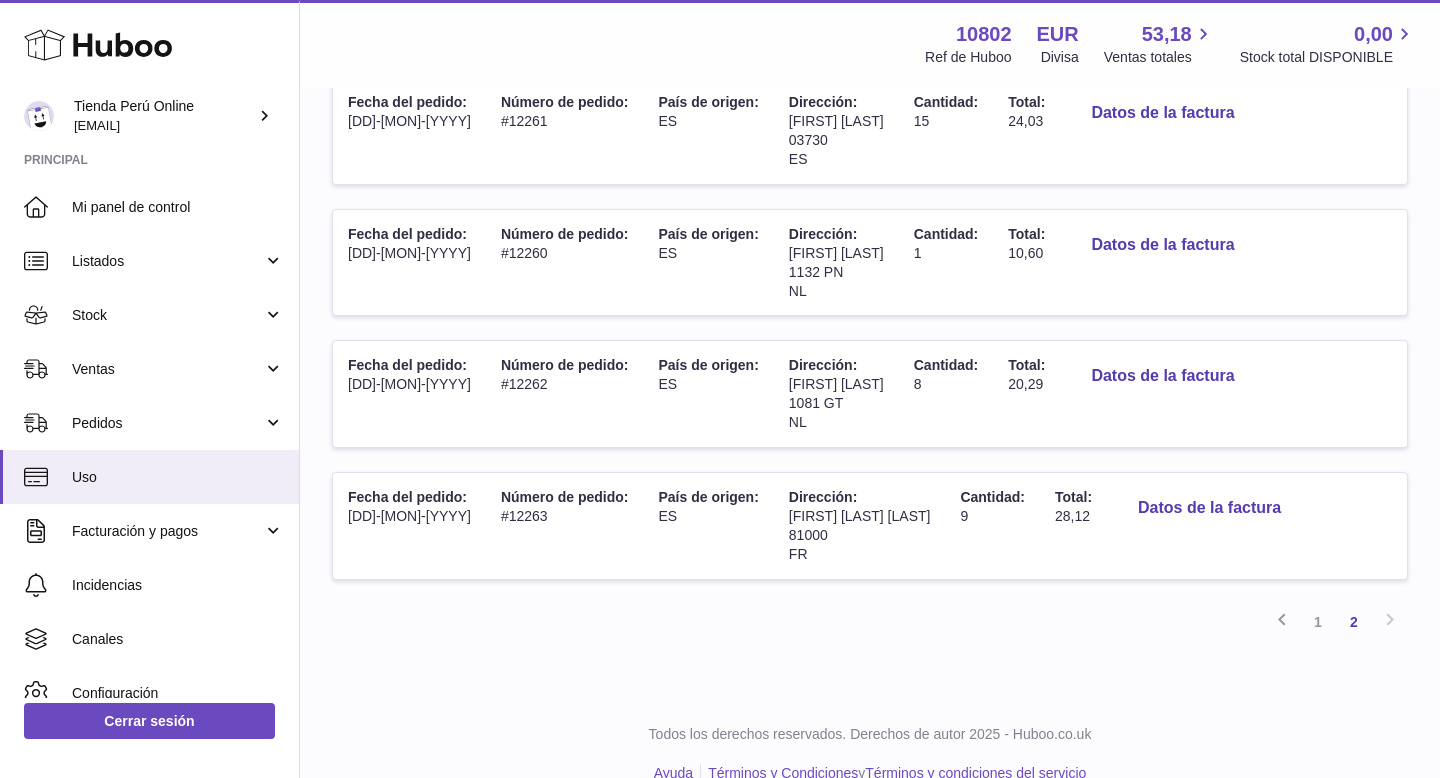 scroll, scrollTop: 1151, scrollLeft: 0, axis: vertical 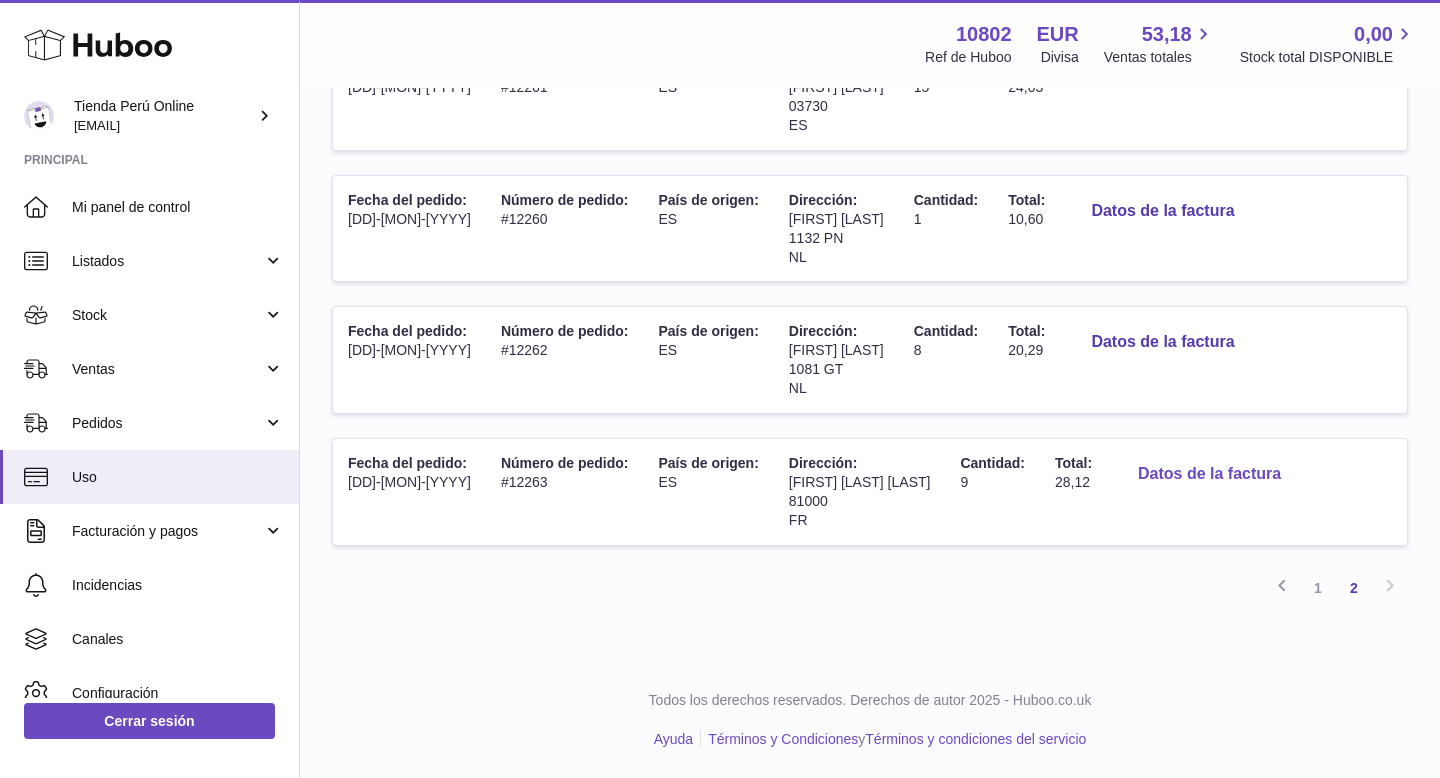 click on "Datos de la factura" at bounding box center [1209, 474] 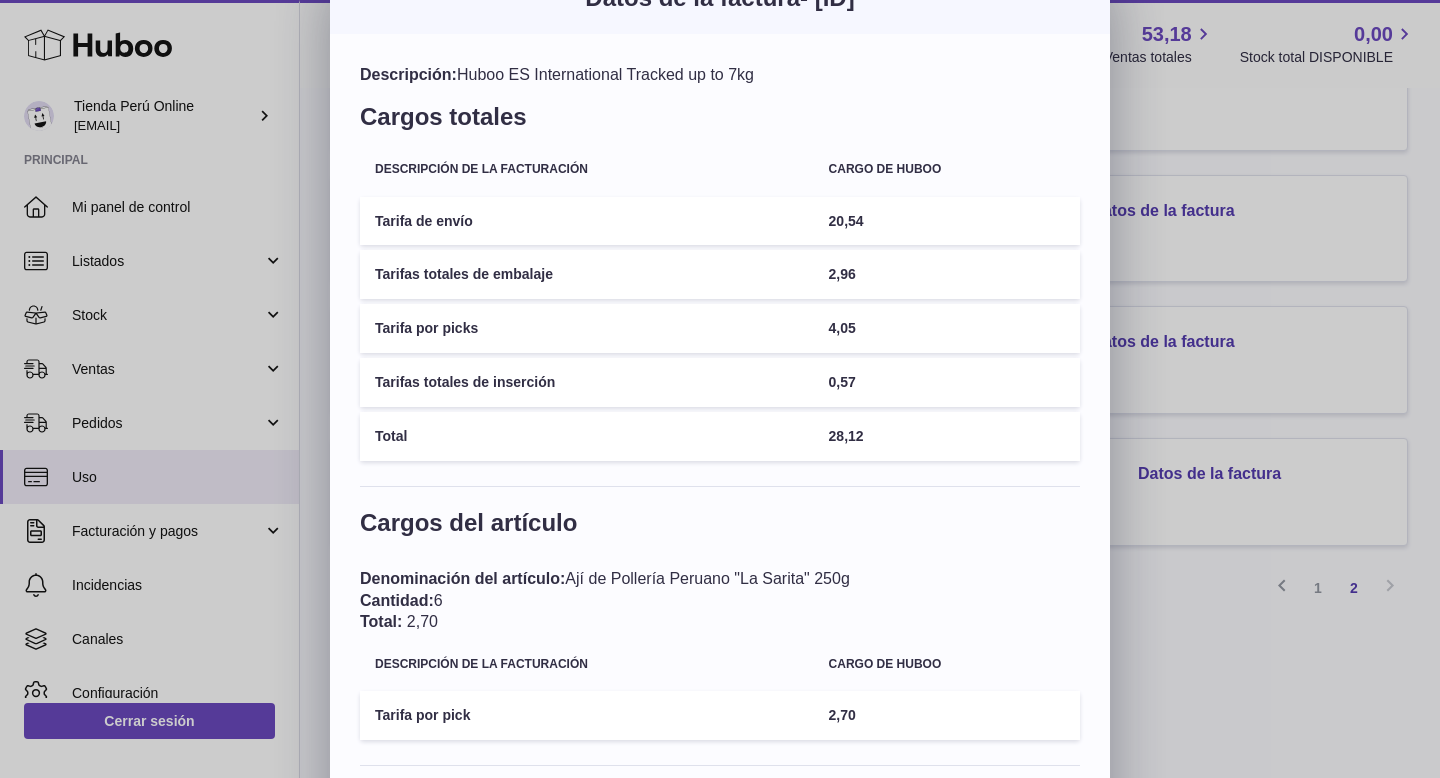 scroll, scrollTop: 0, scrollLeft: 0, axis: both 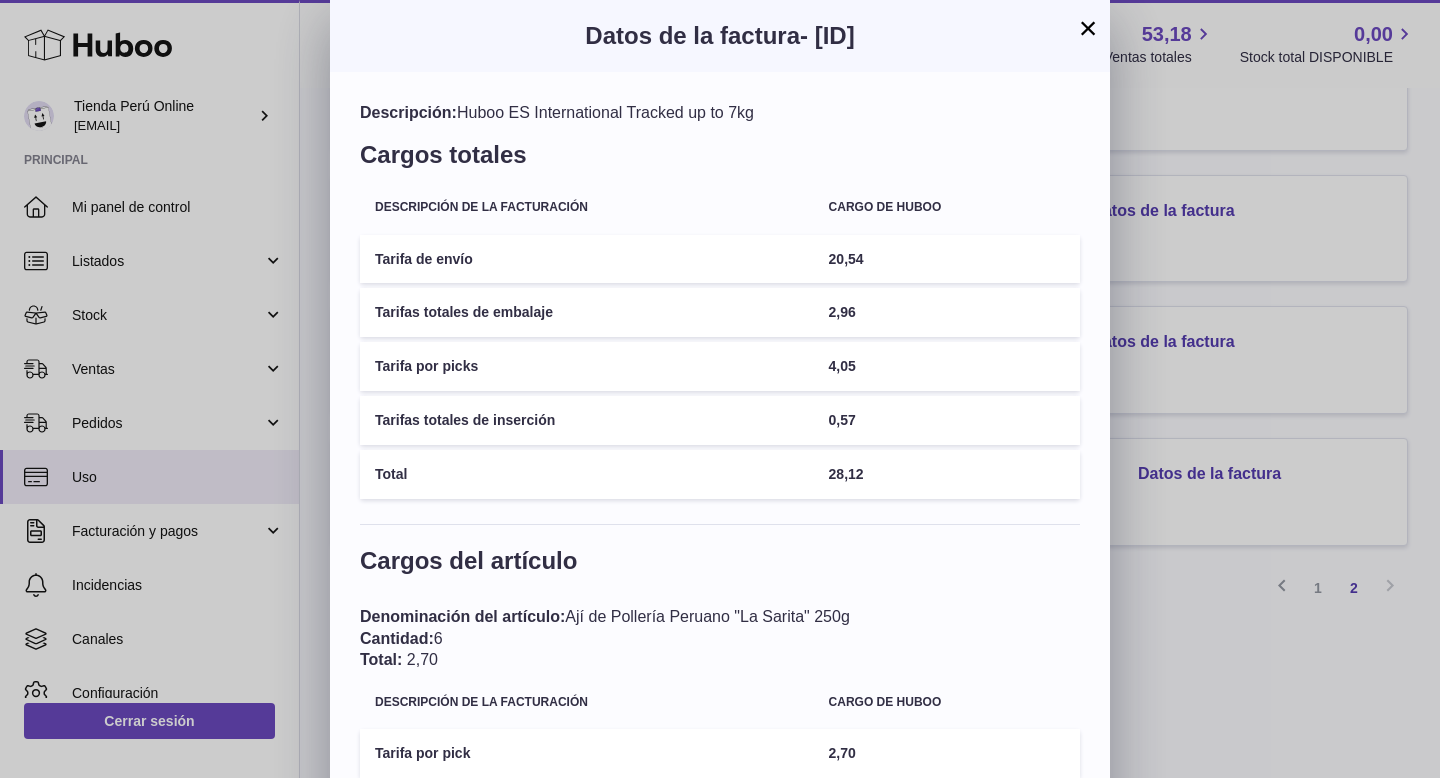 click on "×" at bounding box center (1088, 28) 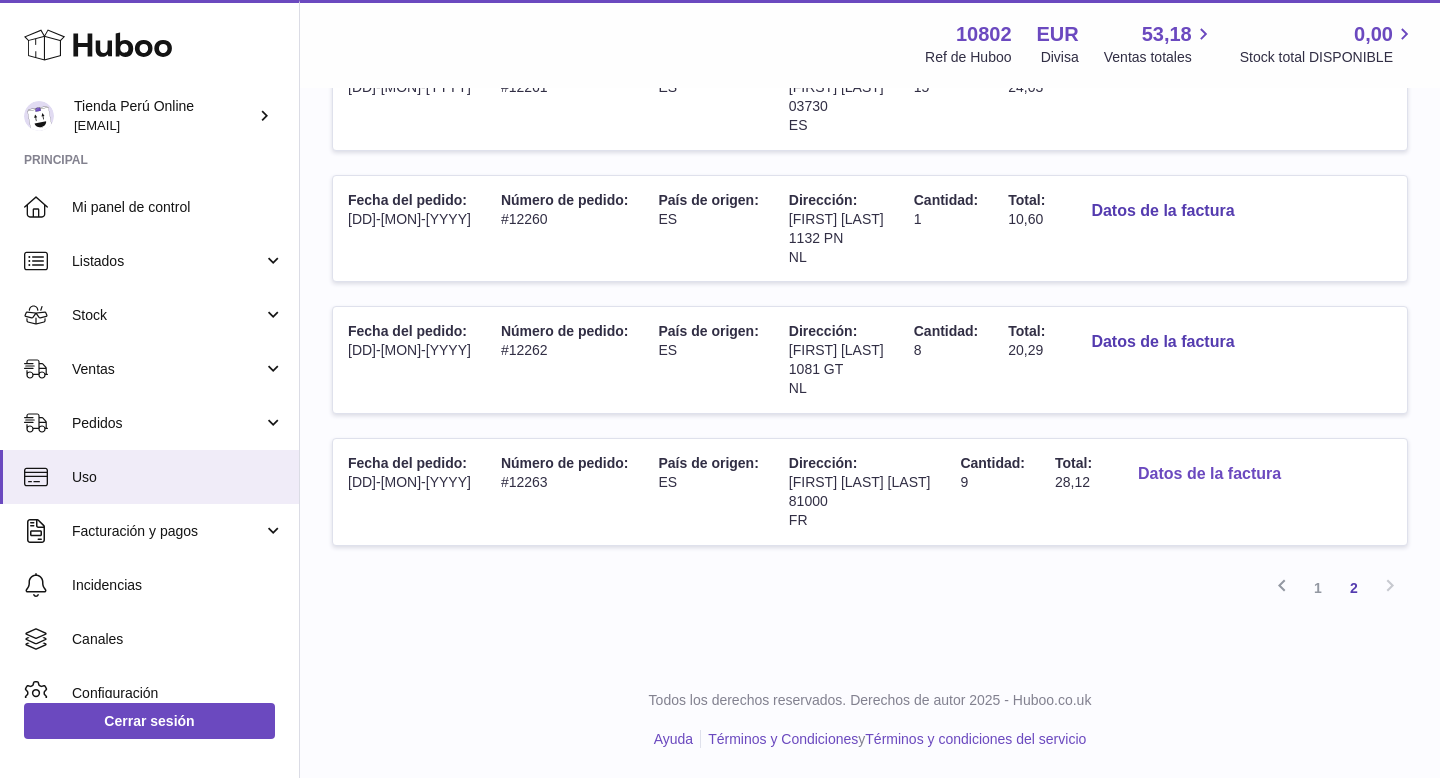 click on "Datos de la factura" at bounding box center (1209, 474) 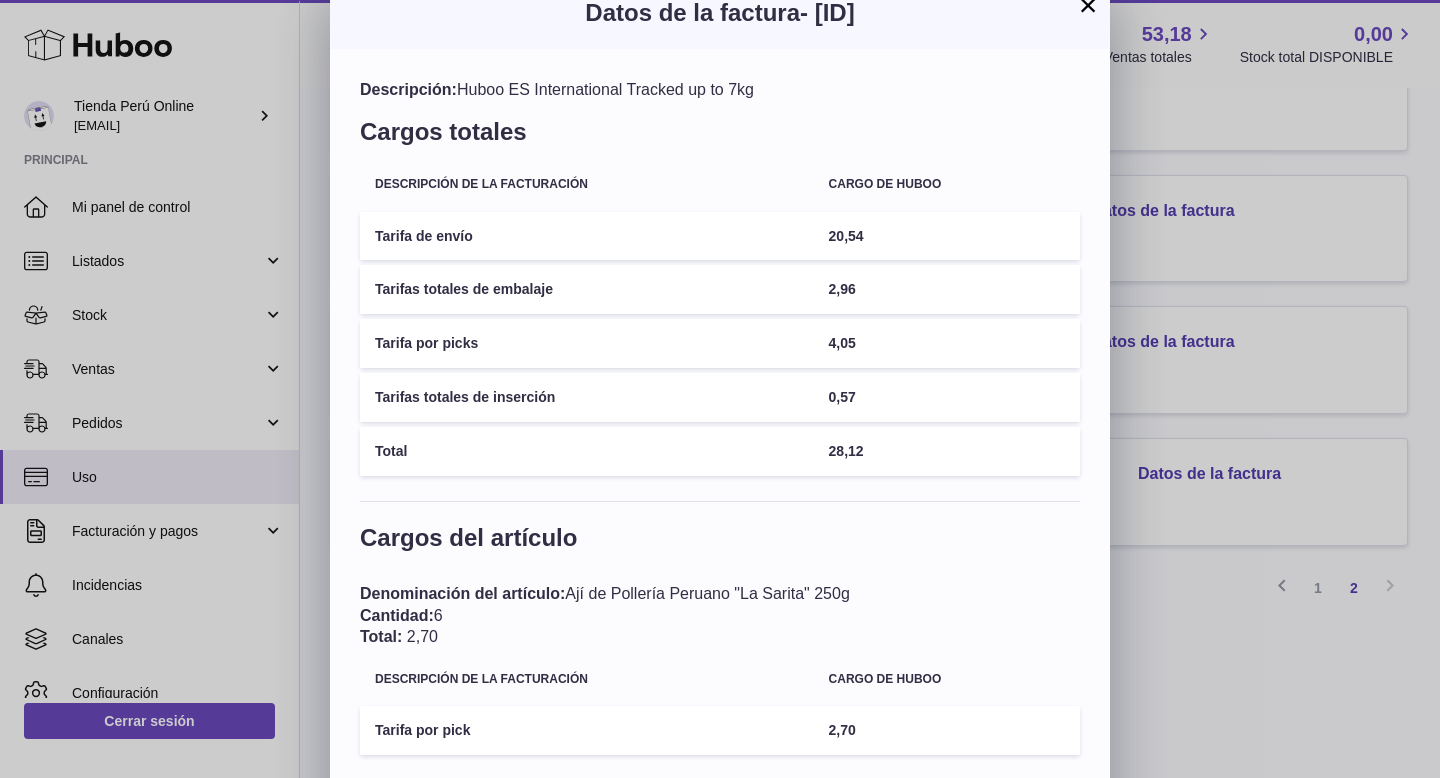 scroll, scrollTop: 25, scrollLeft: 0, axis: vertical 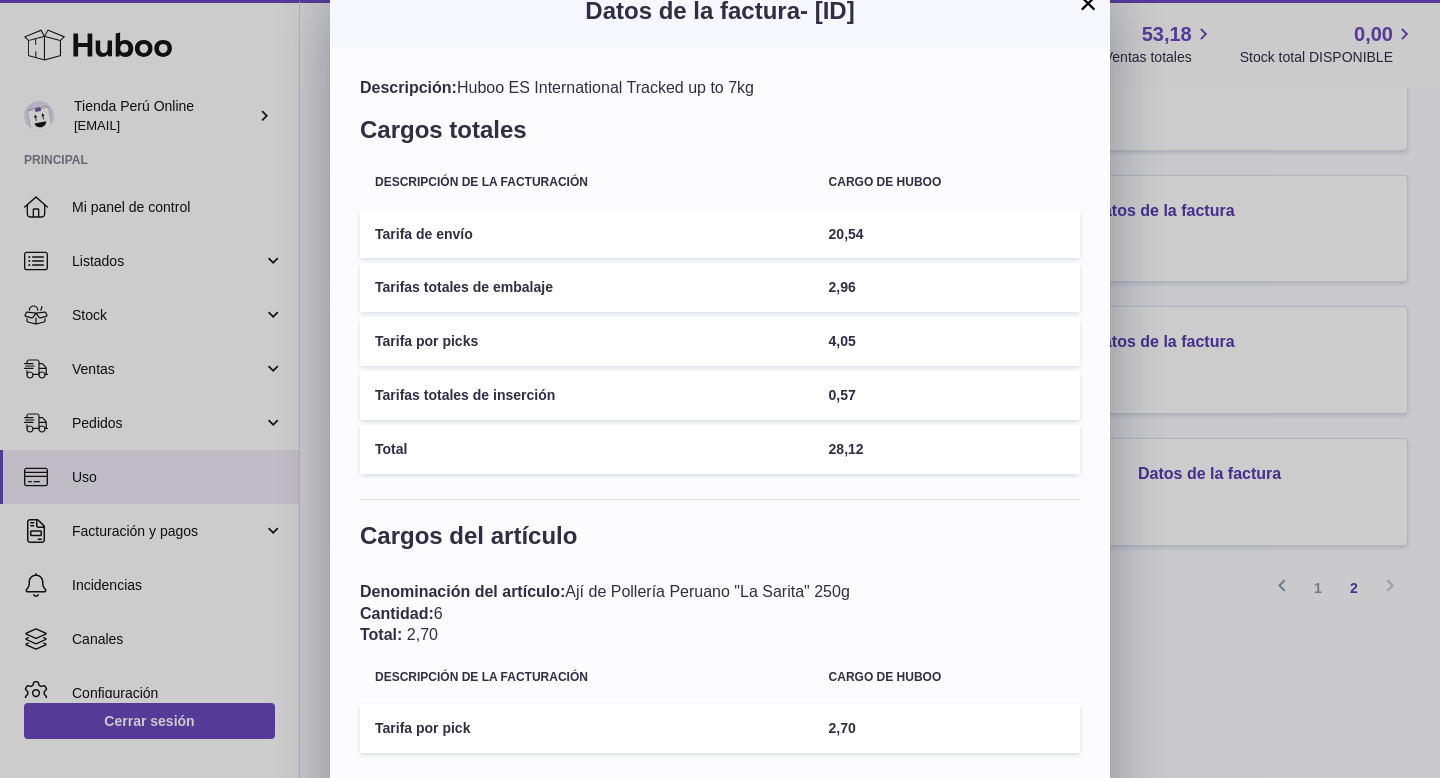 click on "×" at bounding box center (1088, 3) 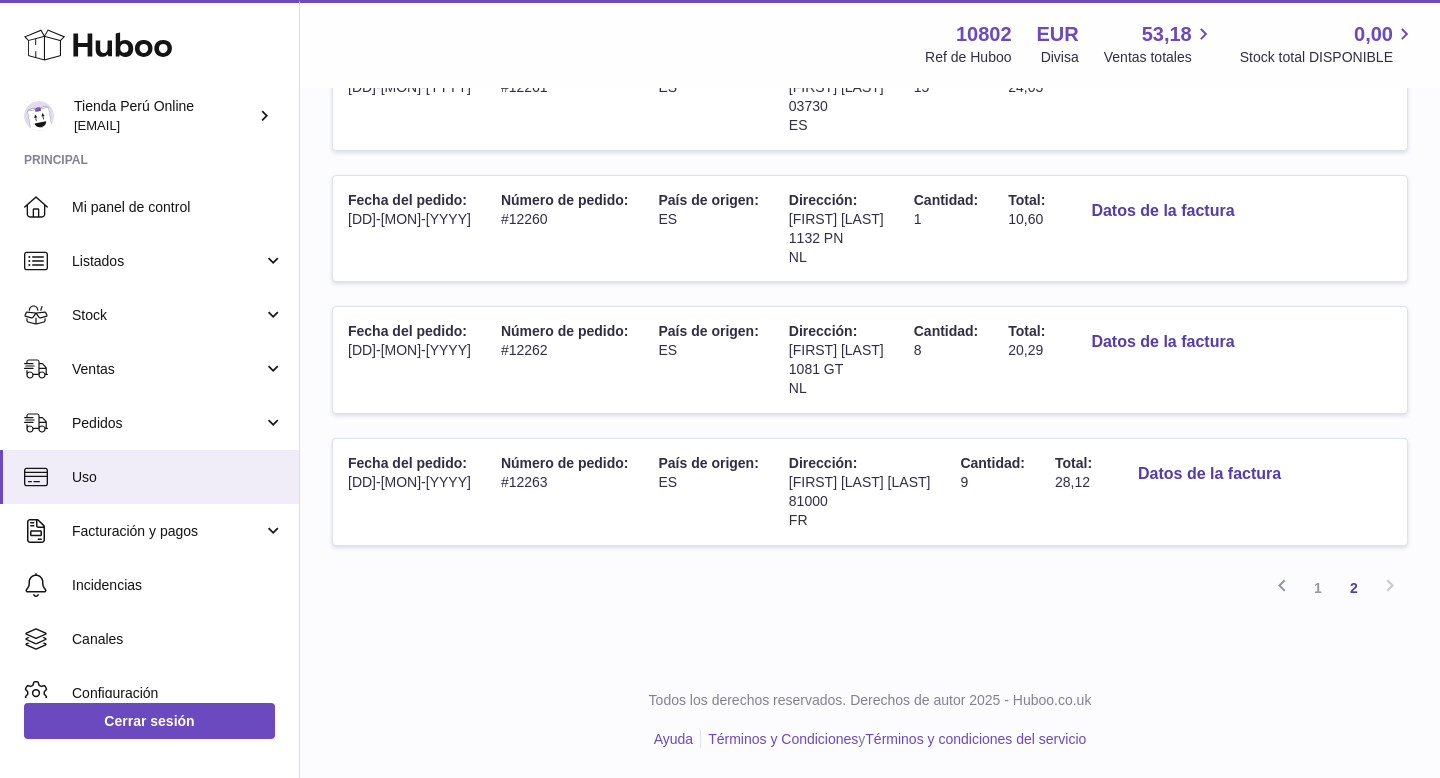 scroll, scrollTop: 0, scrollLeft: 0, axis: both 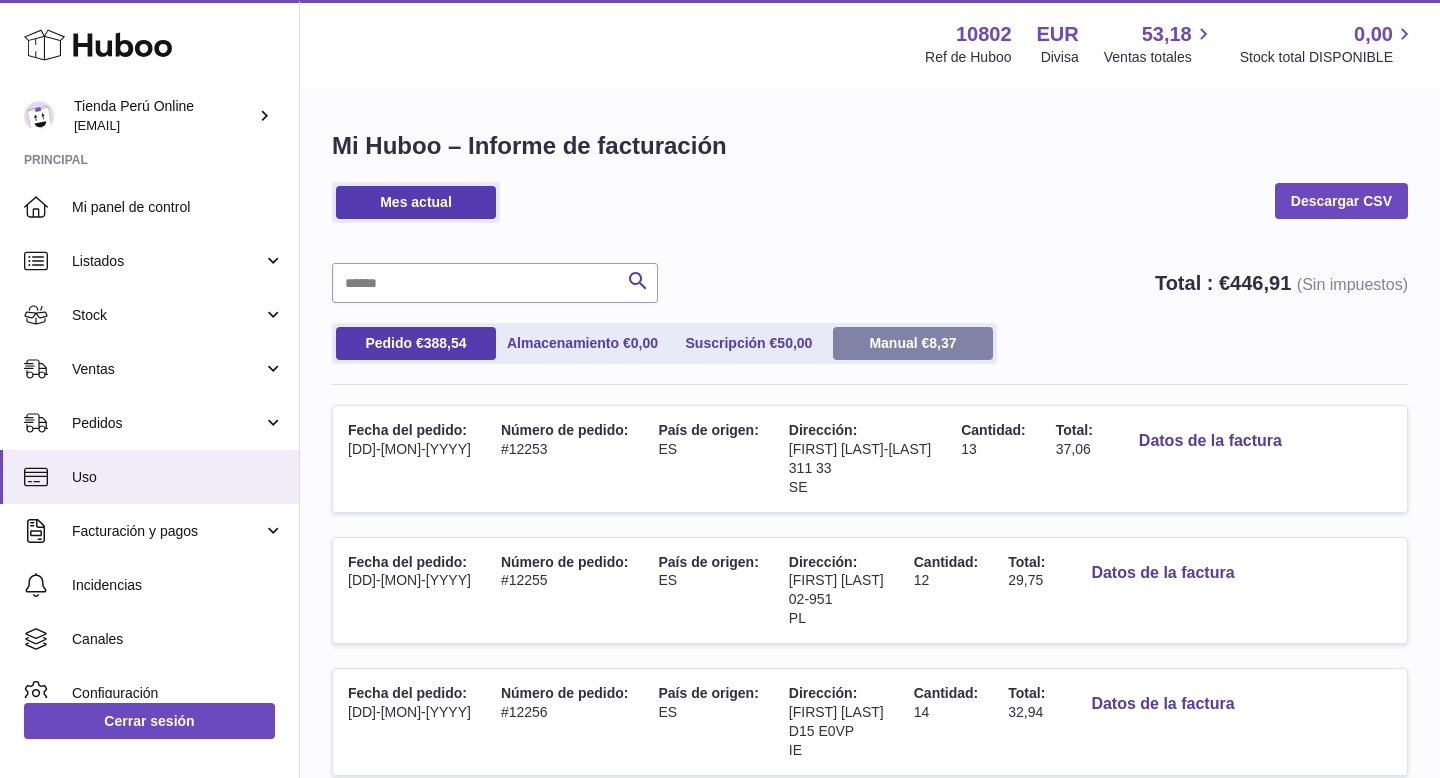 click on "Manual € 8,37" at bounding box center (913, 343) 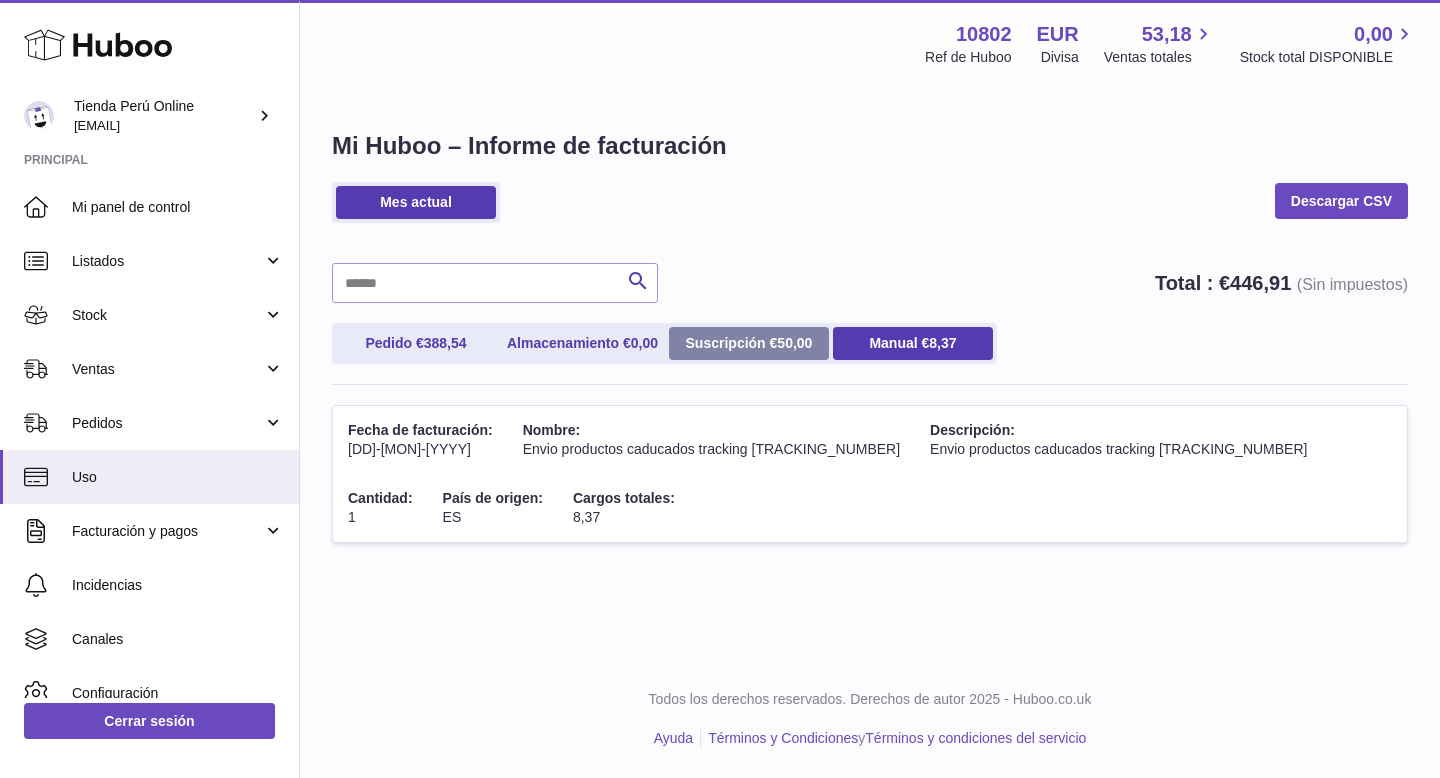 click on "Suscripción € 50,00" at bounding box center (749, 343) 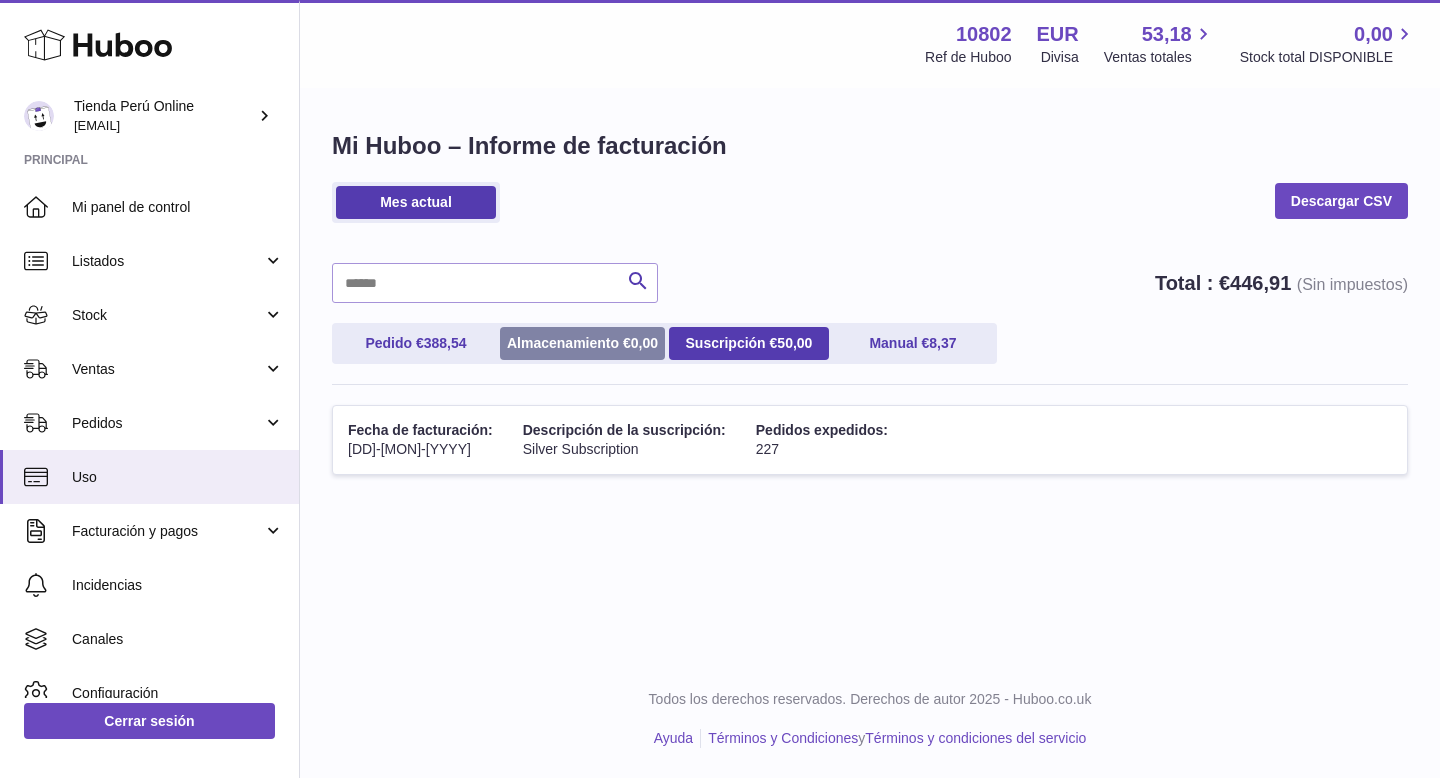 click on "Almacenamiento € 0,00" at bounding box center [582, 343] 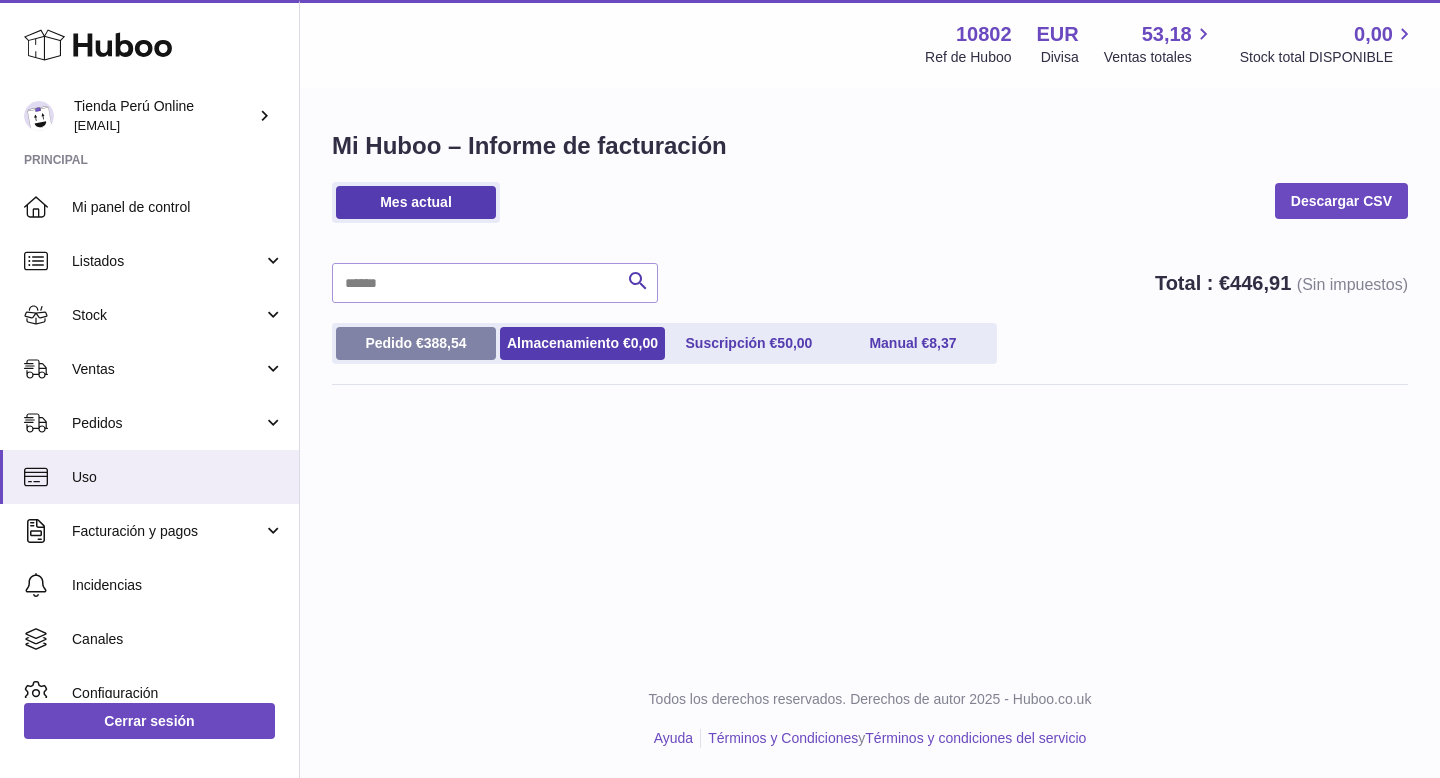 click on "388,54" at bounding box center [445, 343] 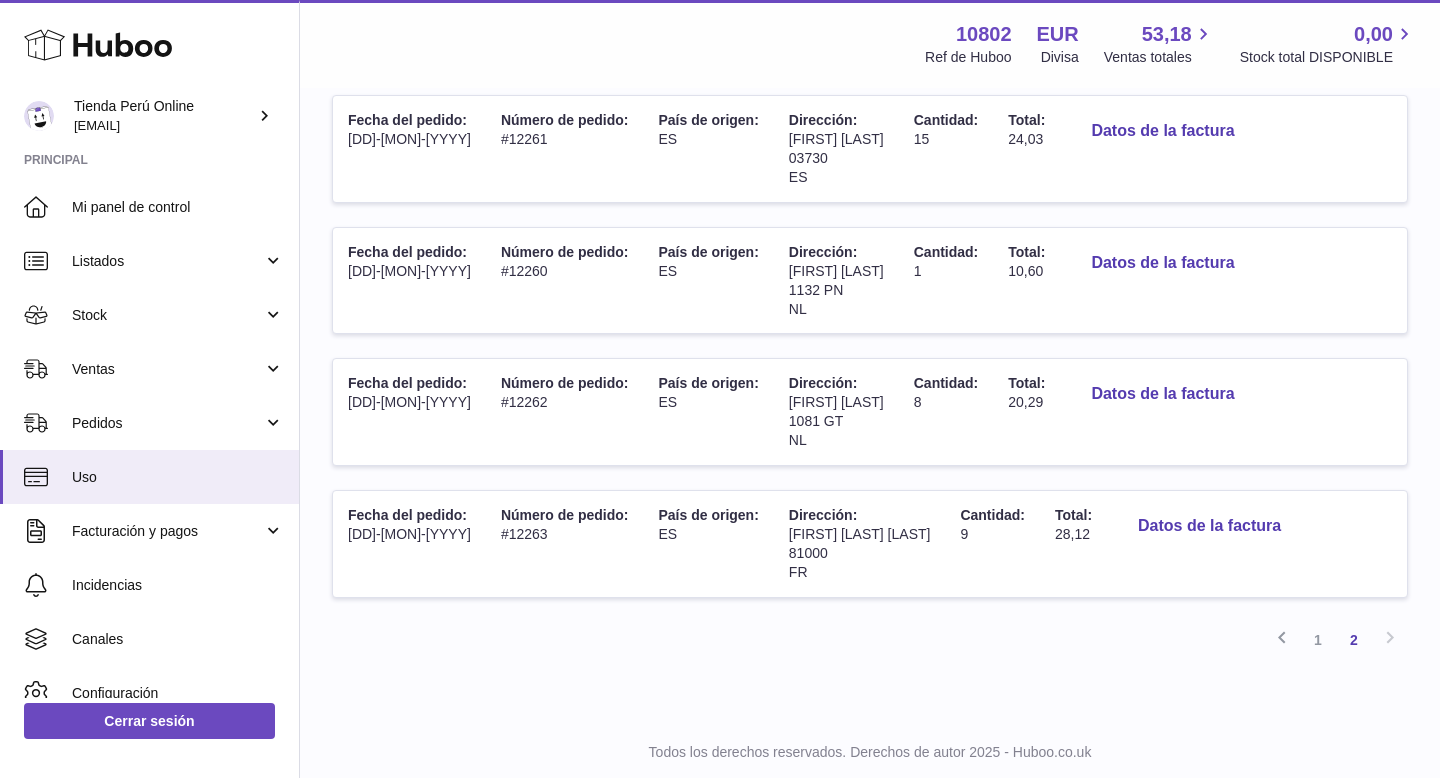scroll, scrollTop: 1151, scrollLeft: 0, axis: vertical 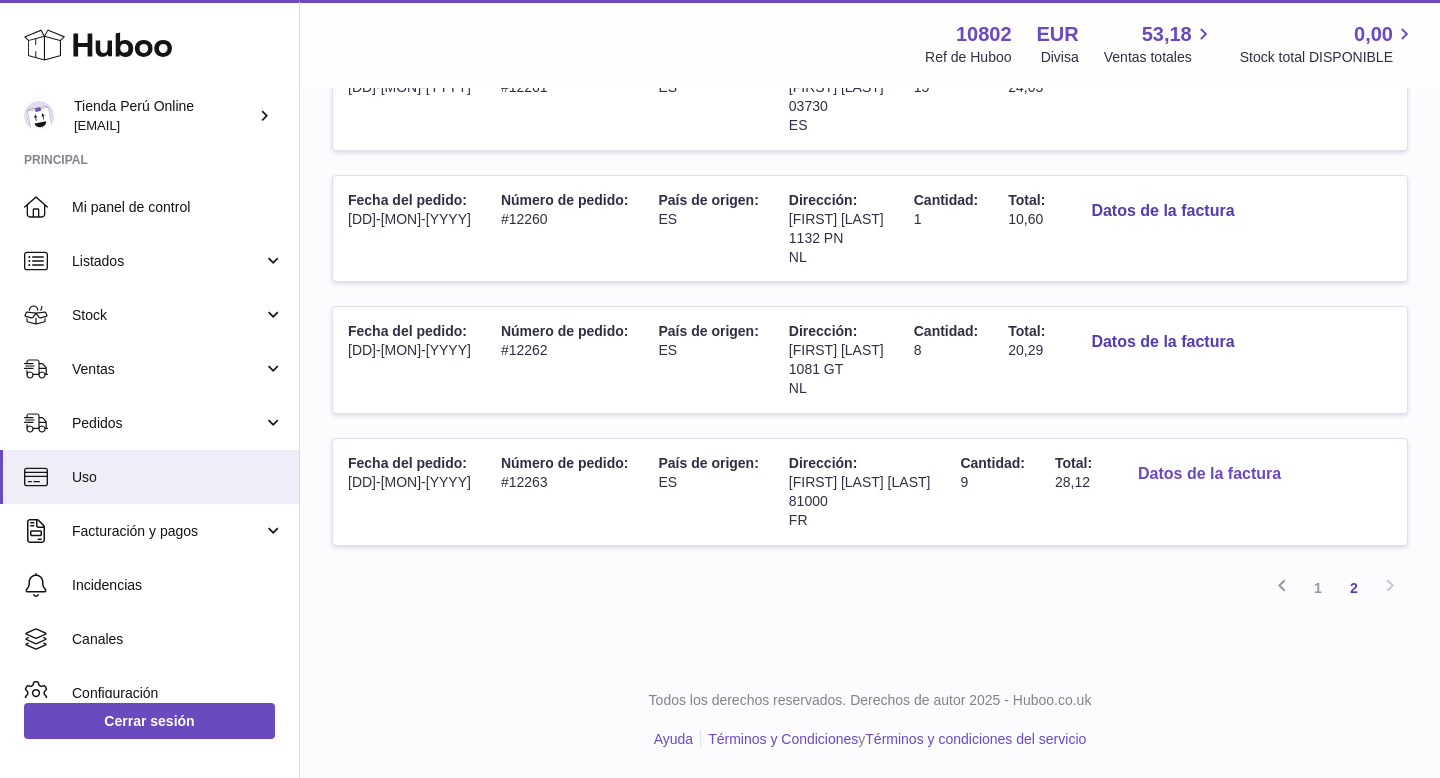 click on "Datos de la factura" at bounding box center (1209, 474) 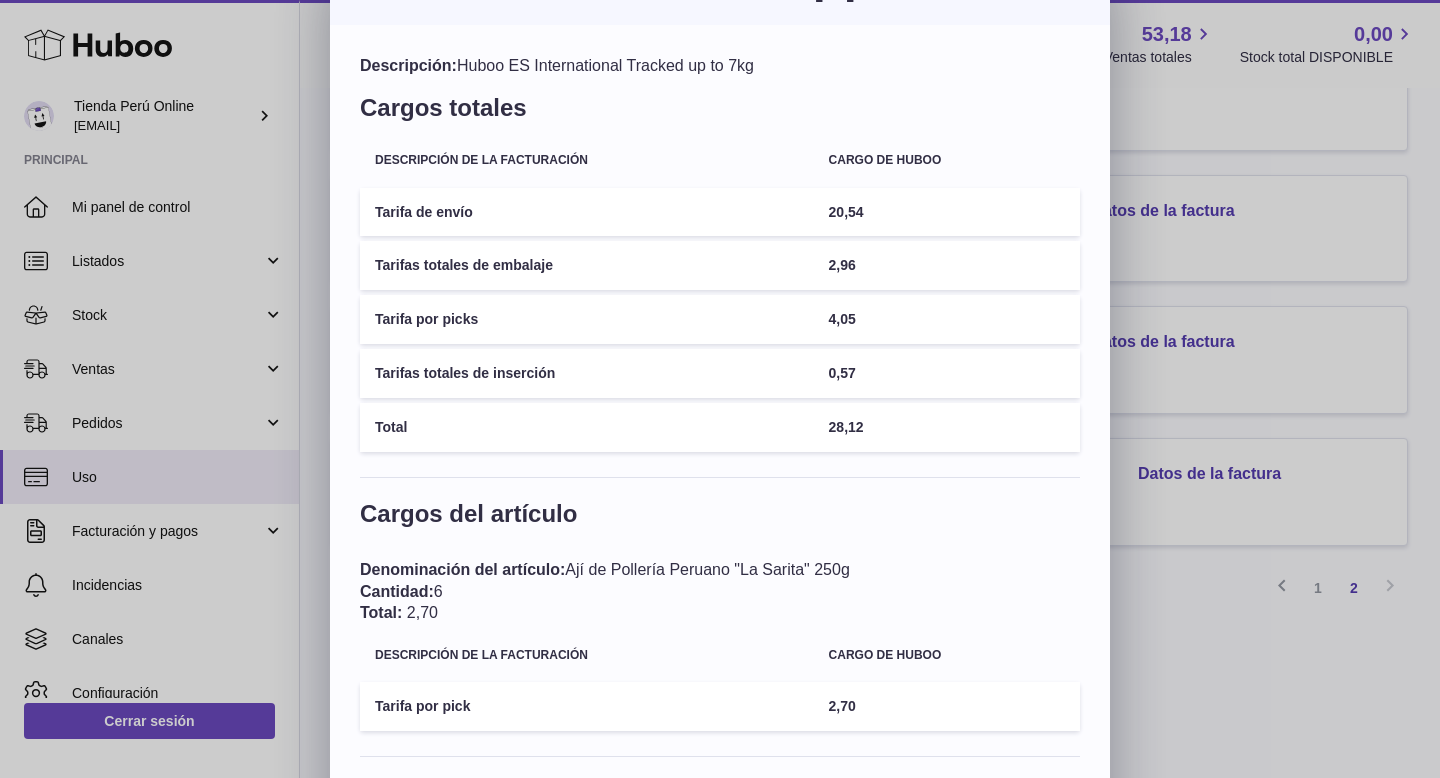 scroll, scrollTop: 0, scrollLeft: 0, axis: both 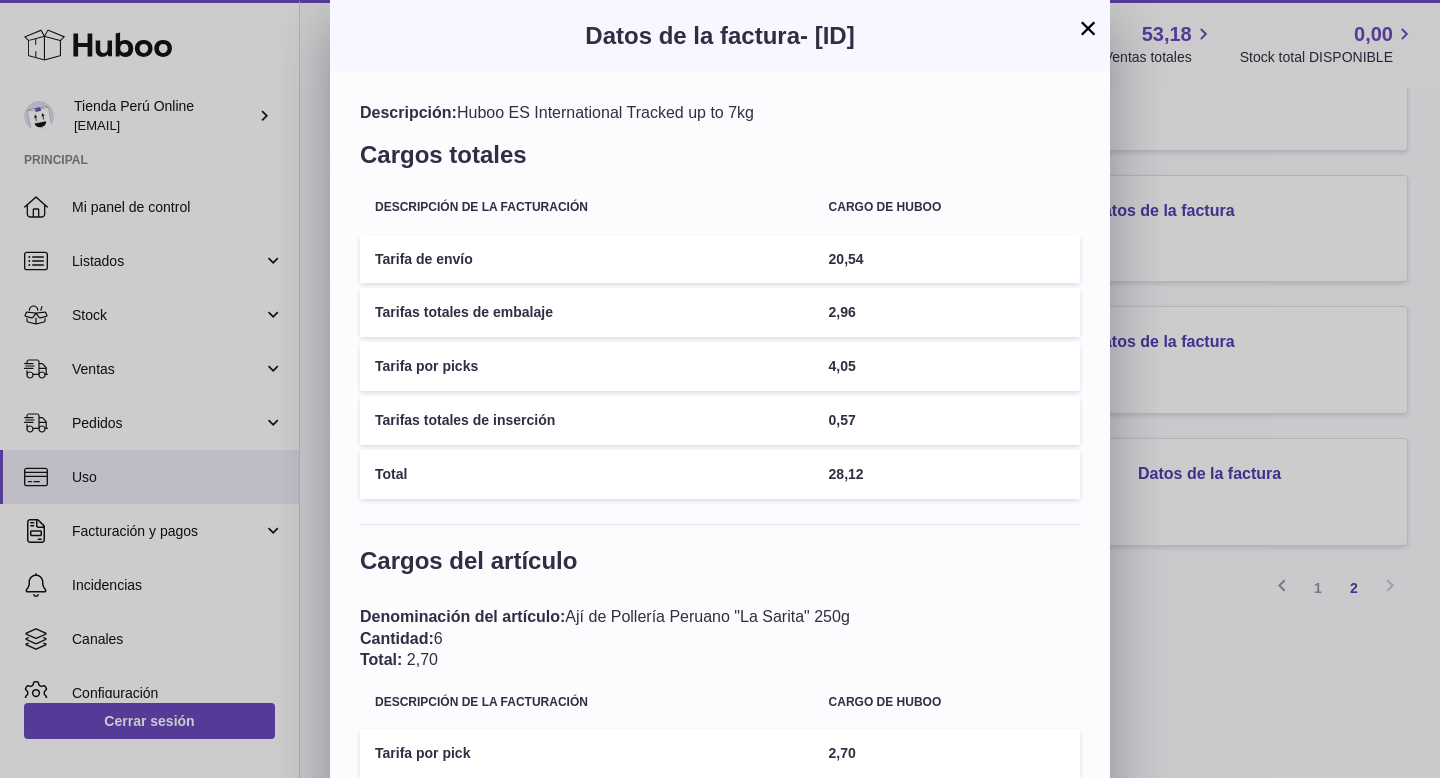 drag, startPoint x: 800, startPoint y: 37, endPoint x: 895, endPoint y: 38, distance: 95.005264 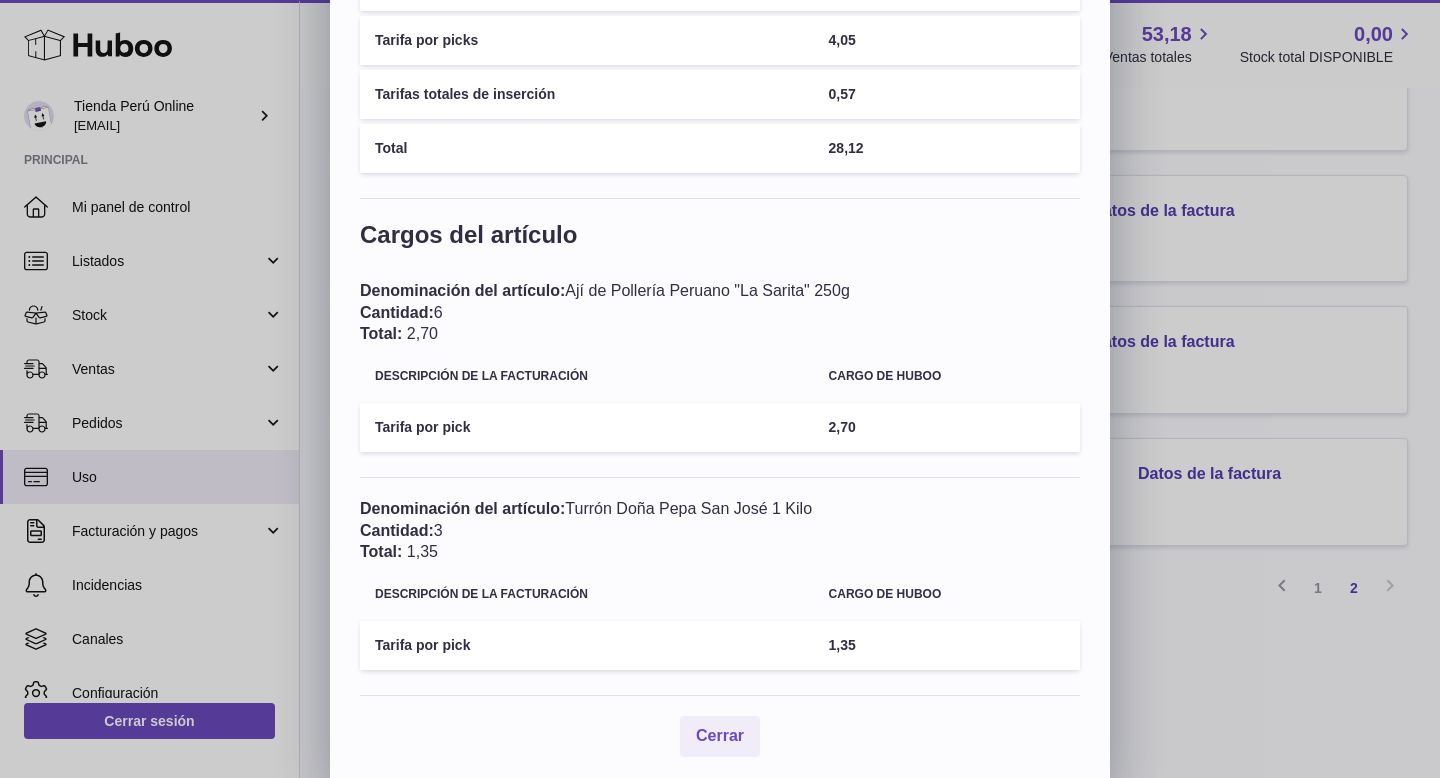 scroll, scrollTop: 333, scrollLeft: 0, axis: vertical 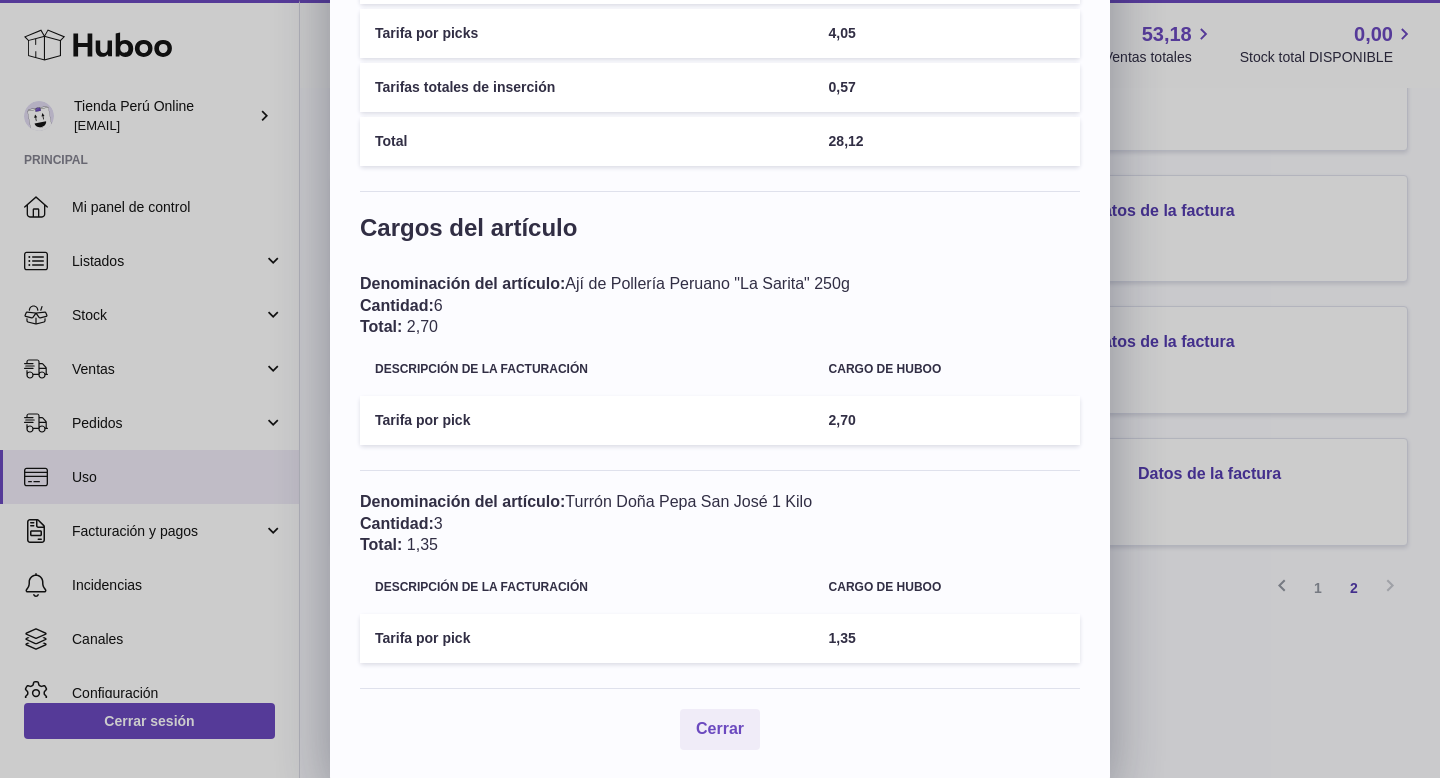 drag, startPoint x: 571, startPoint y: 277, endPoint x: 891, endPoint y: 281, distance: 320.025 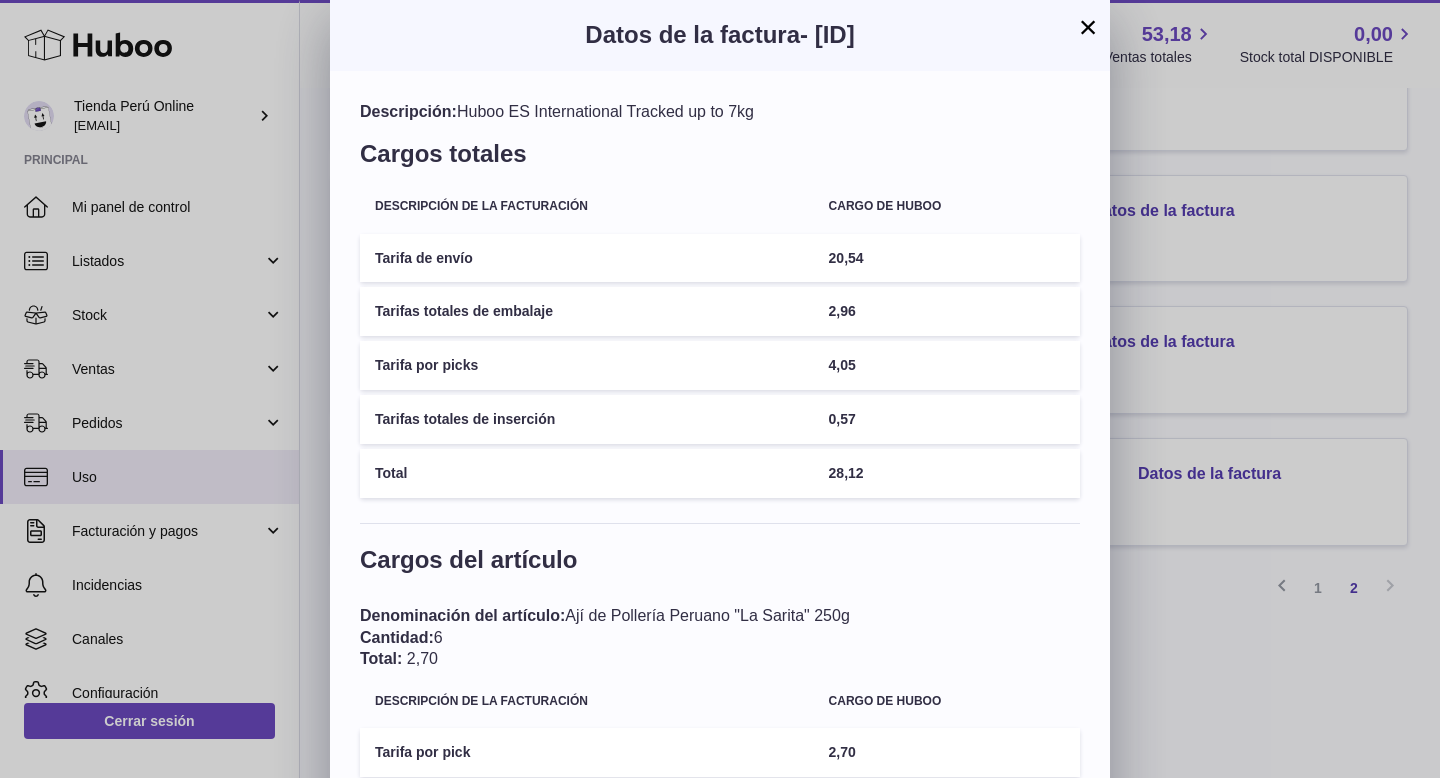 scroll, scrollTop: 0, scrollLeft: 0, axis: both 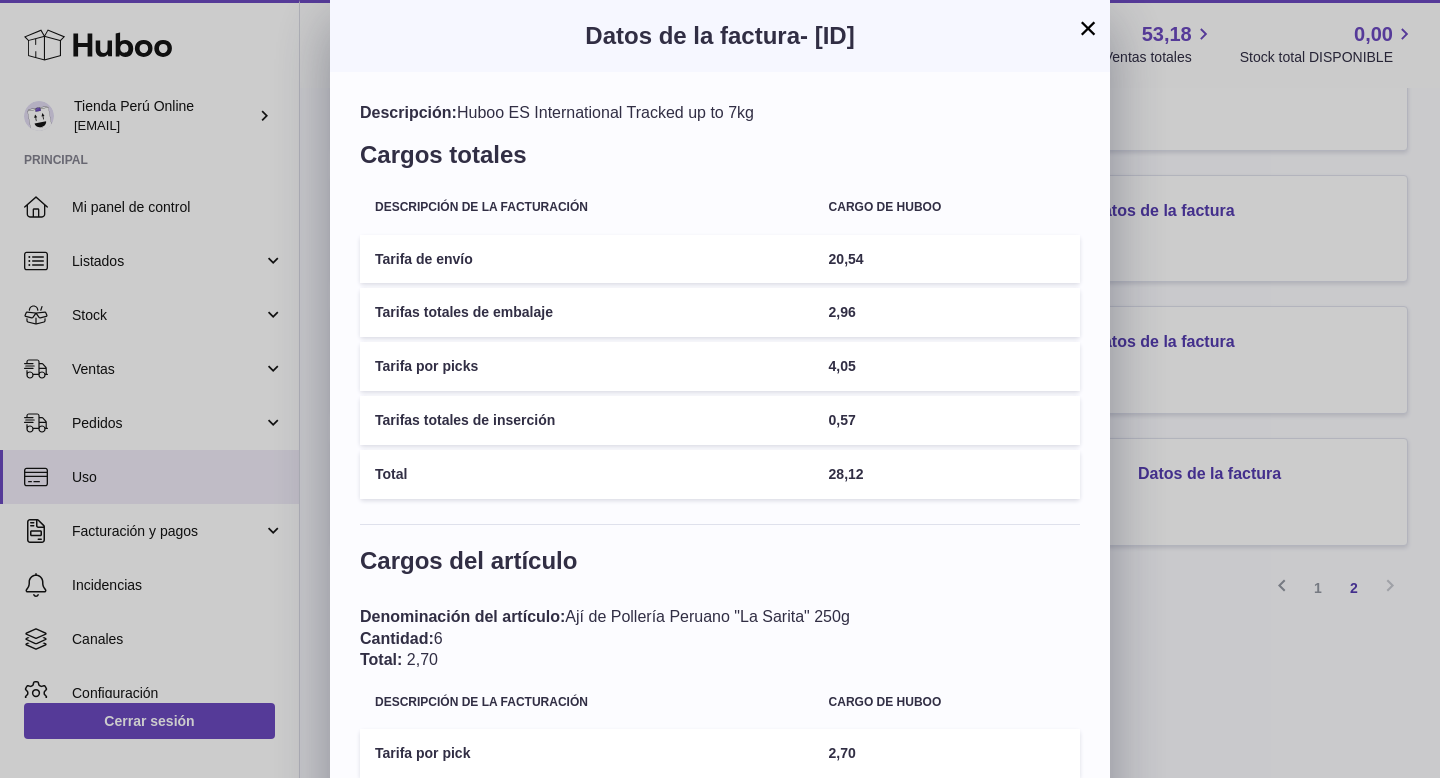 click on "Cargos del artículo" at bounding box center [720, 566] 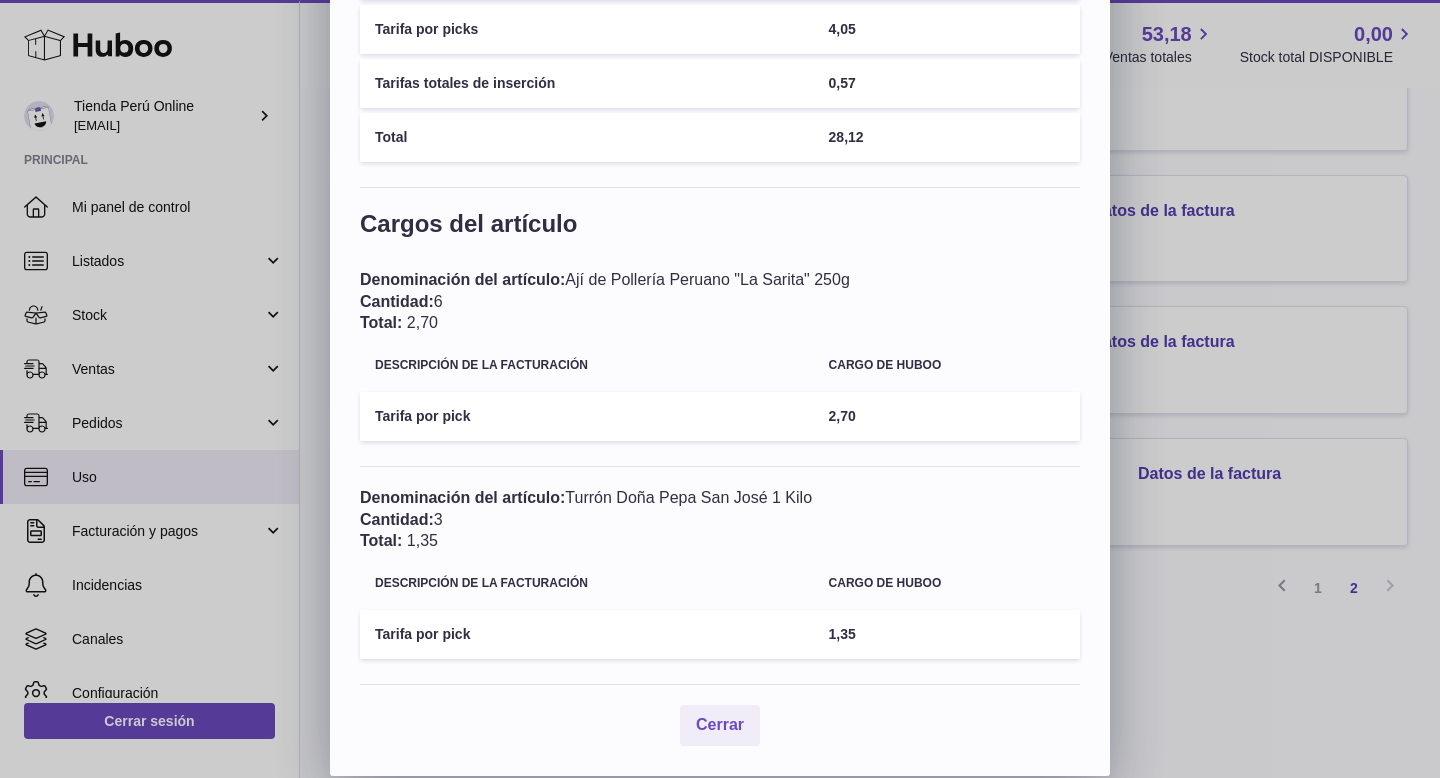 scroll, scrollTop: 0, scrollLeft: 0, axis: both 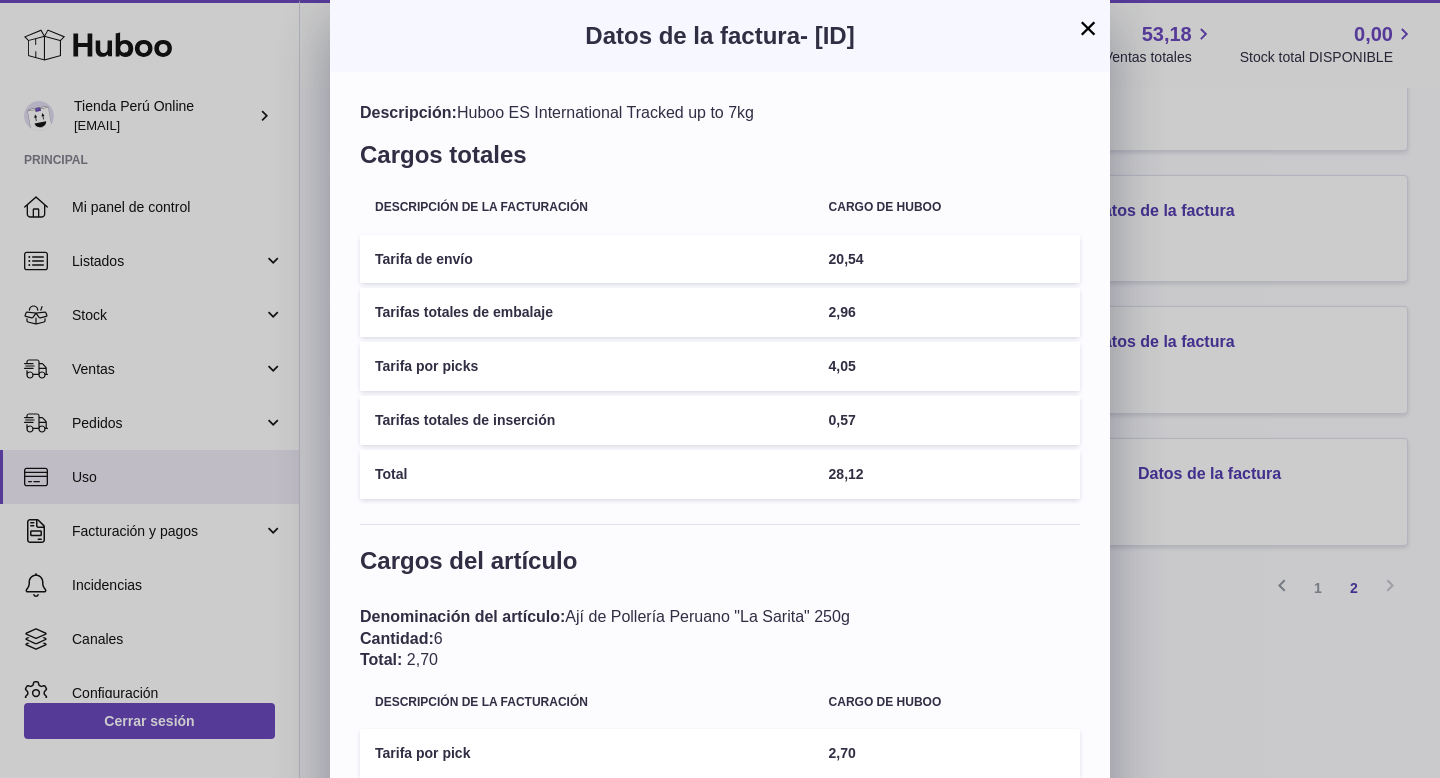 click on "×" at bounding box center (1088, 28) 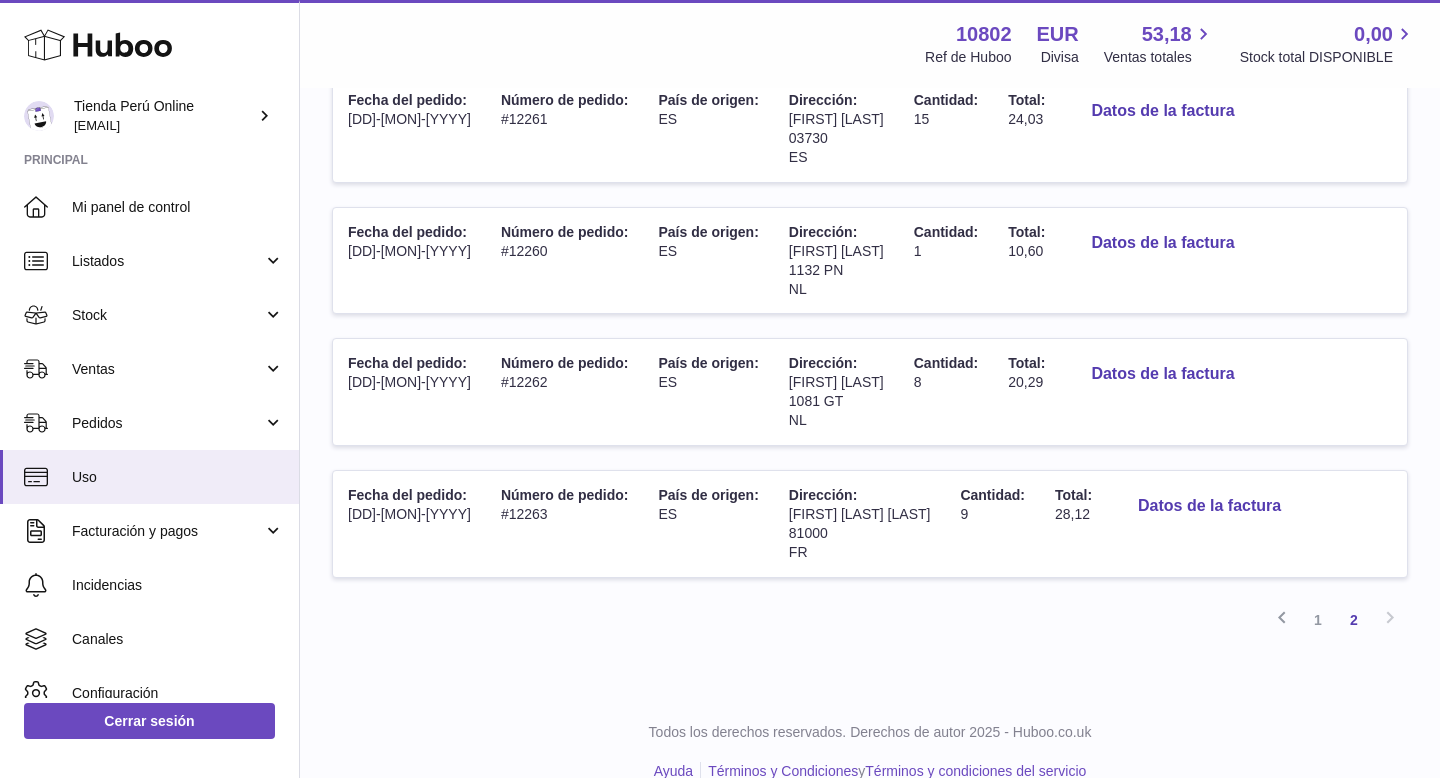 scroll, scrollTop: 1105, scrollLeft: 0, axis: vertical 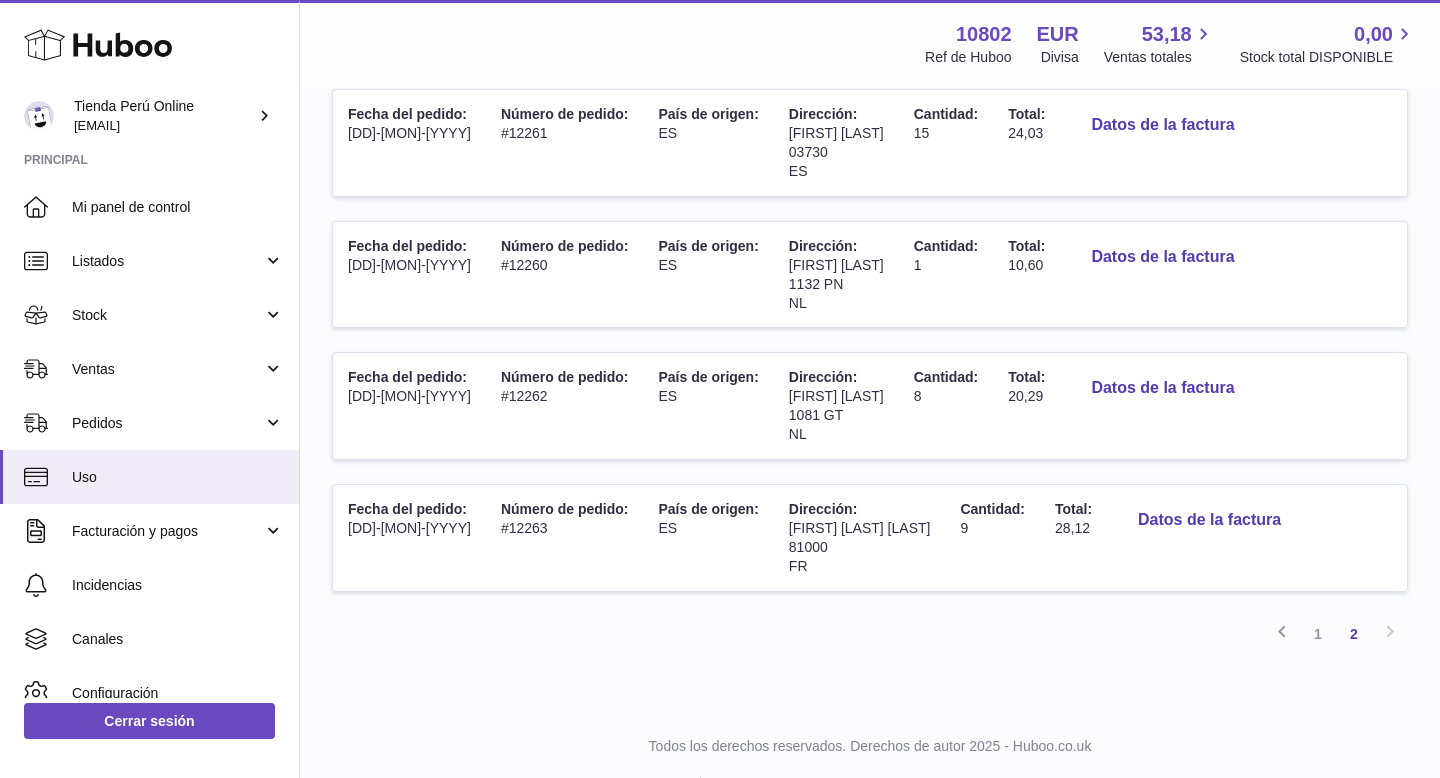 click on "Datos de la factura" at bounding box center [1162, 406] 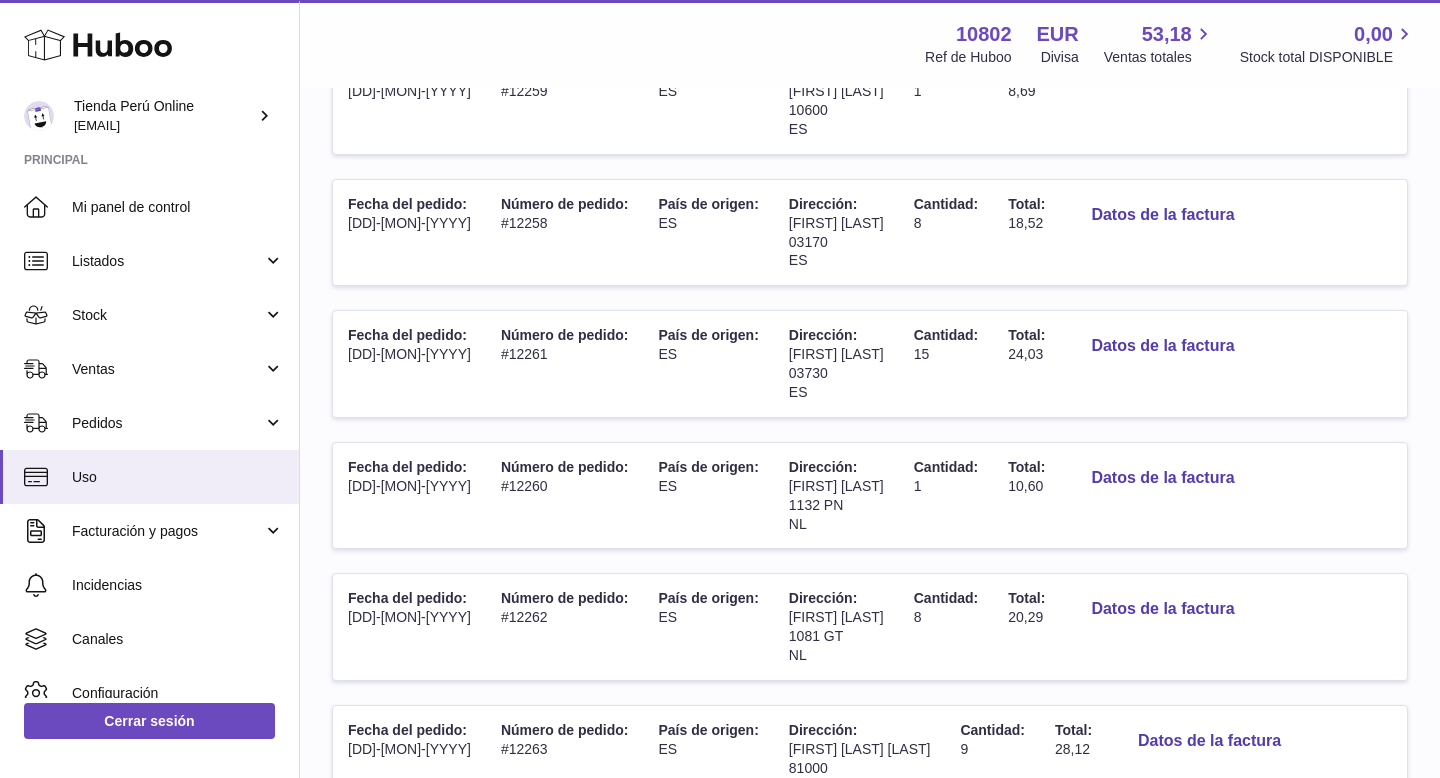 scroll, scrollTop: 1151, scrollLeft: 0, axis: vertical 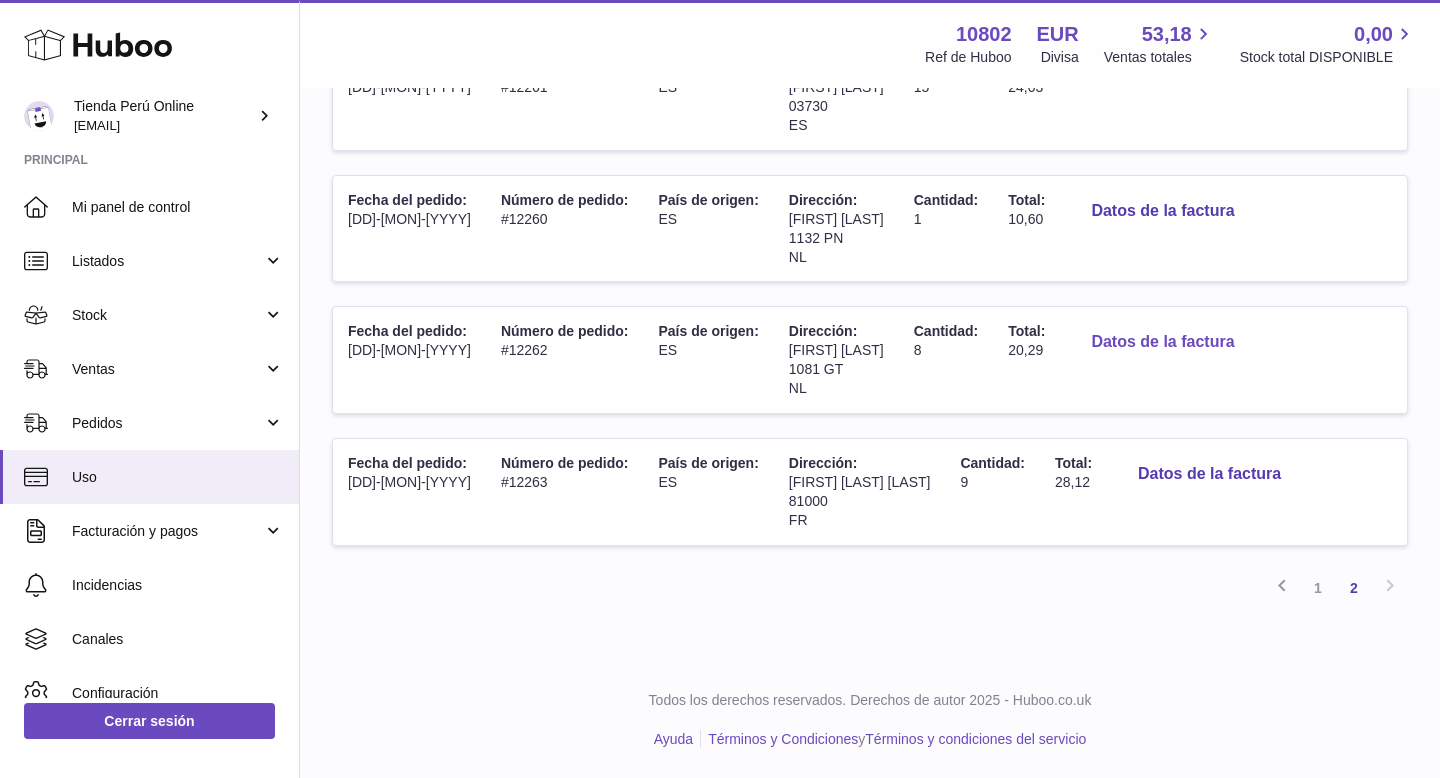 click on "Datos de la factura" at bounding box center (1162, 342) 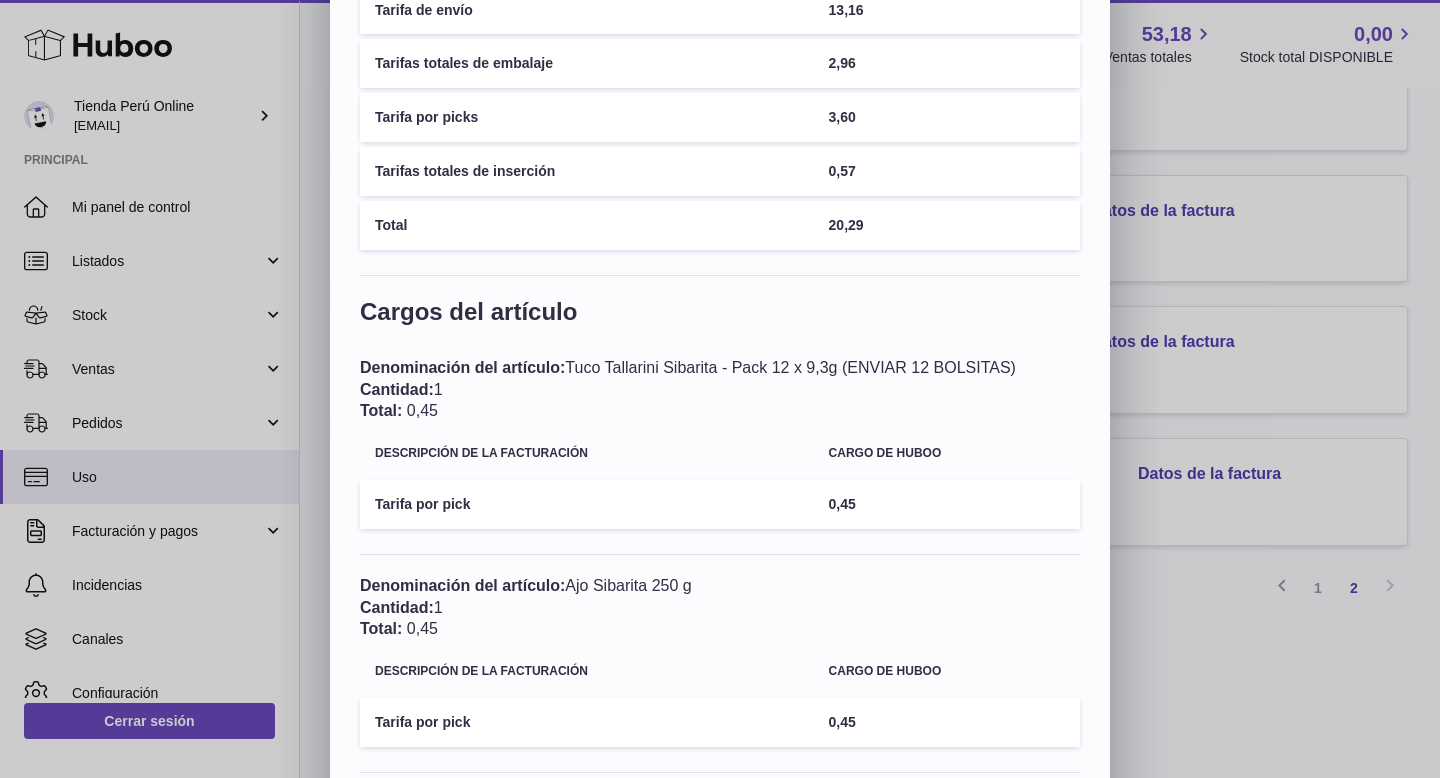 scroll, scrollTop: 0, scrollLeft: 0, axis: both 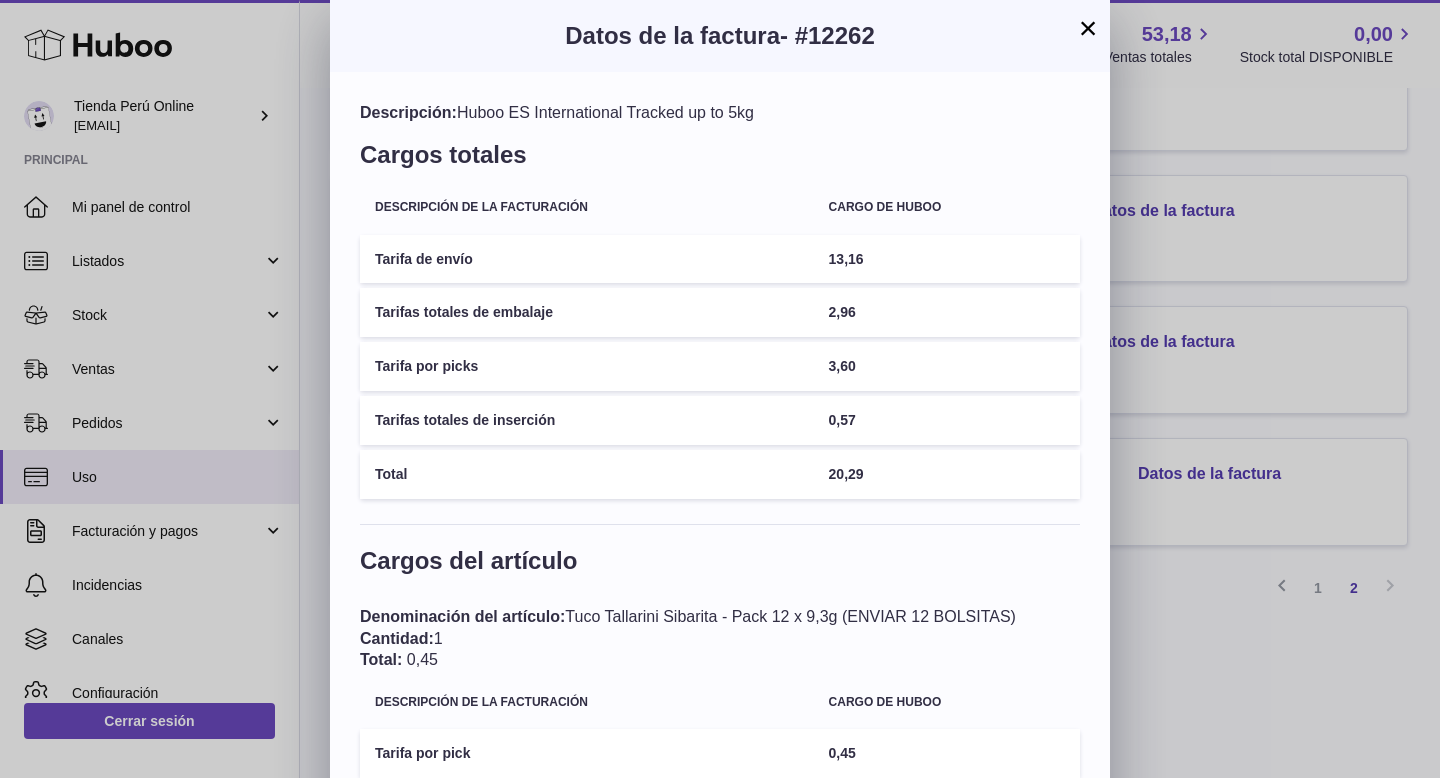 click on "×" at bounding box center [1088, 28] 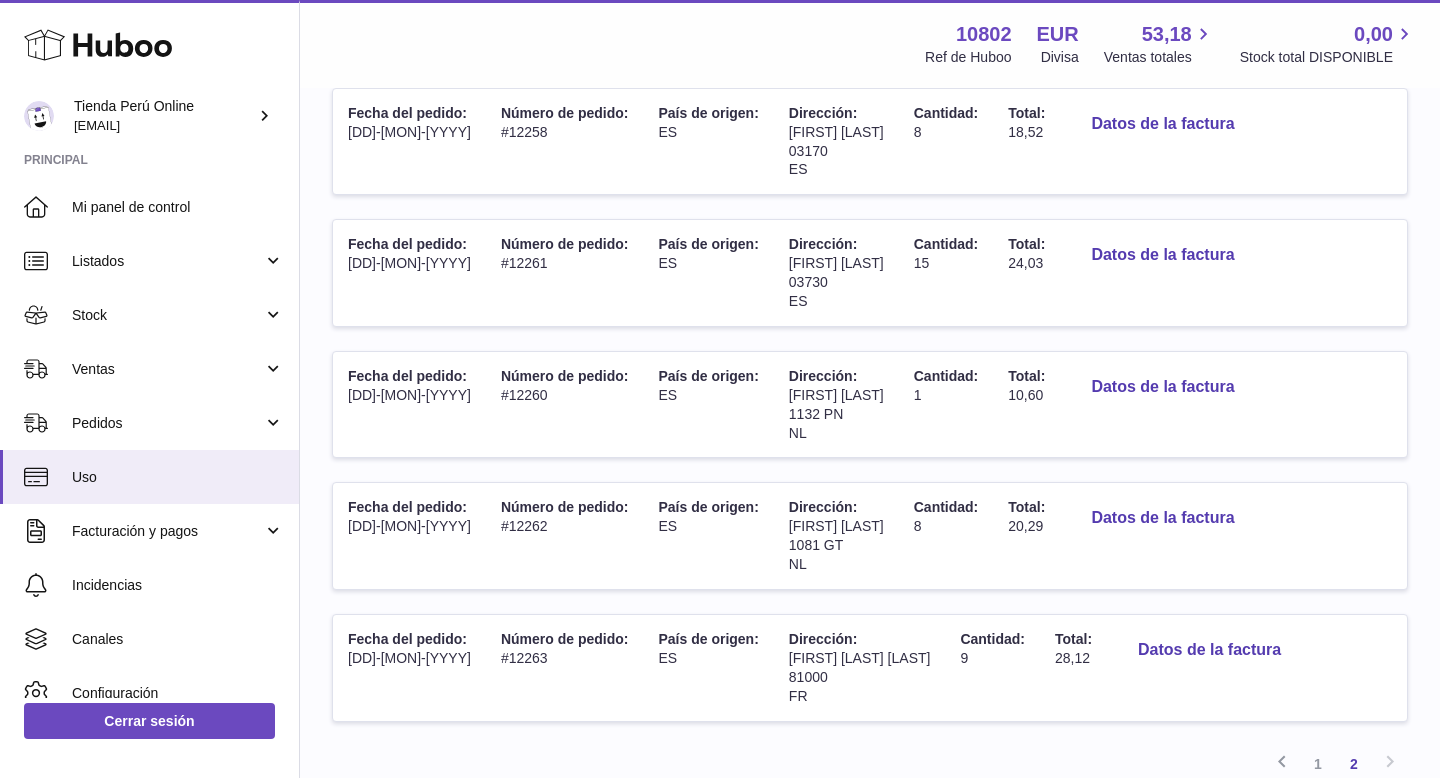 scroll, scrollTop: 973, scrollLeft: 0, axis: vertical 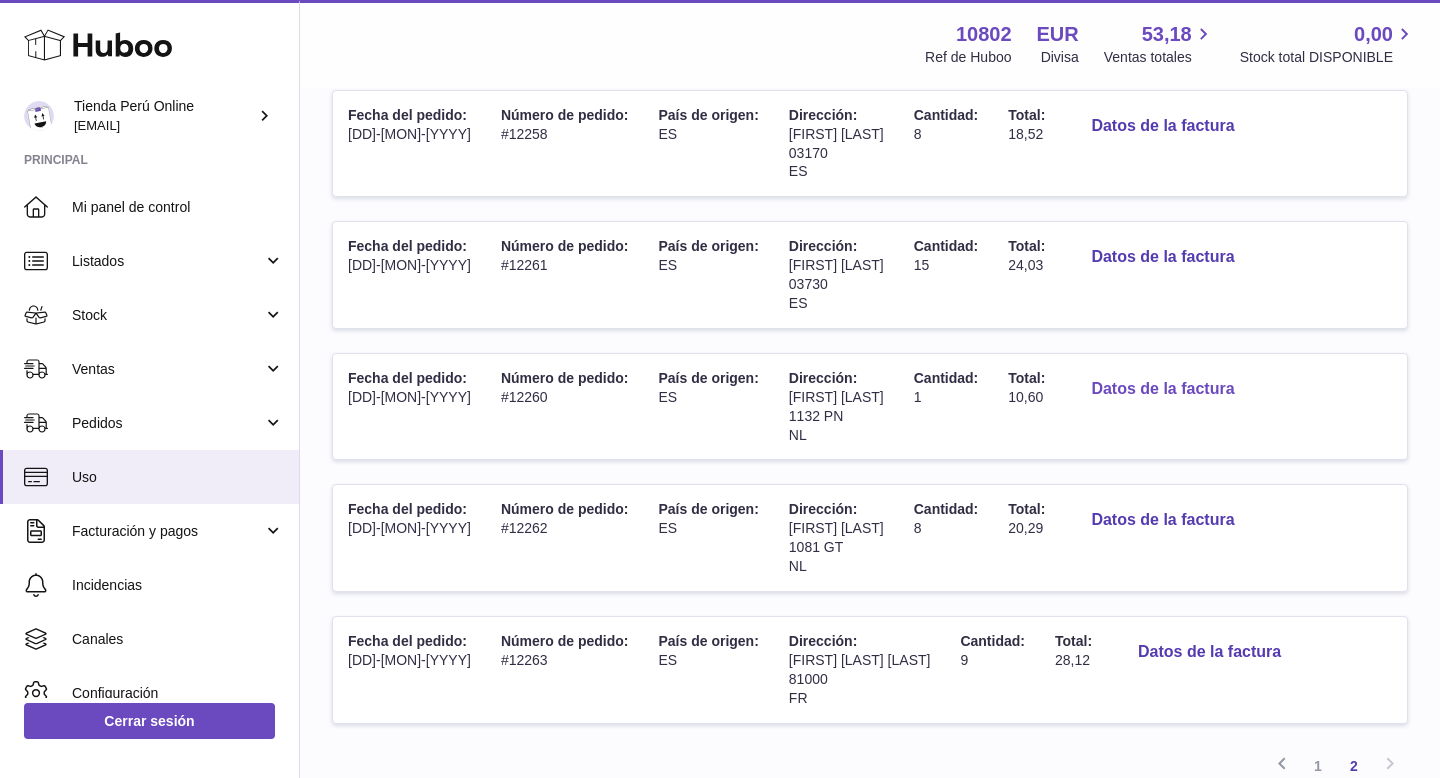 click on "Datos de la factura" at bounding box center [1162, 389] 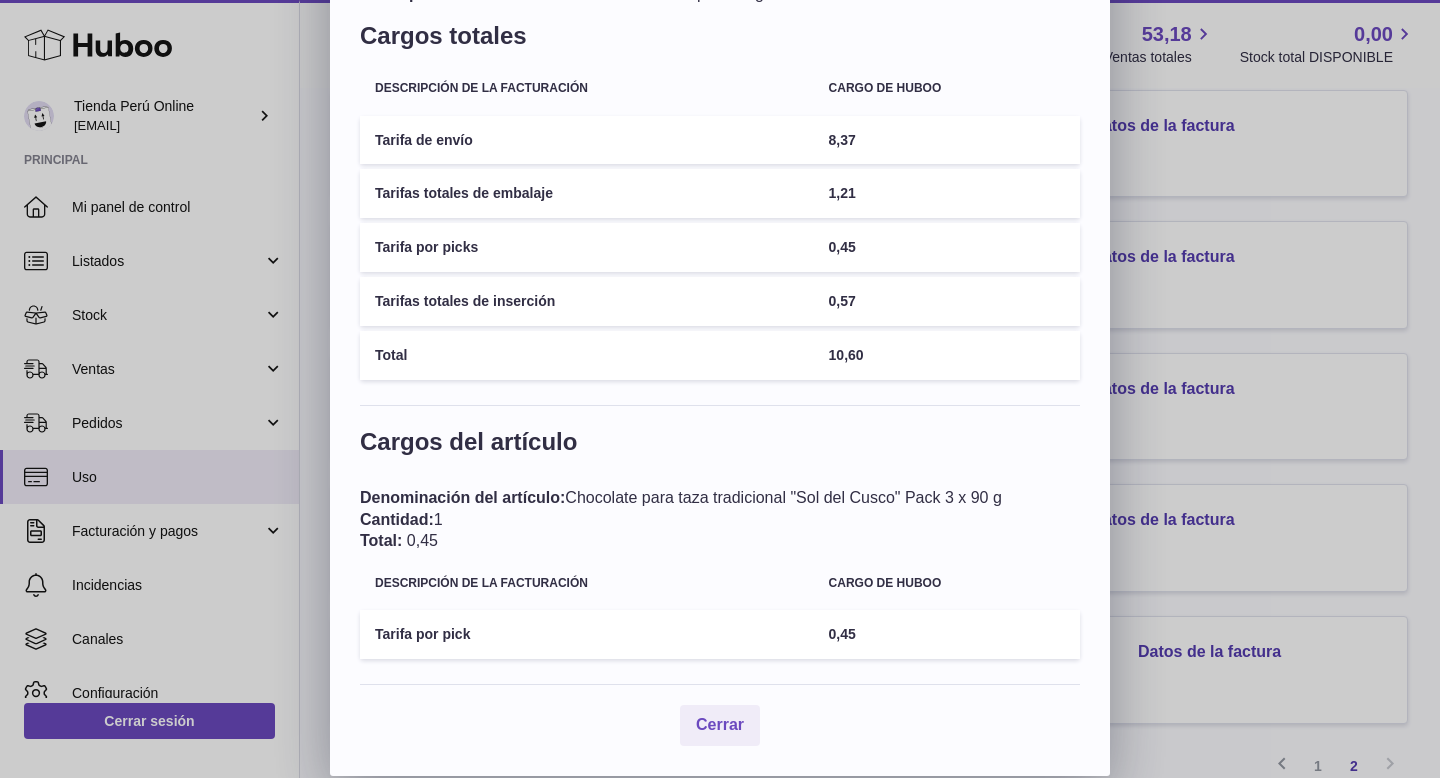 scroll, scrollTop: 0, scrollLeft: 0, axis: both 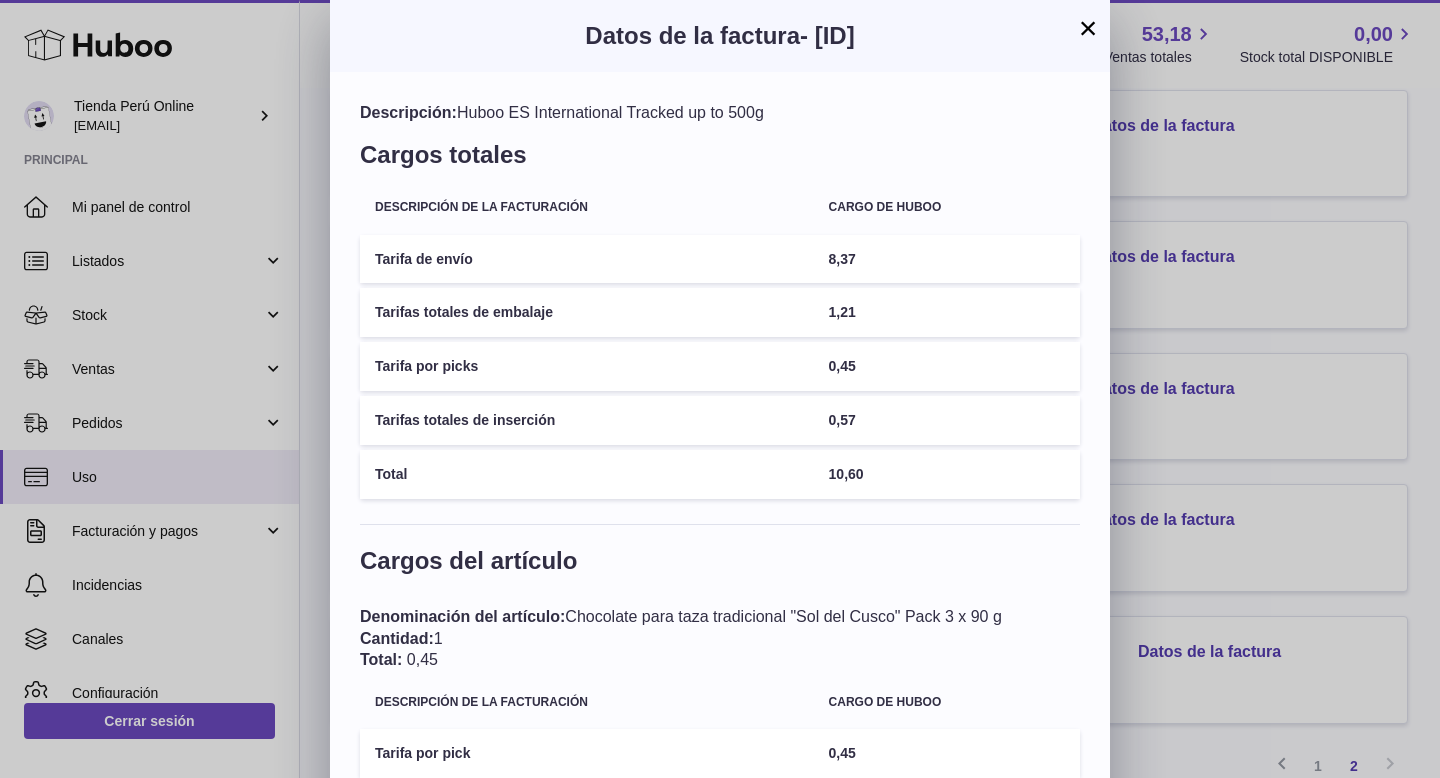 click on "×" at bounding box center [1088, 28] 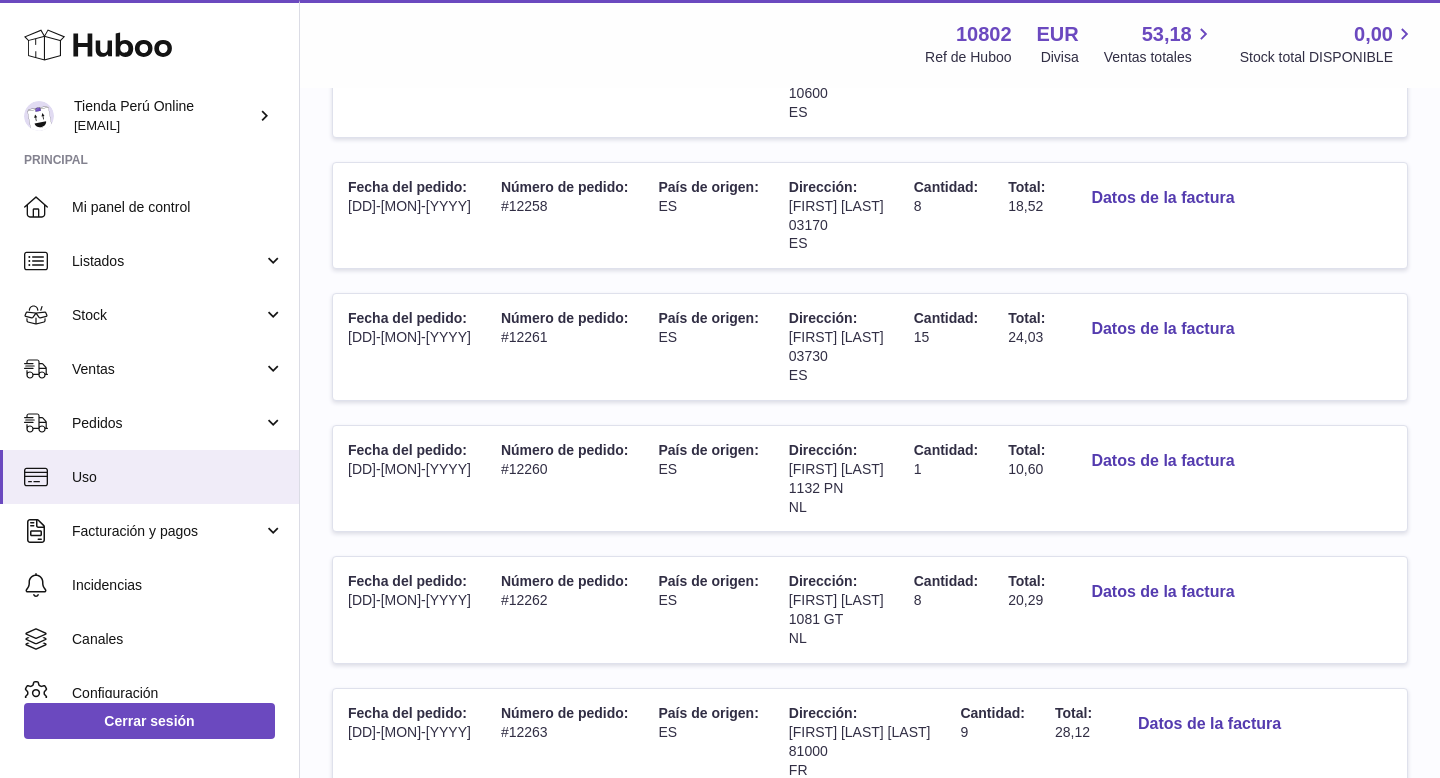 scroll, scrollTop: 891, scrollLeft: 0, axis: vertical 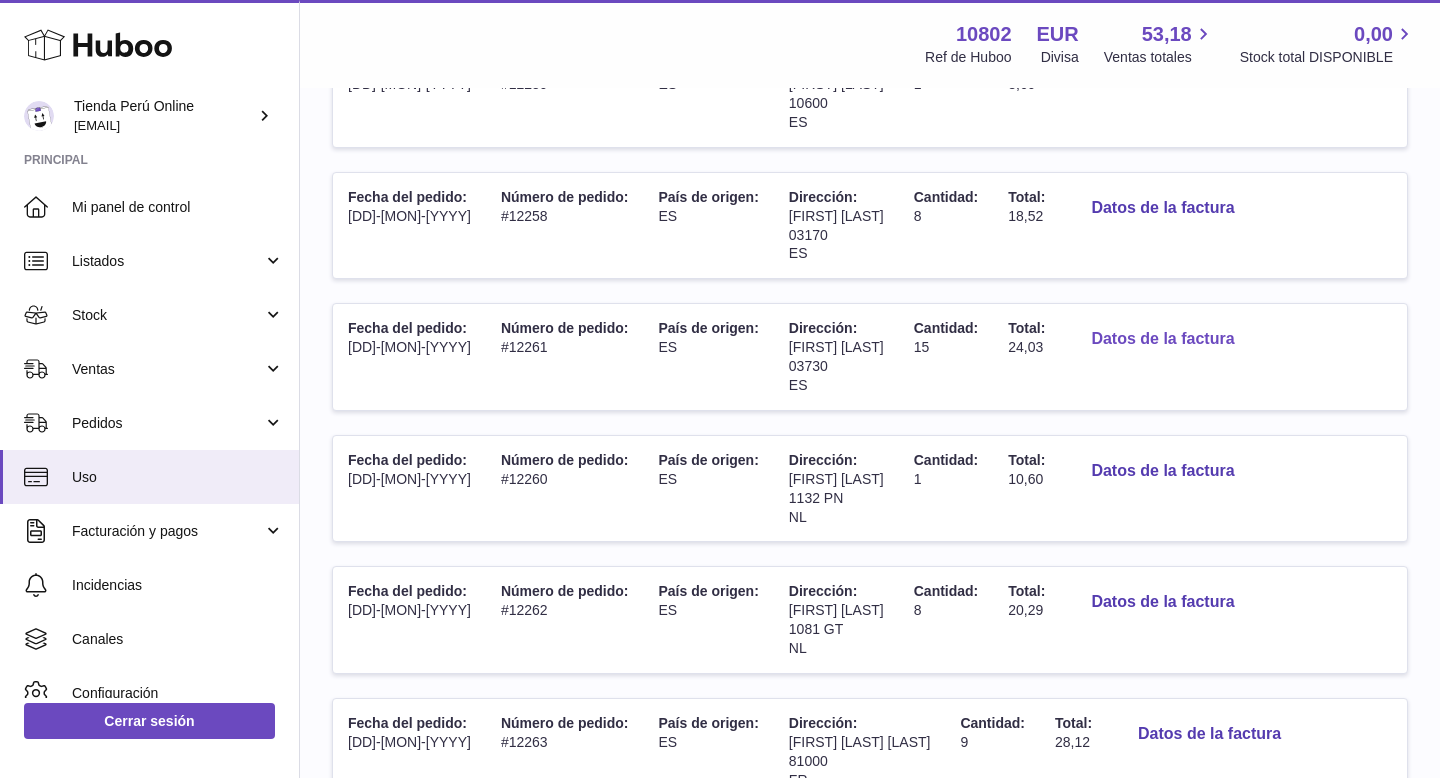 click on "Datos de la factura" at bounding box center [1162, 339] 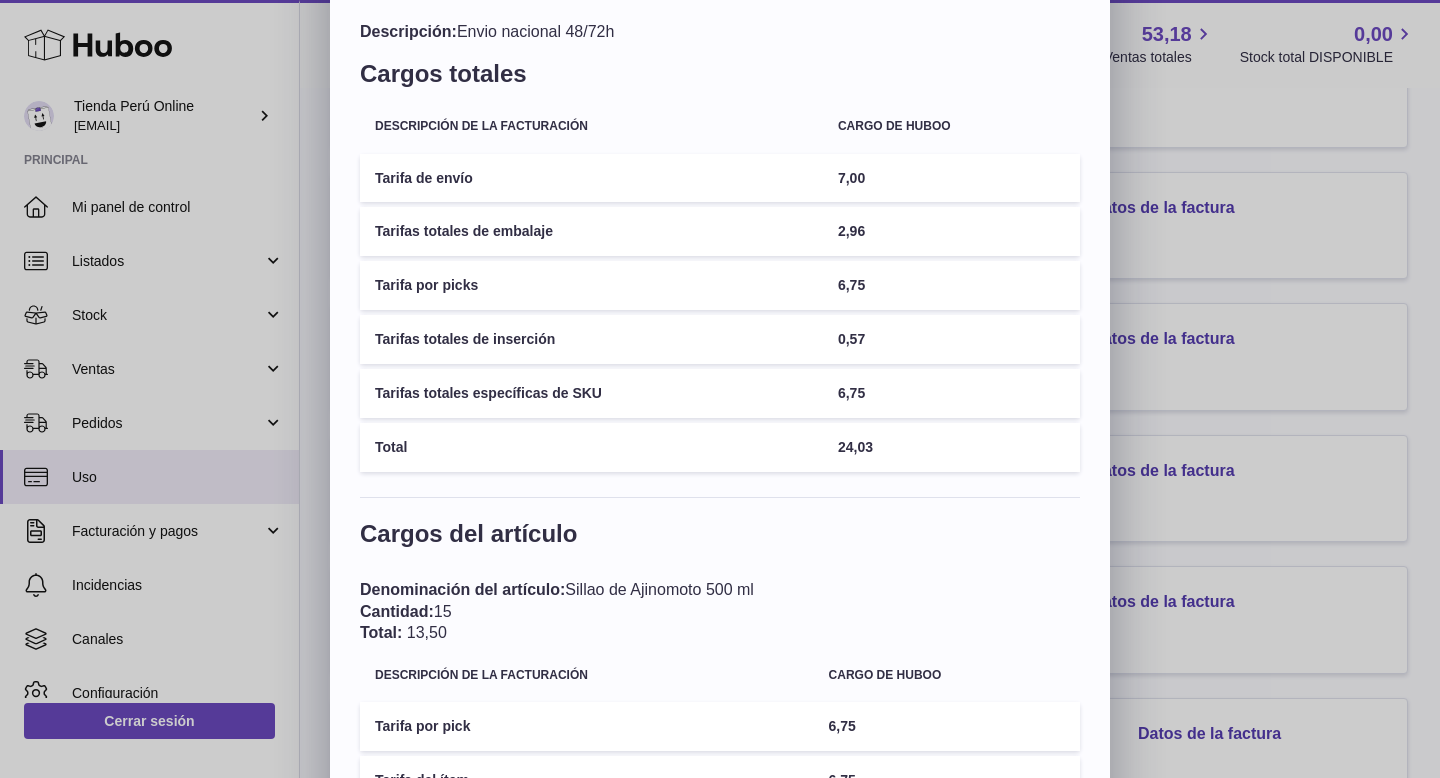scroll, scrollTop: 0, scrollLeft: 0, axis: both 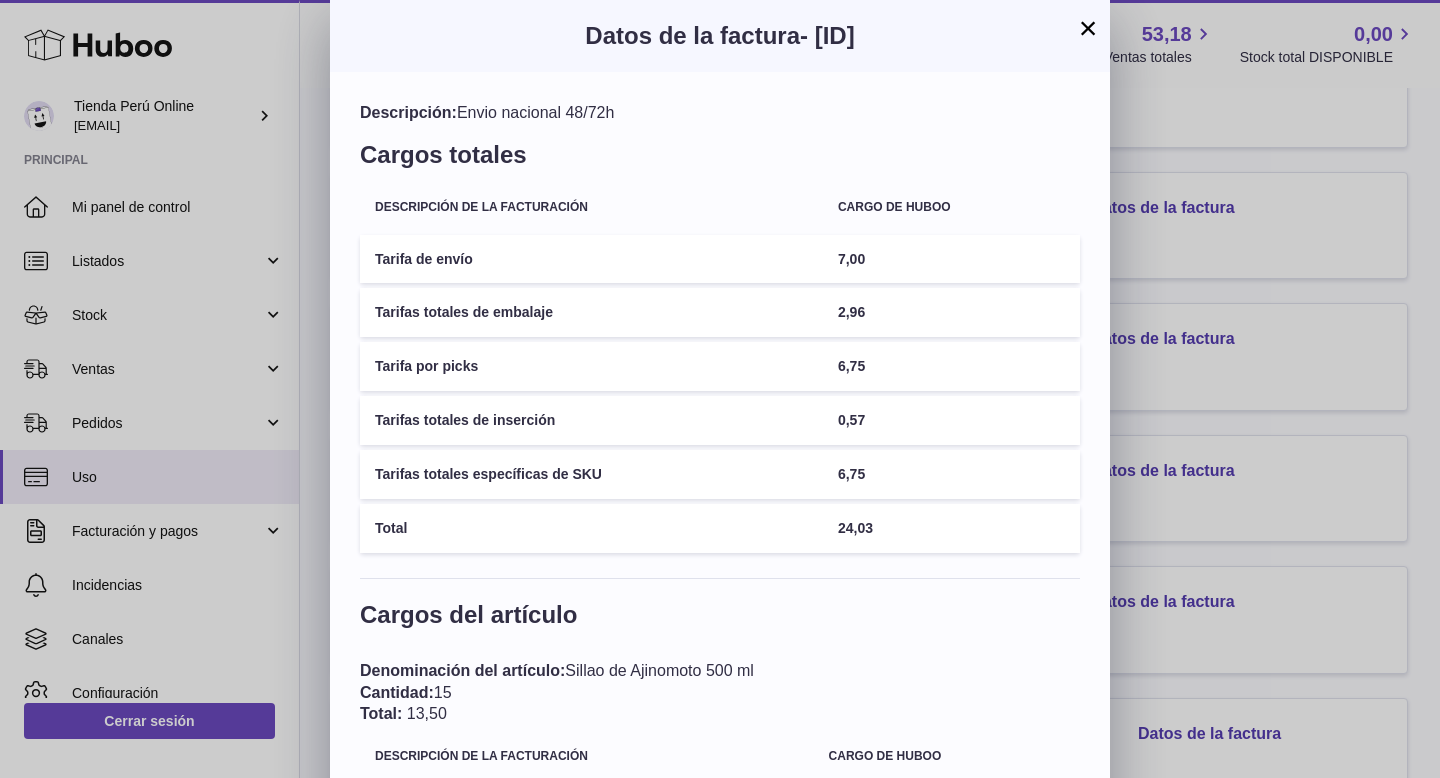 click on "×" at bounding box center [1088, 28] 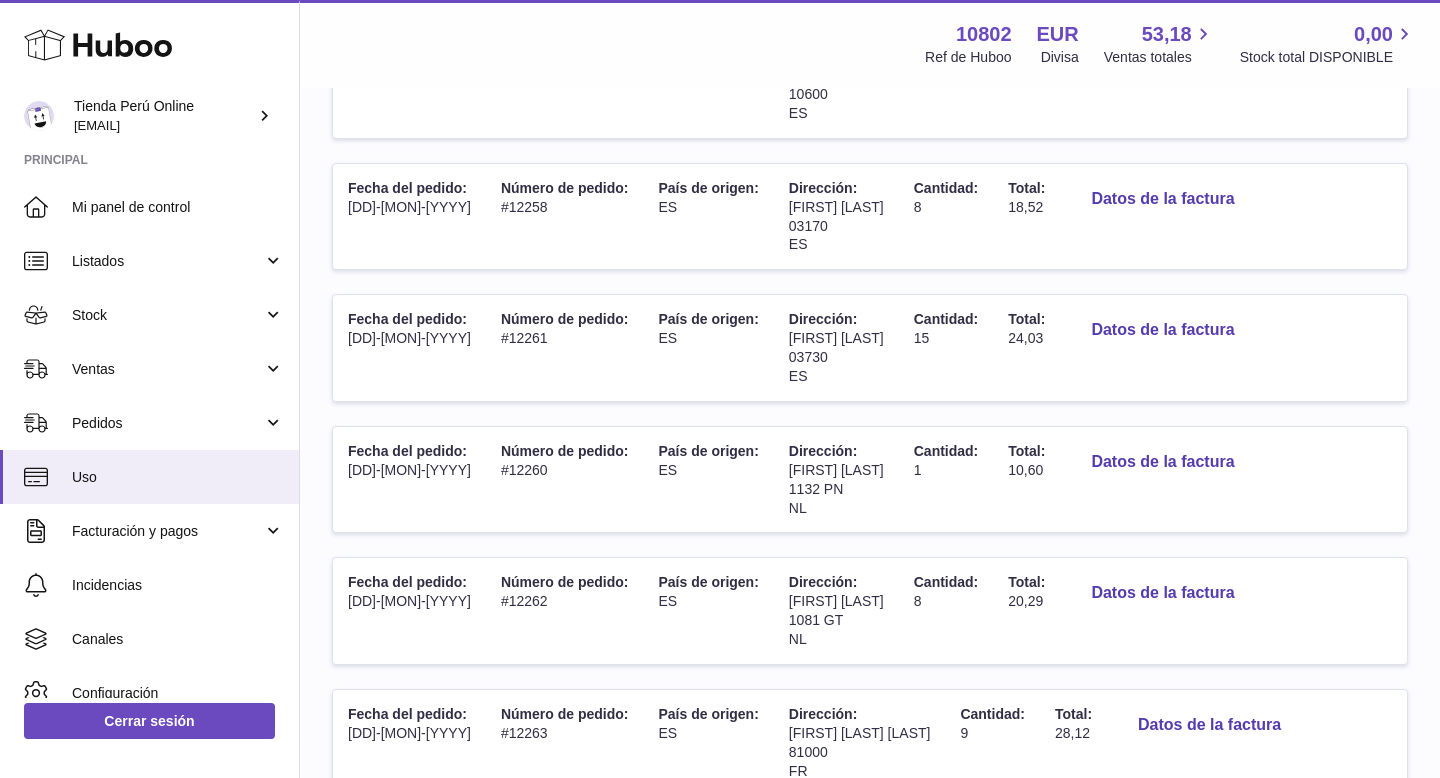 scroll, scrollTop: 882, scrollLeft: 0, axis: vertical 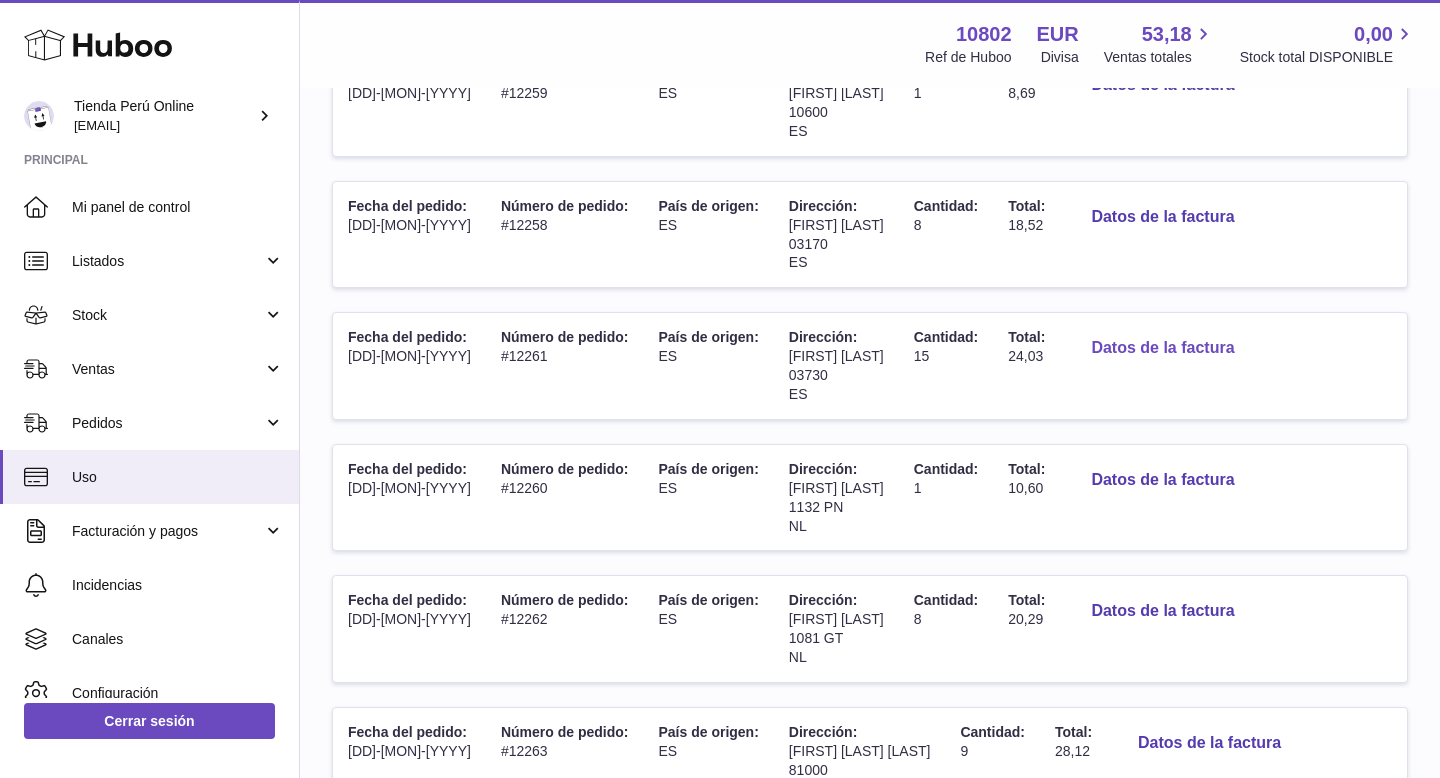 click on "Datos de la factura" at bounding box center [1162, 348] 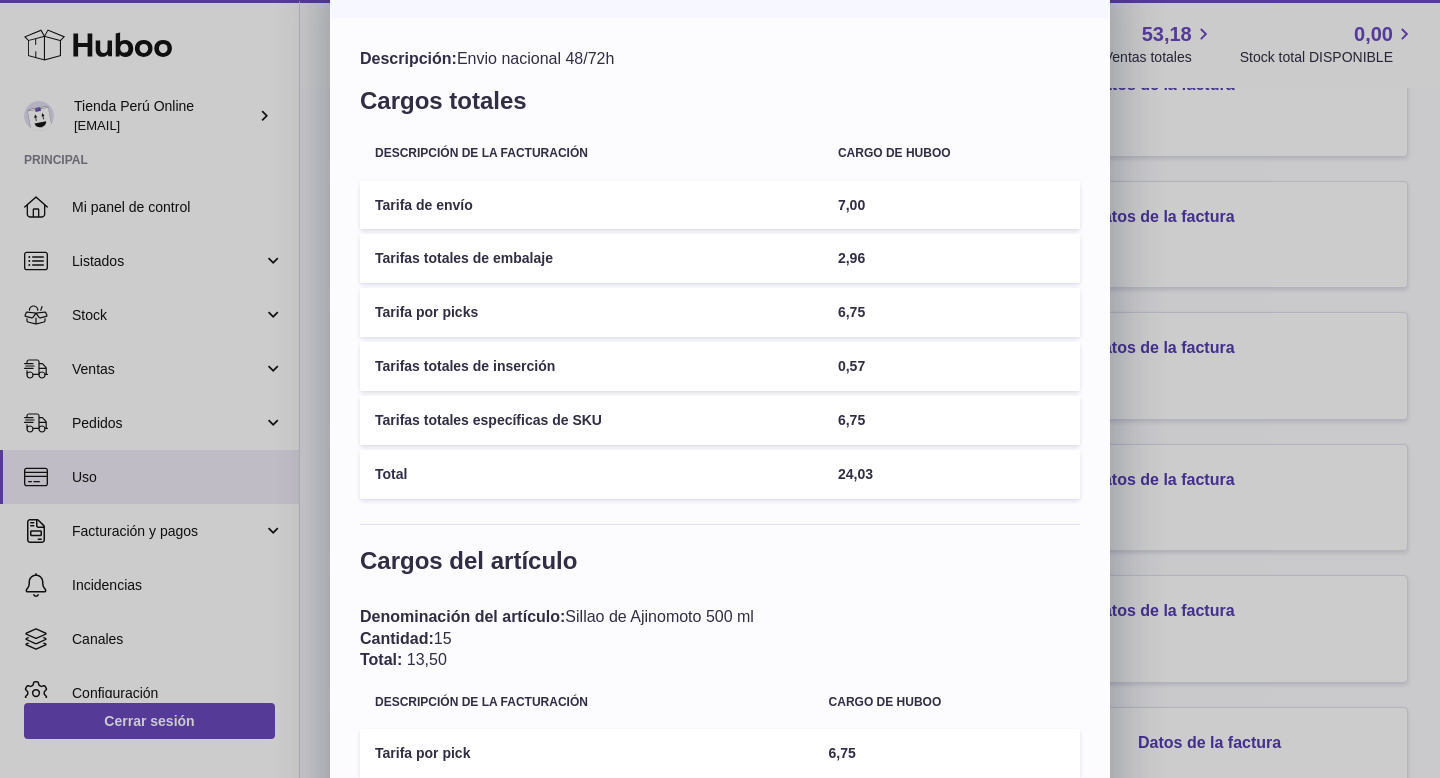 scroll, scrollTop: 0, scrollLeft: 0, axis: both 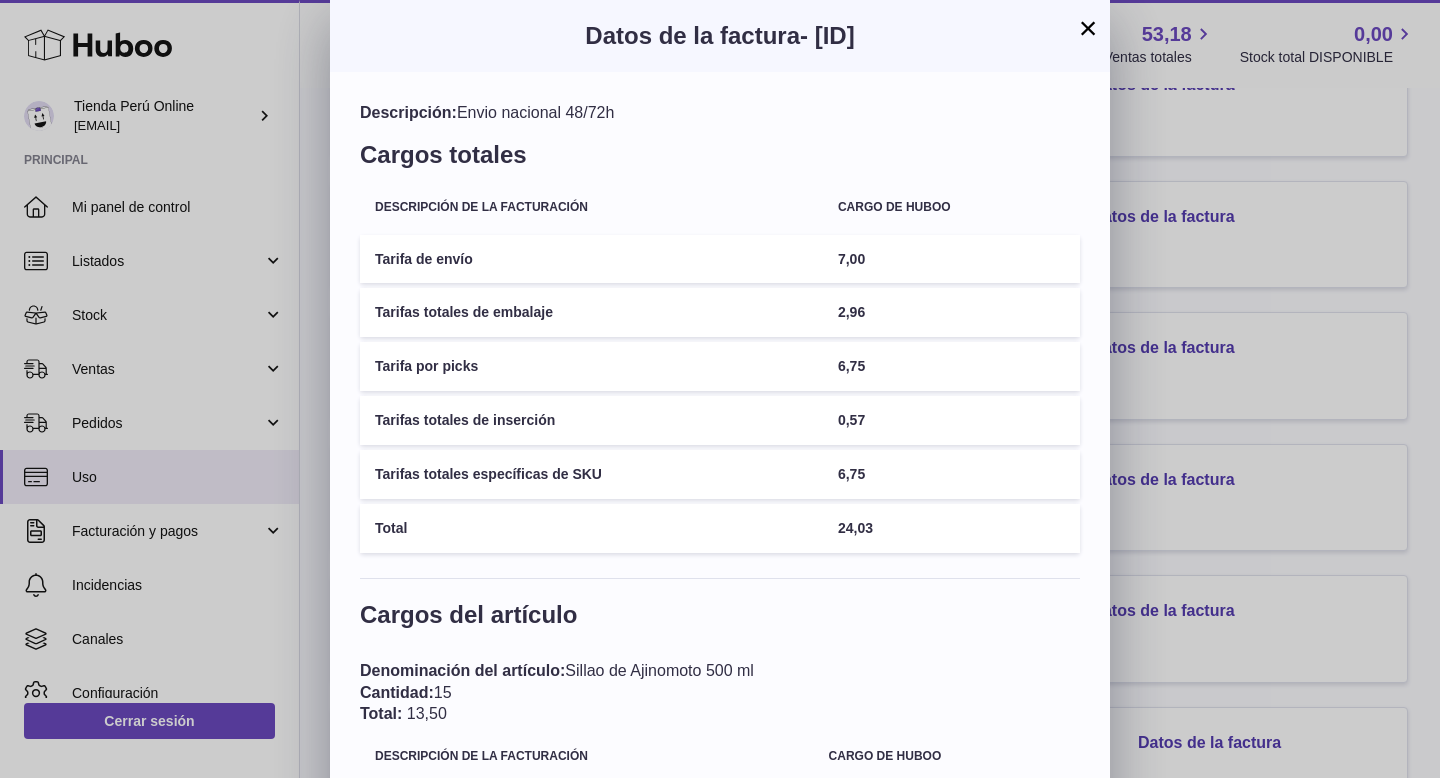 click on "×" at bounding box center [1088, 28] 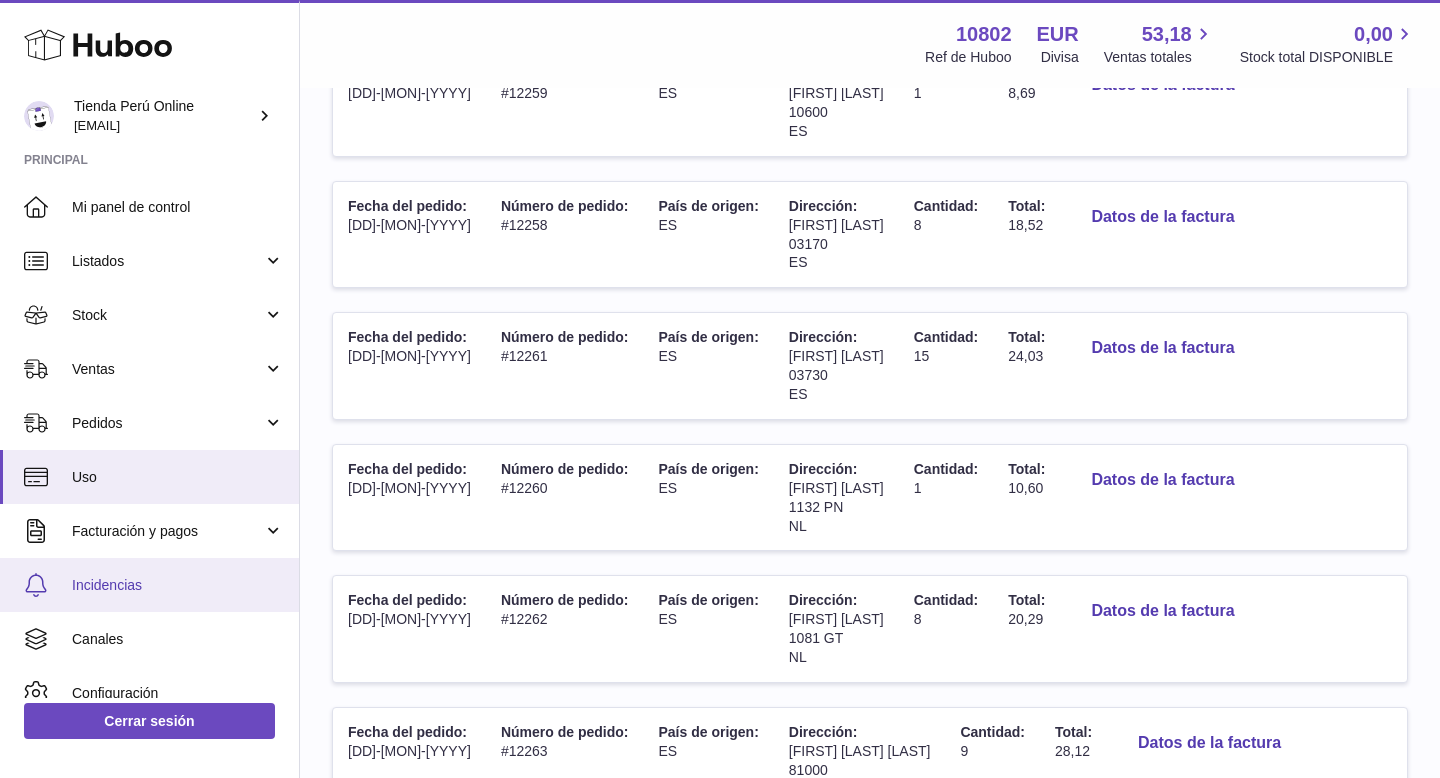 click on "Incidencias" at bounding box center (149, 585) 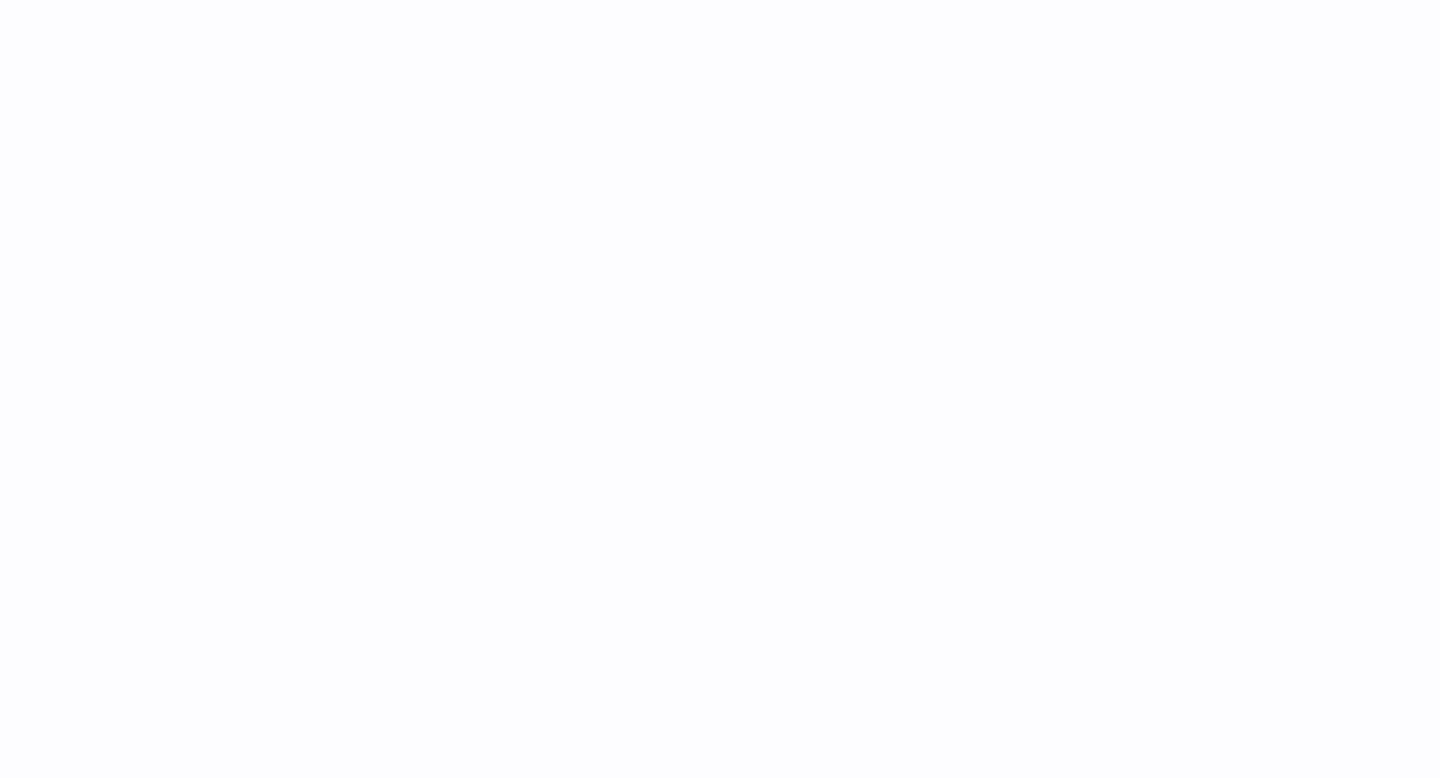 scroll, scrollTop: 0, scrollLeft: 0, axis: both 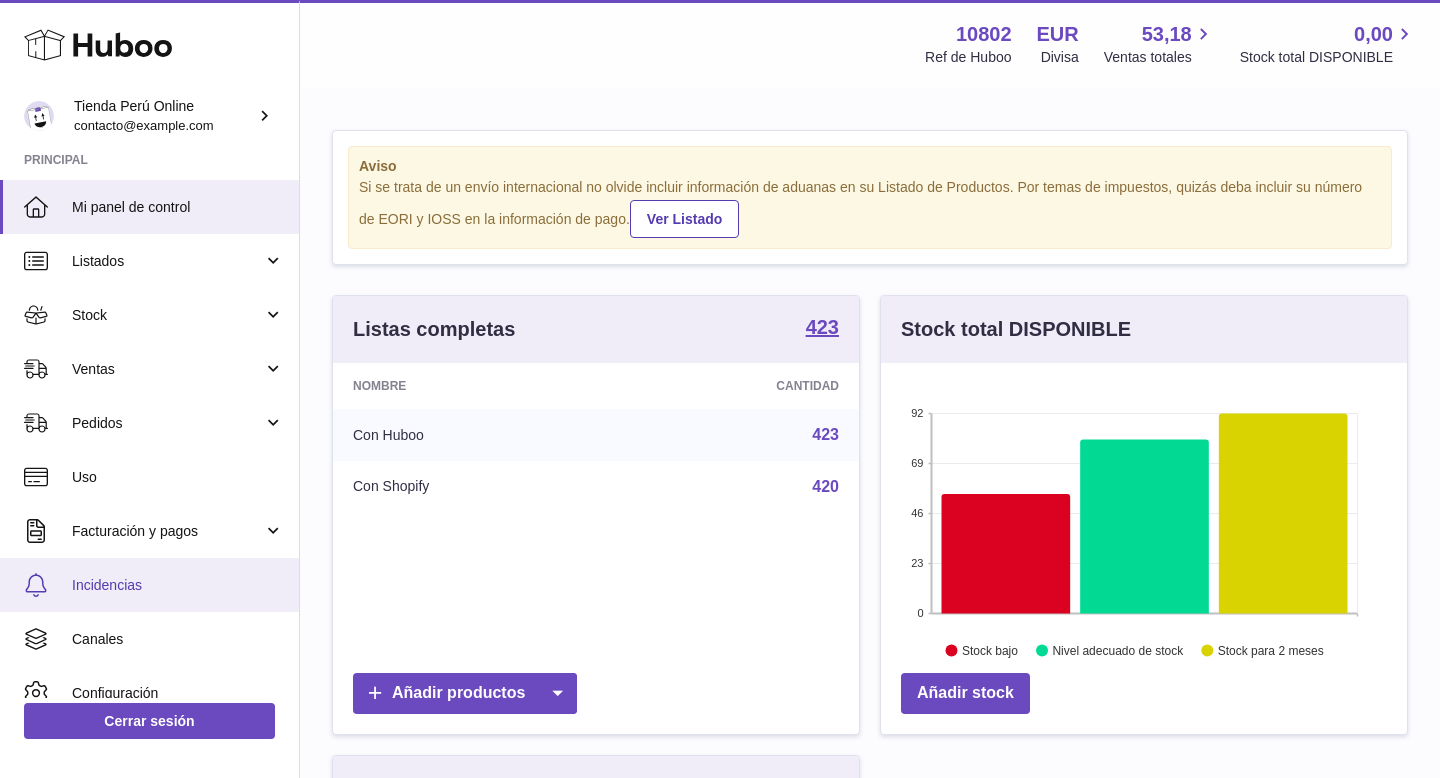 click on "Incidencias" at bounding box center (178, 585) 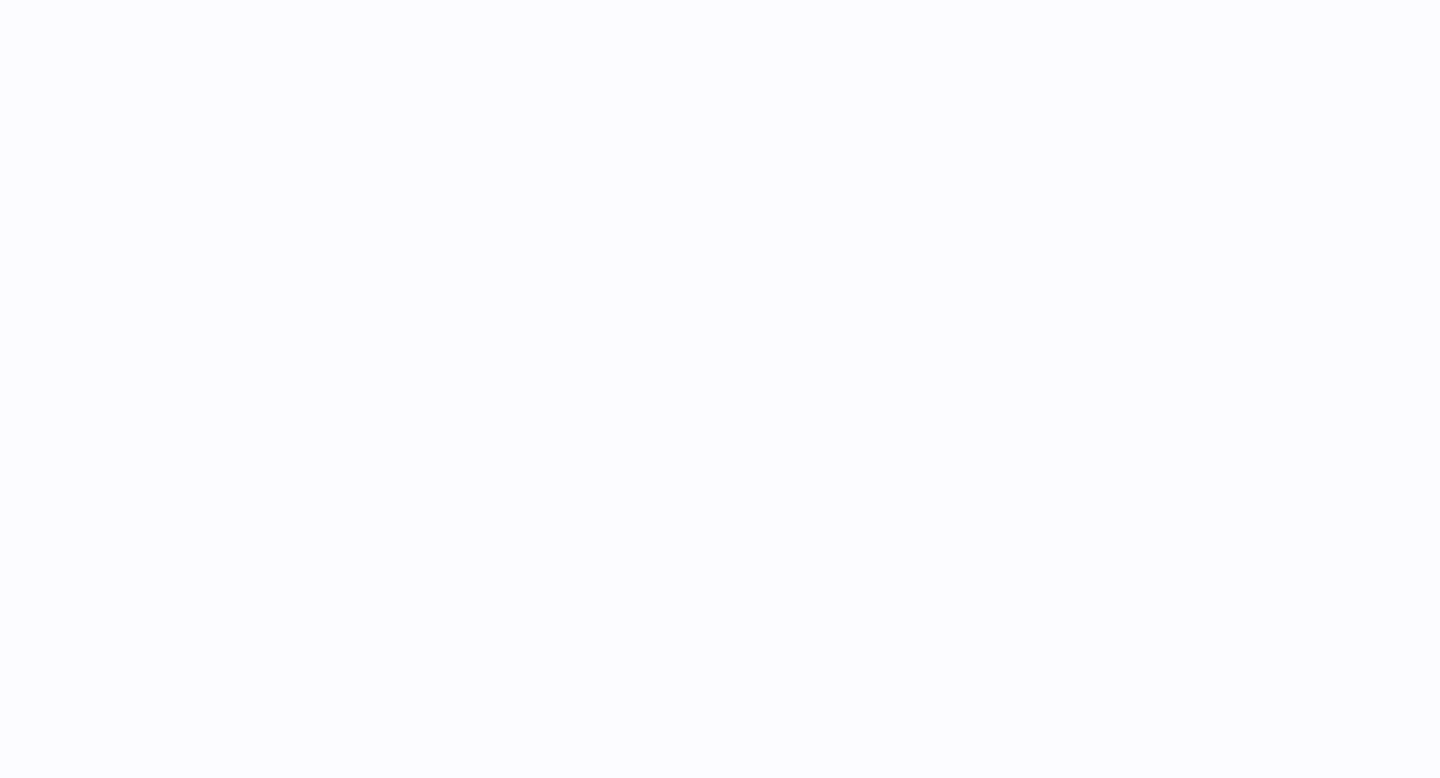 scroll, scrollTop: 0, scrollLeft: 0, axis: both 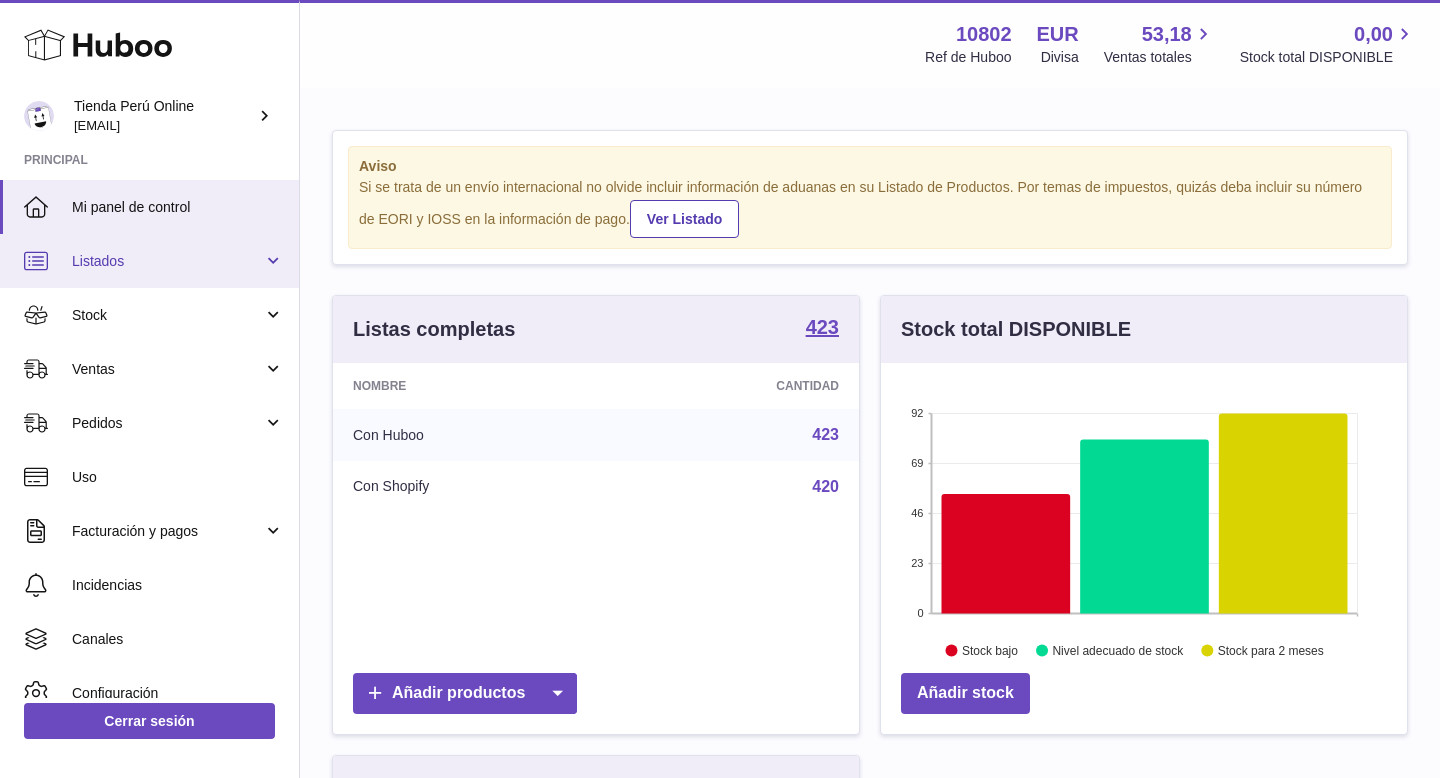 click on "Listados" at bounding box center (167, 261) 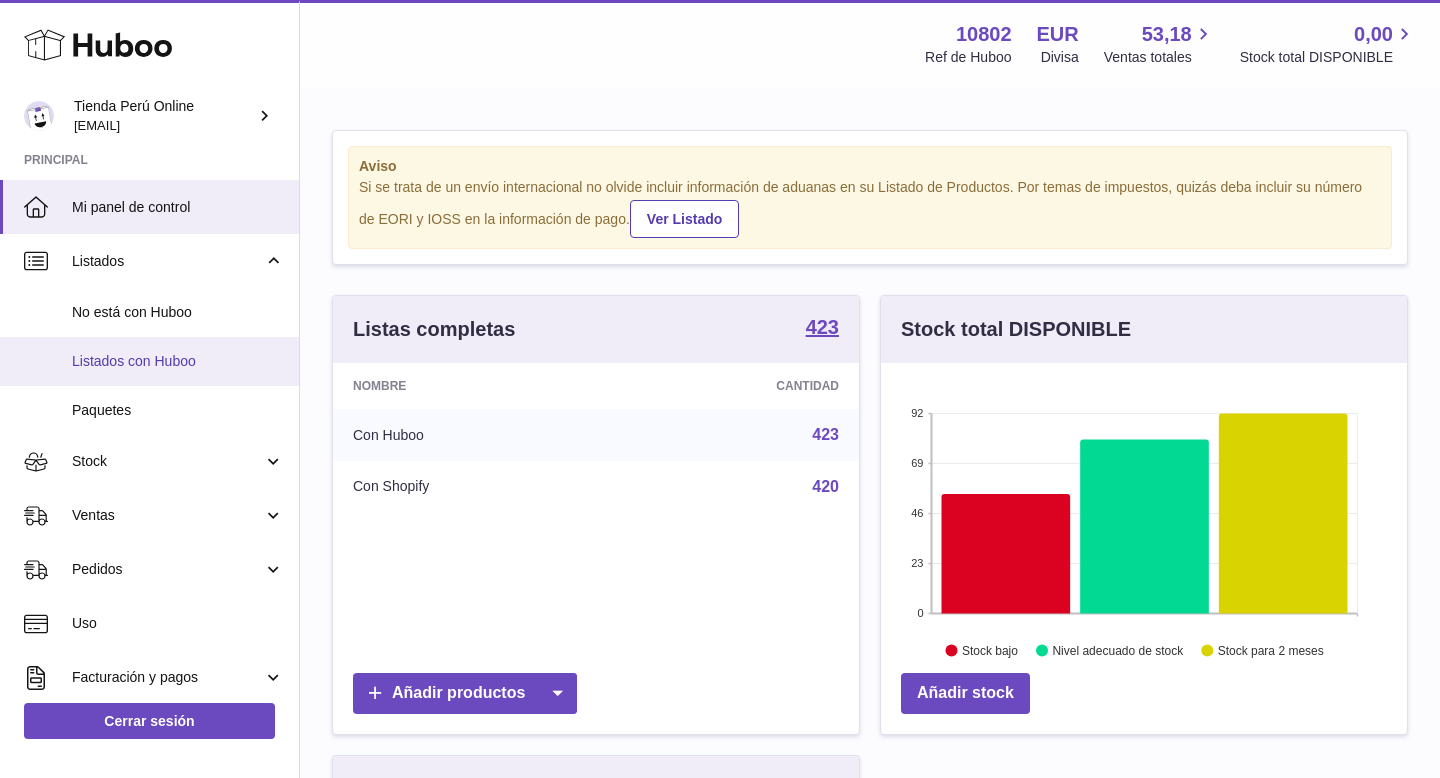 click on "Listados con Huboo" at bounding box center [178, 361] 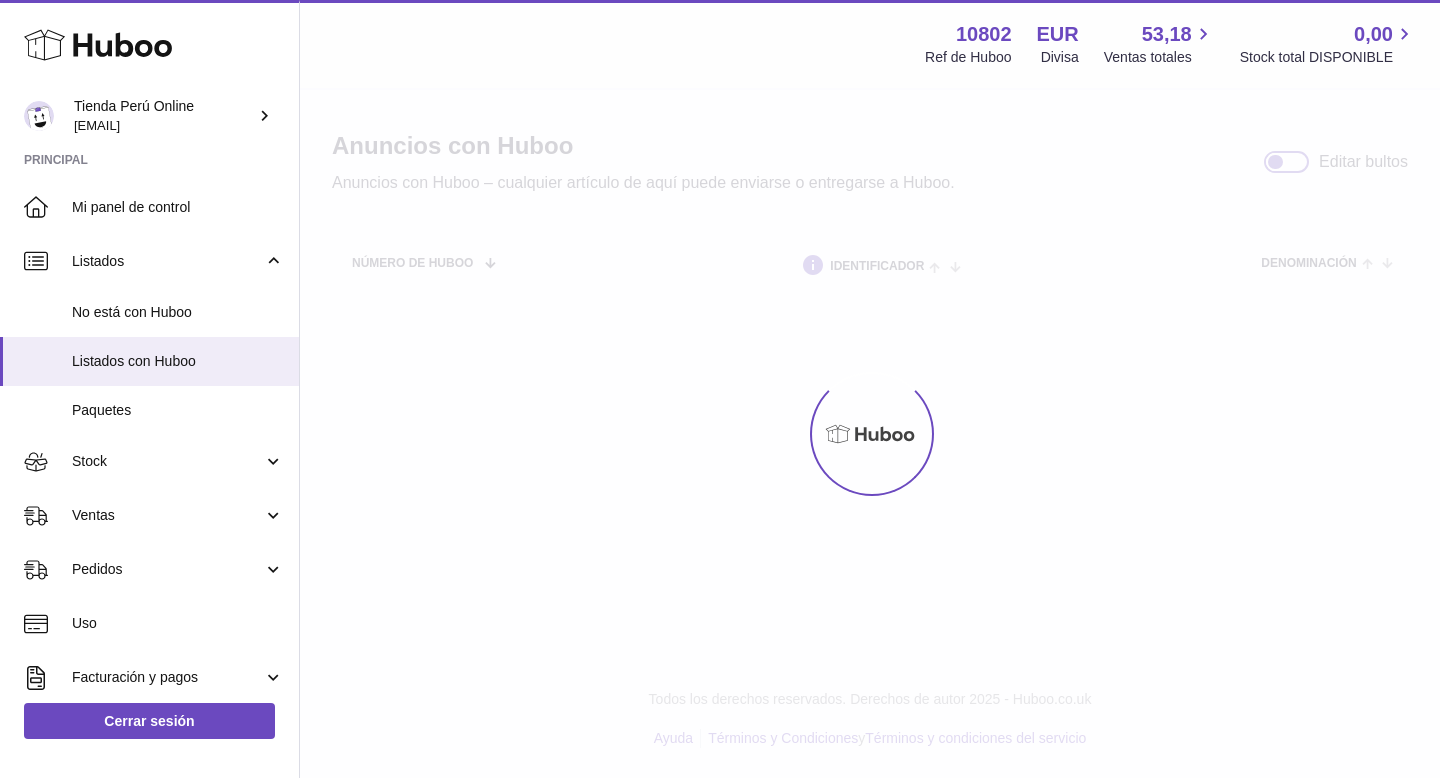 scroll, scrollTop: 0, scrollLeft: 0, axis: both 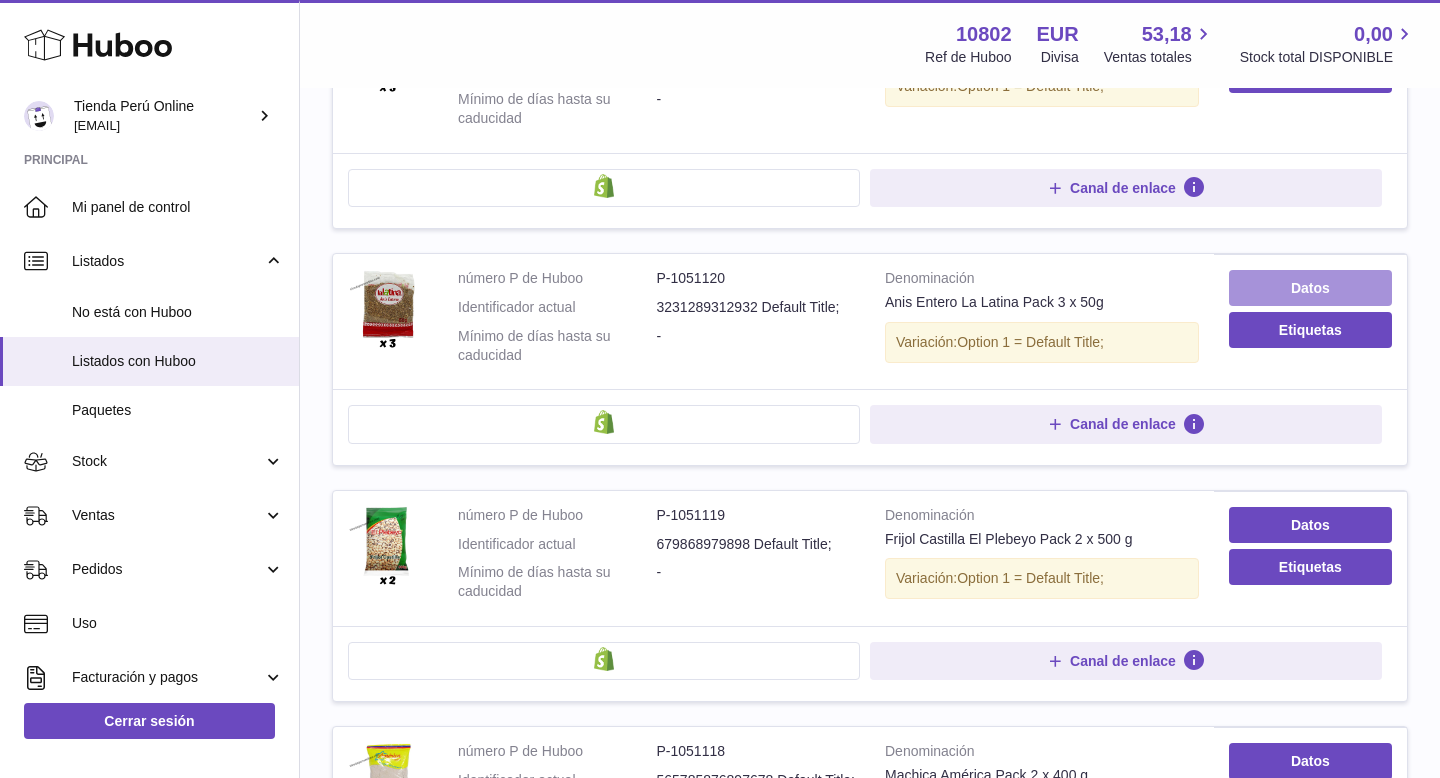 click on "Datos" at bounding box center [1310, 288] 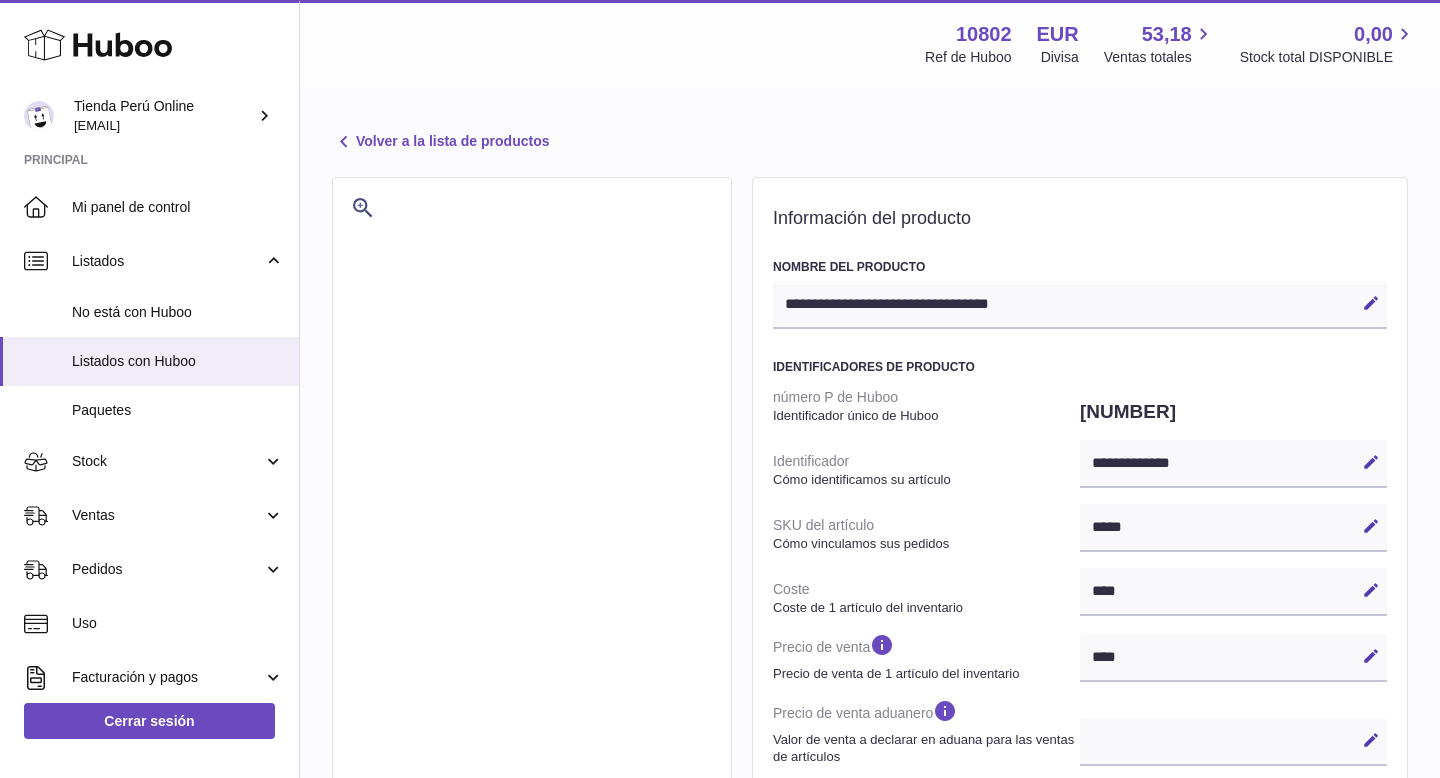 select on "***" 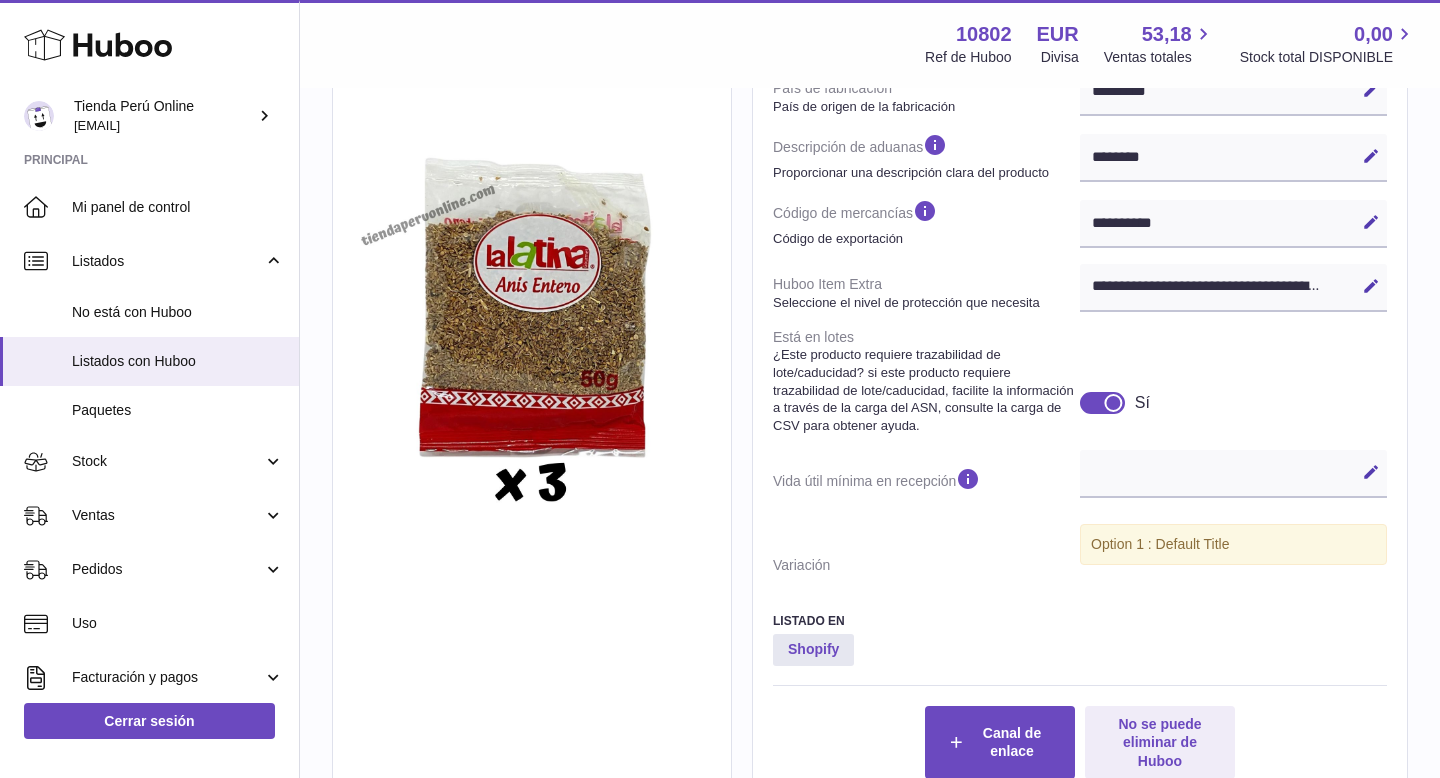 scroll, scrollTop: 691, scrollLeft: 0, axis: vertical 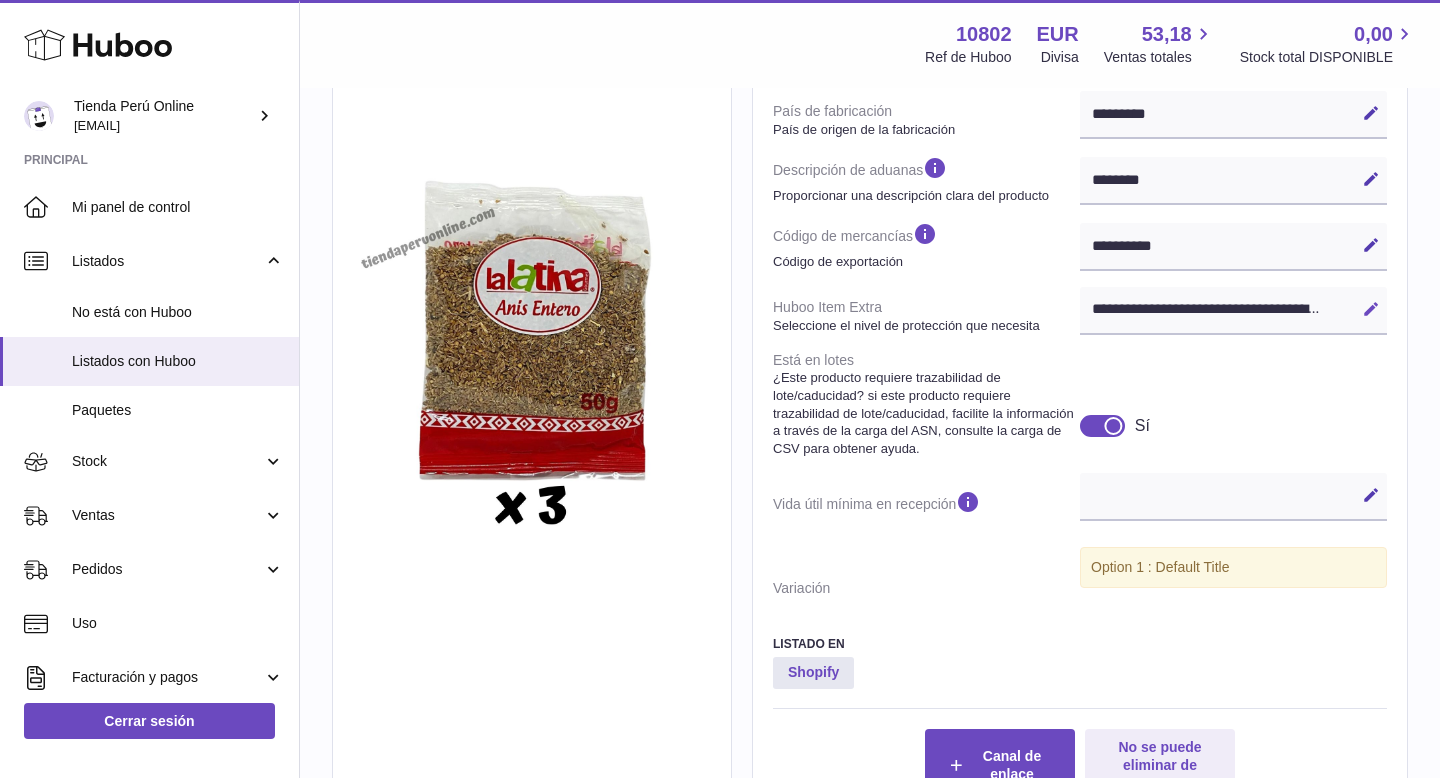 click on "Editar" at bounding box center (1371, 309) 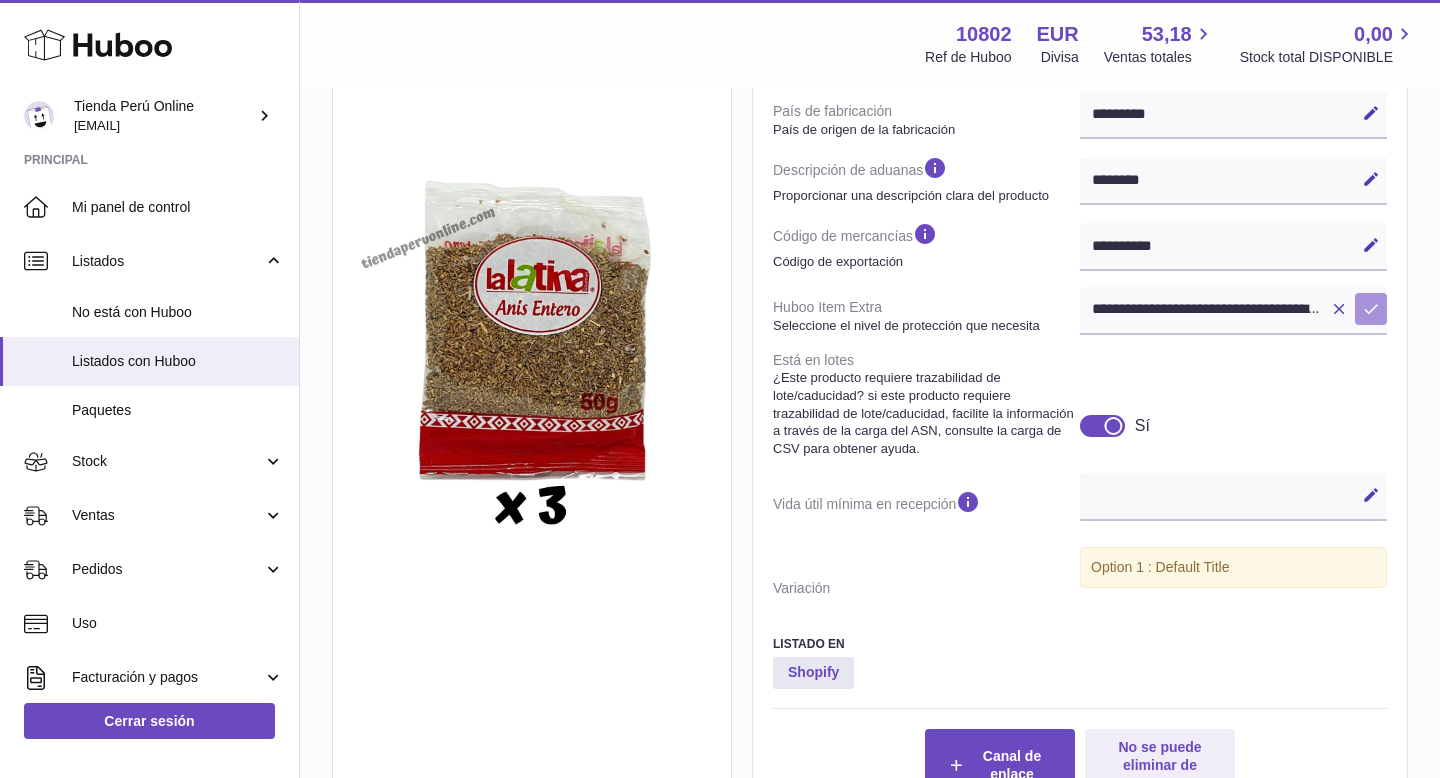 click at bounding box center (1371, 309) 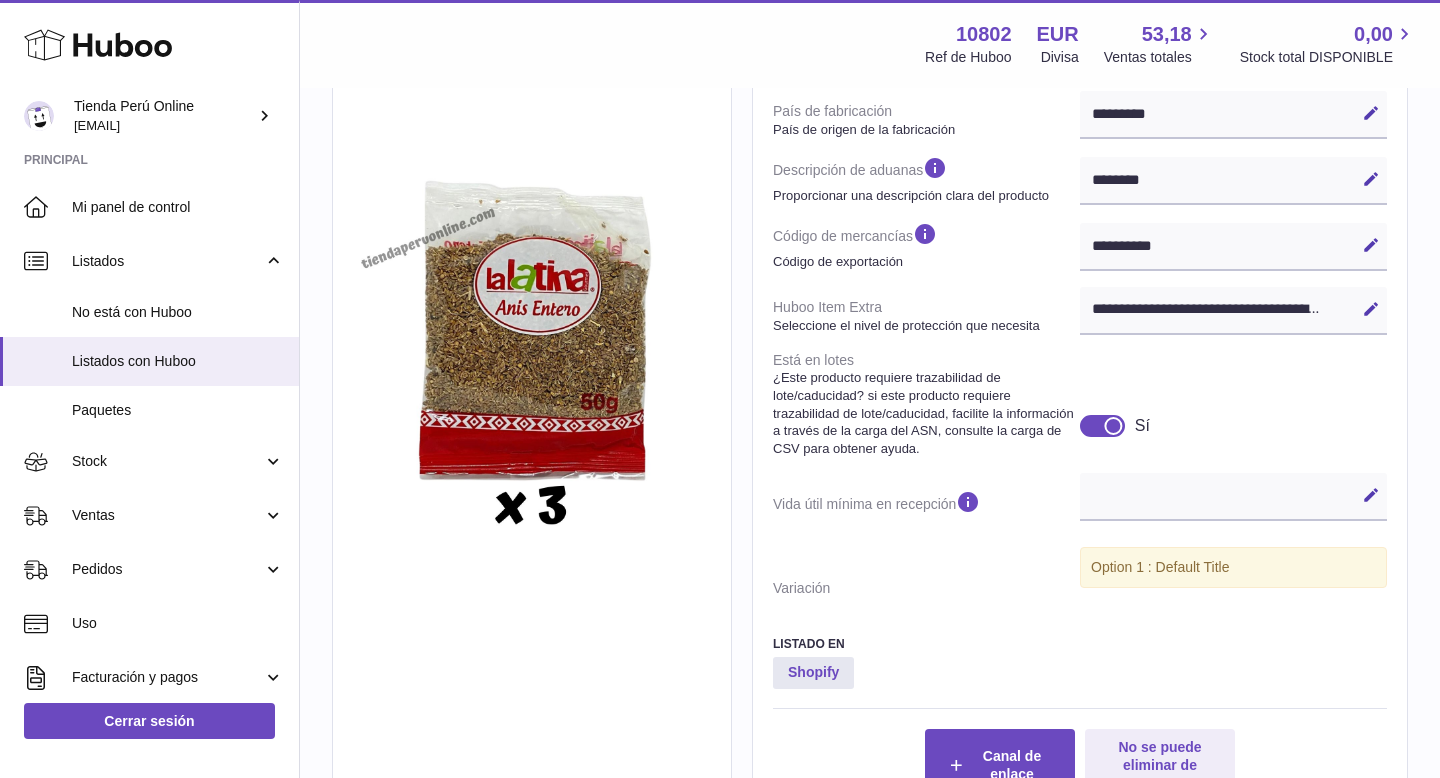 click on "**********" at bounding box center [1233, 311] 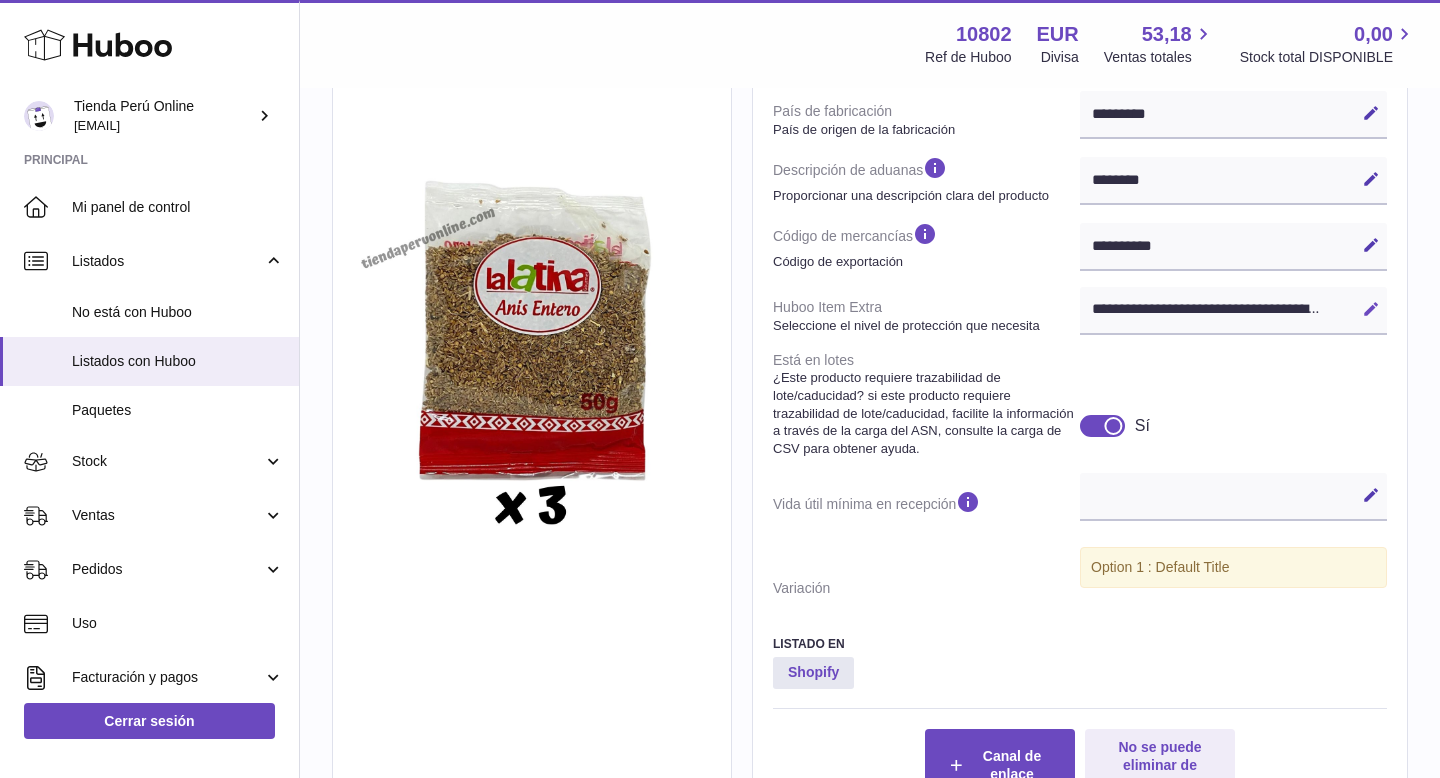 click at bounding box center [1371, 309] 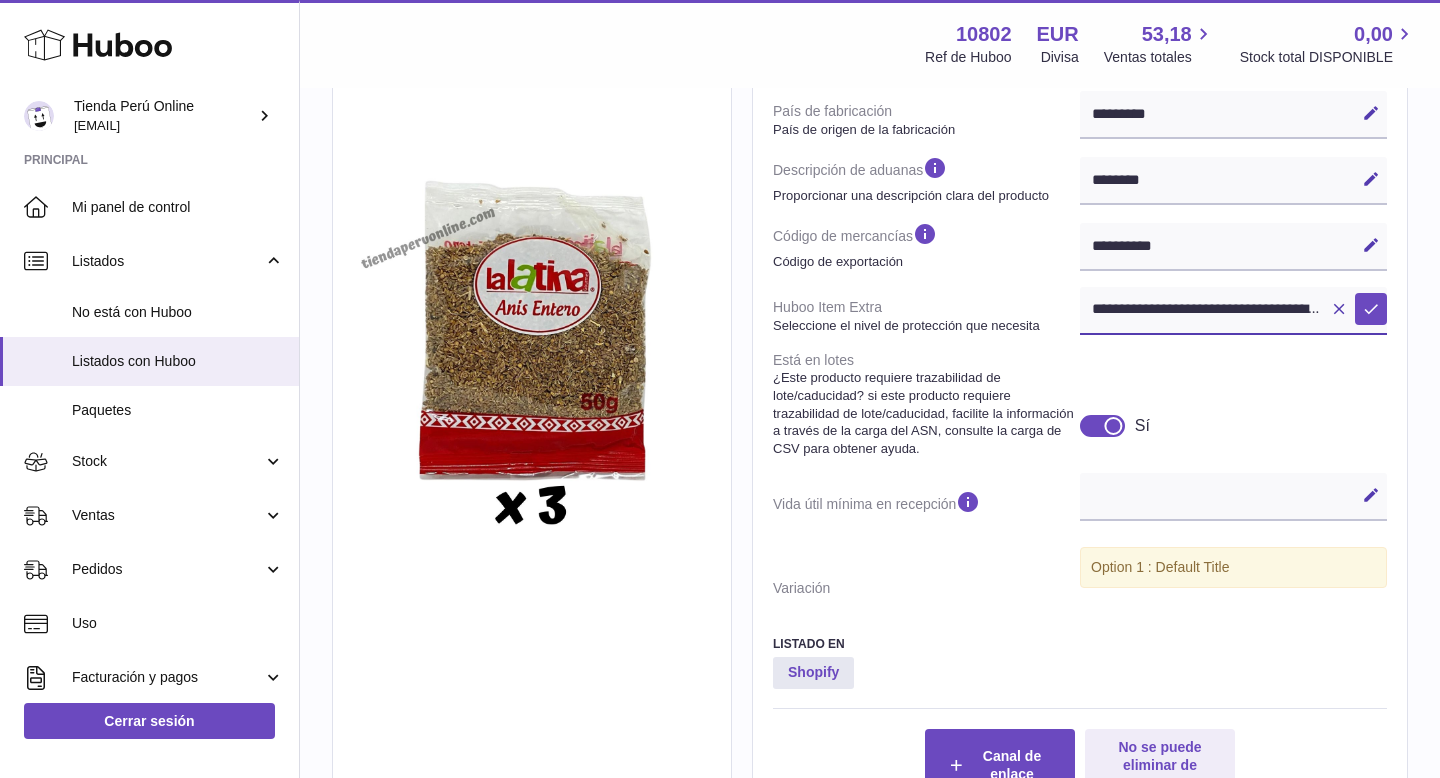 click on "**********" at bounding box center (1233, 311) 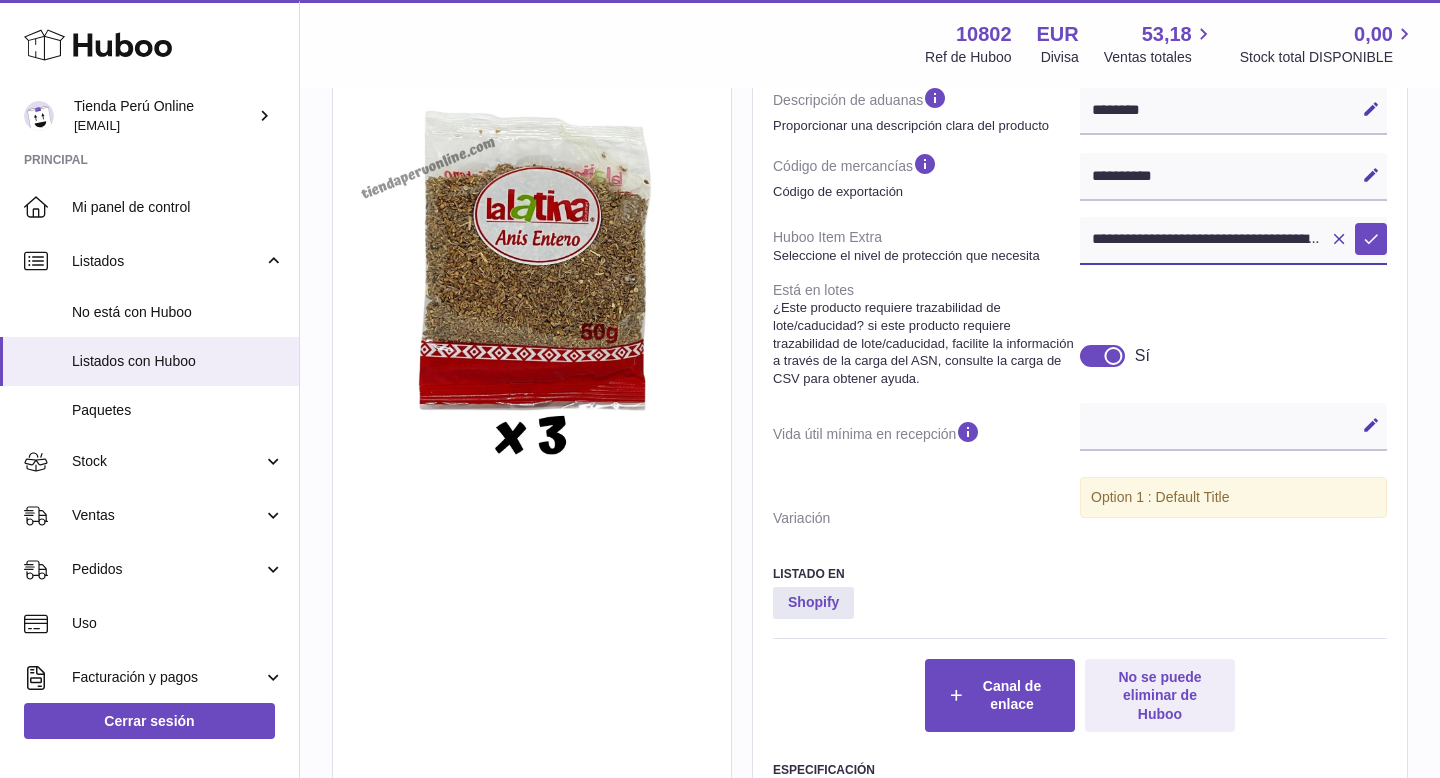 scroll, scrollTop: 762, scrollLeft: 0, axis: vertical 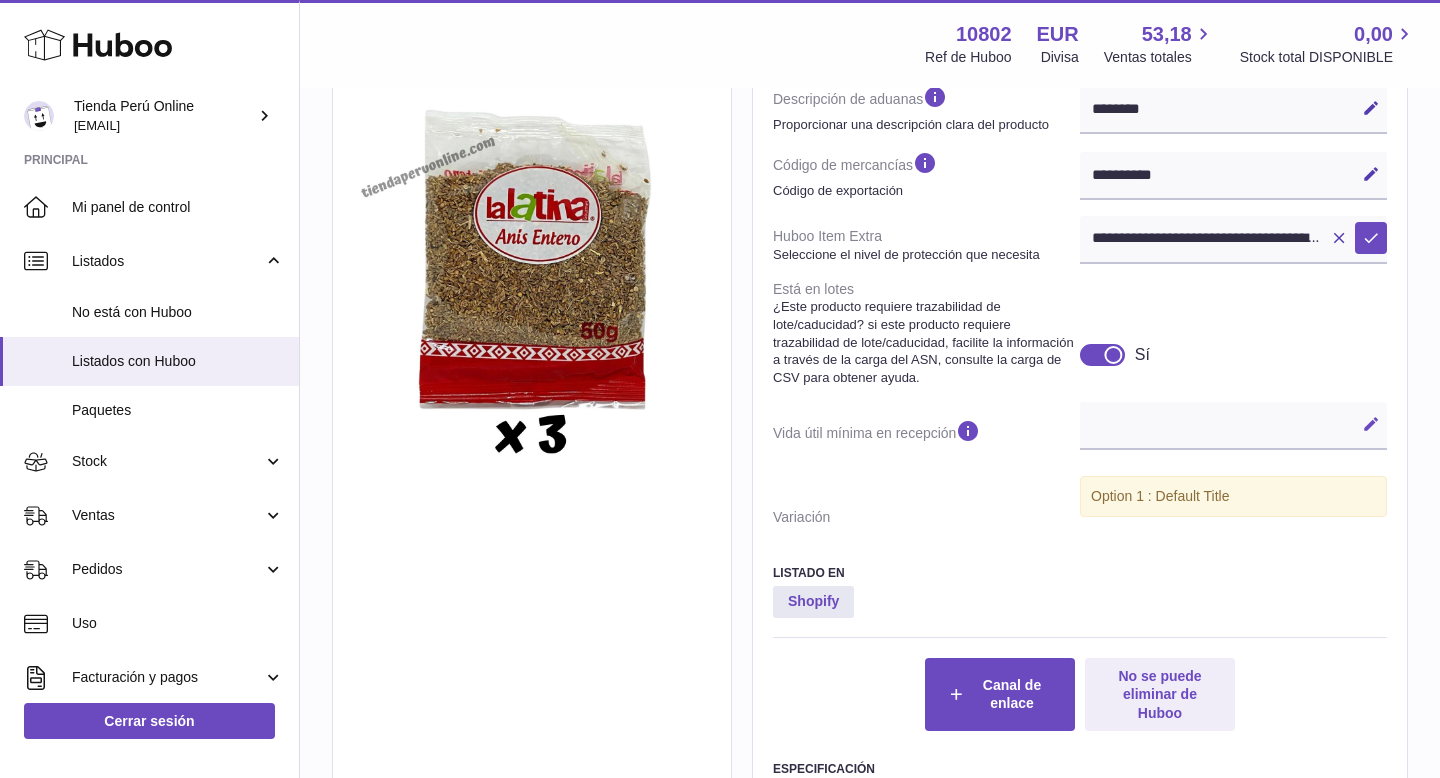 click at bounding box center [1371, 424] 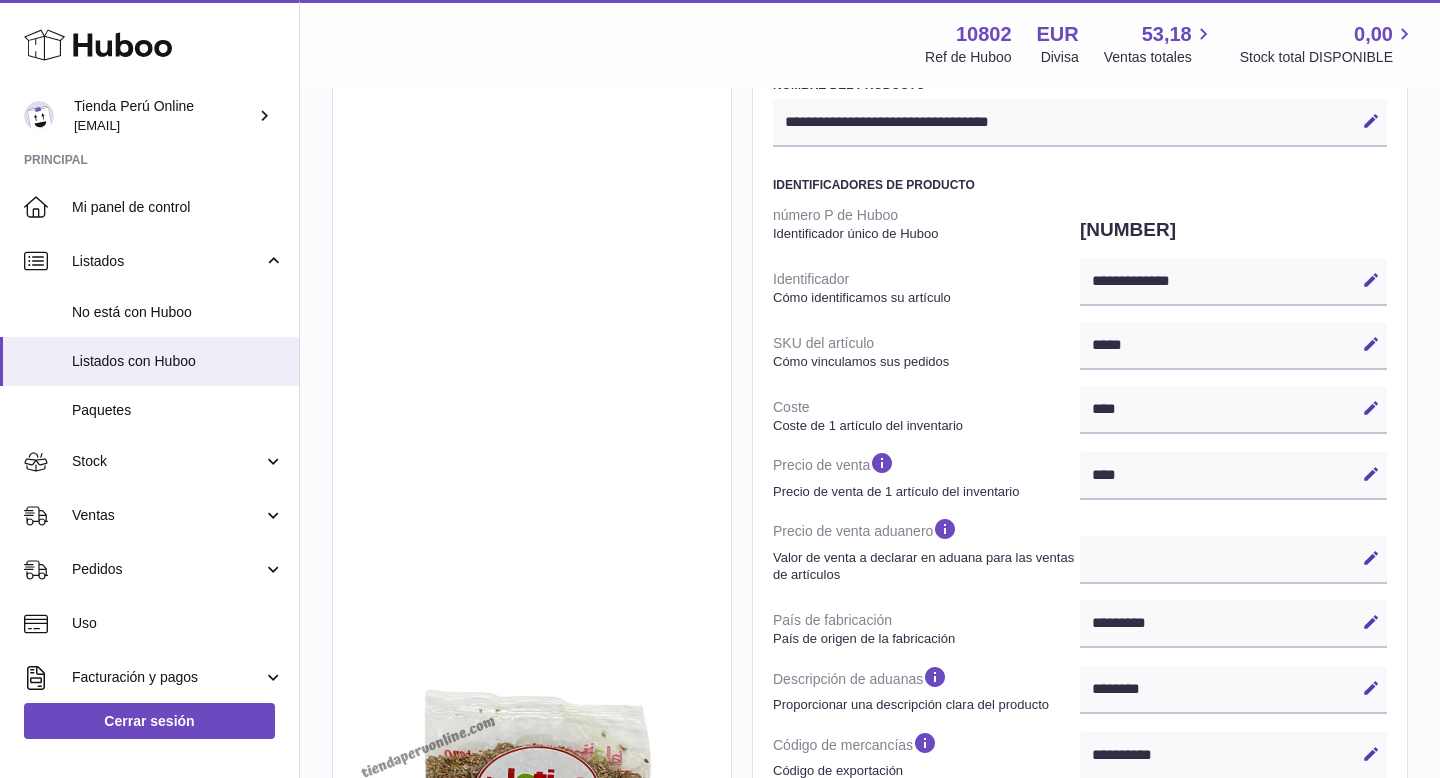 scroll, scrollTop: 0, scrollLeft: 0, axis: both 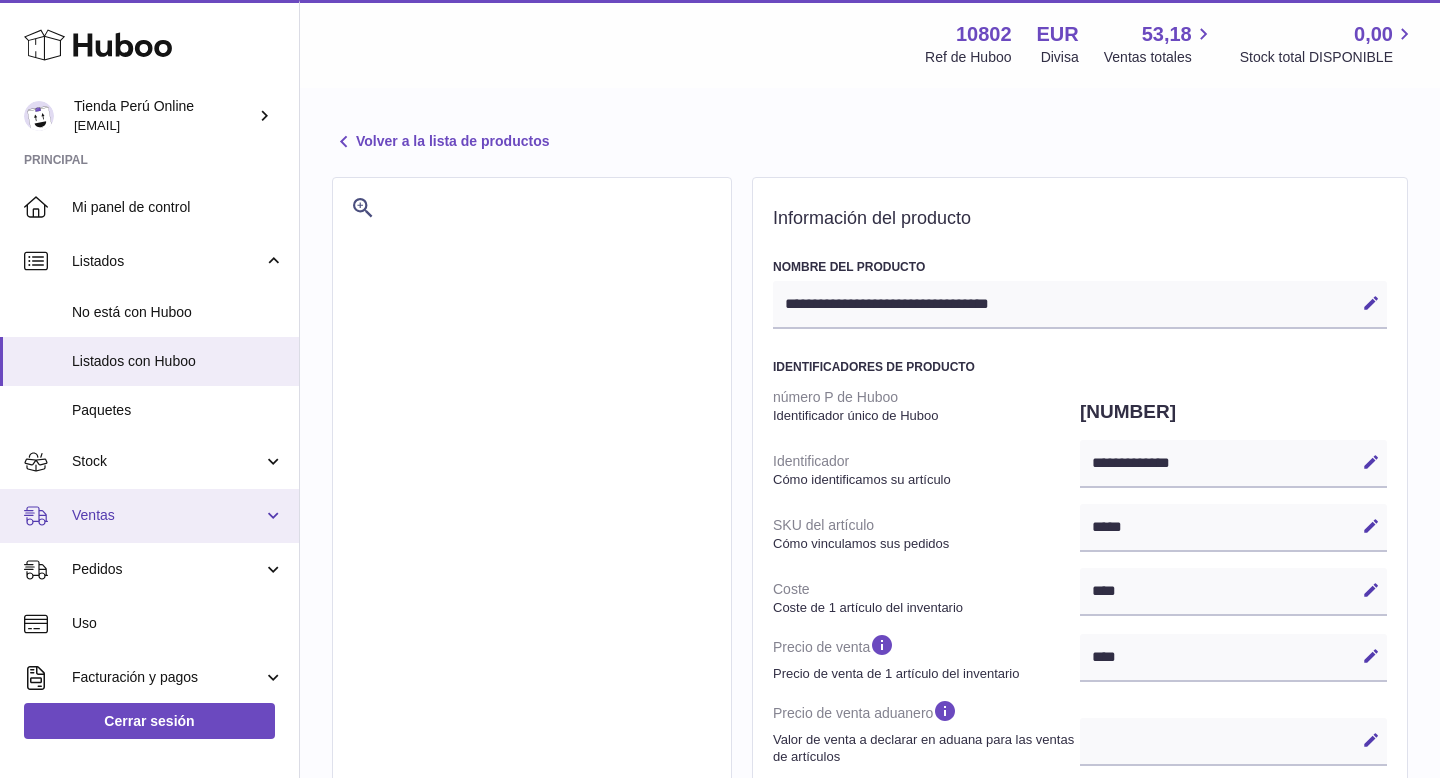 click on "Ventas" at bounding box center (167, 515) 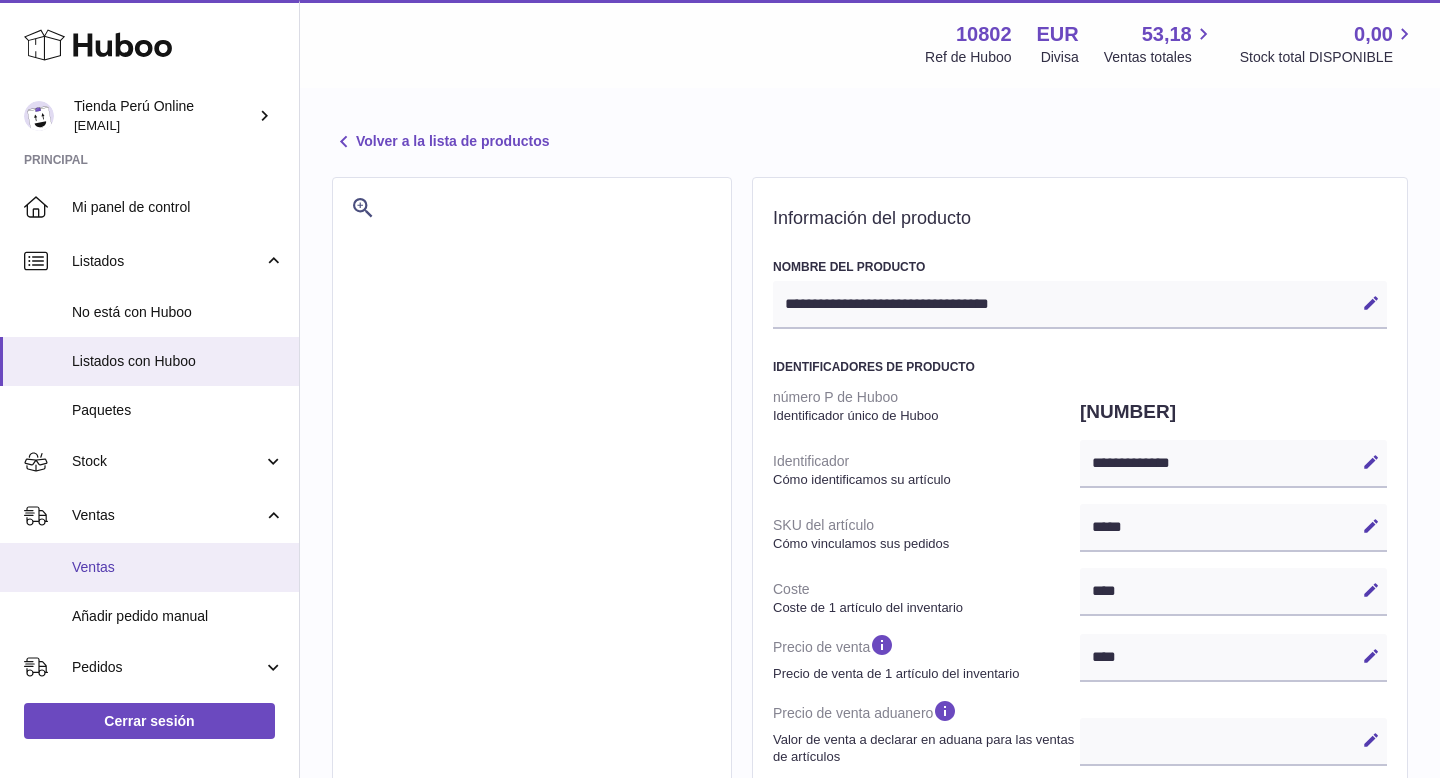 click on "Ventas" at bounding box center [178, 567] 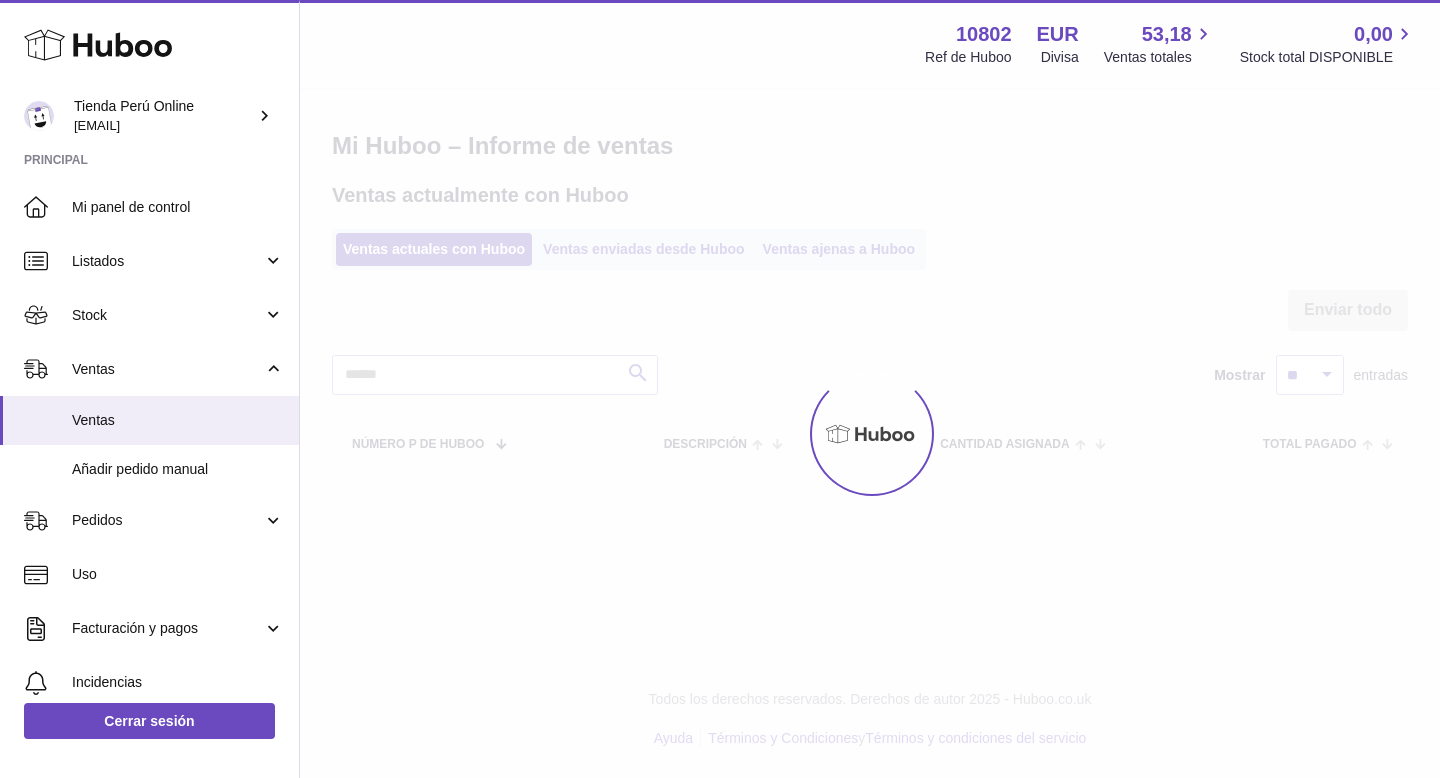 scroll, scrollTop: 2, scrollLeft: 0, axis: vertical 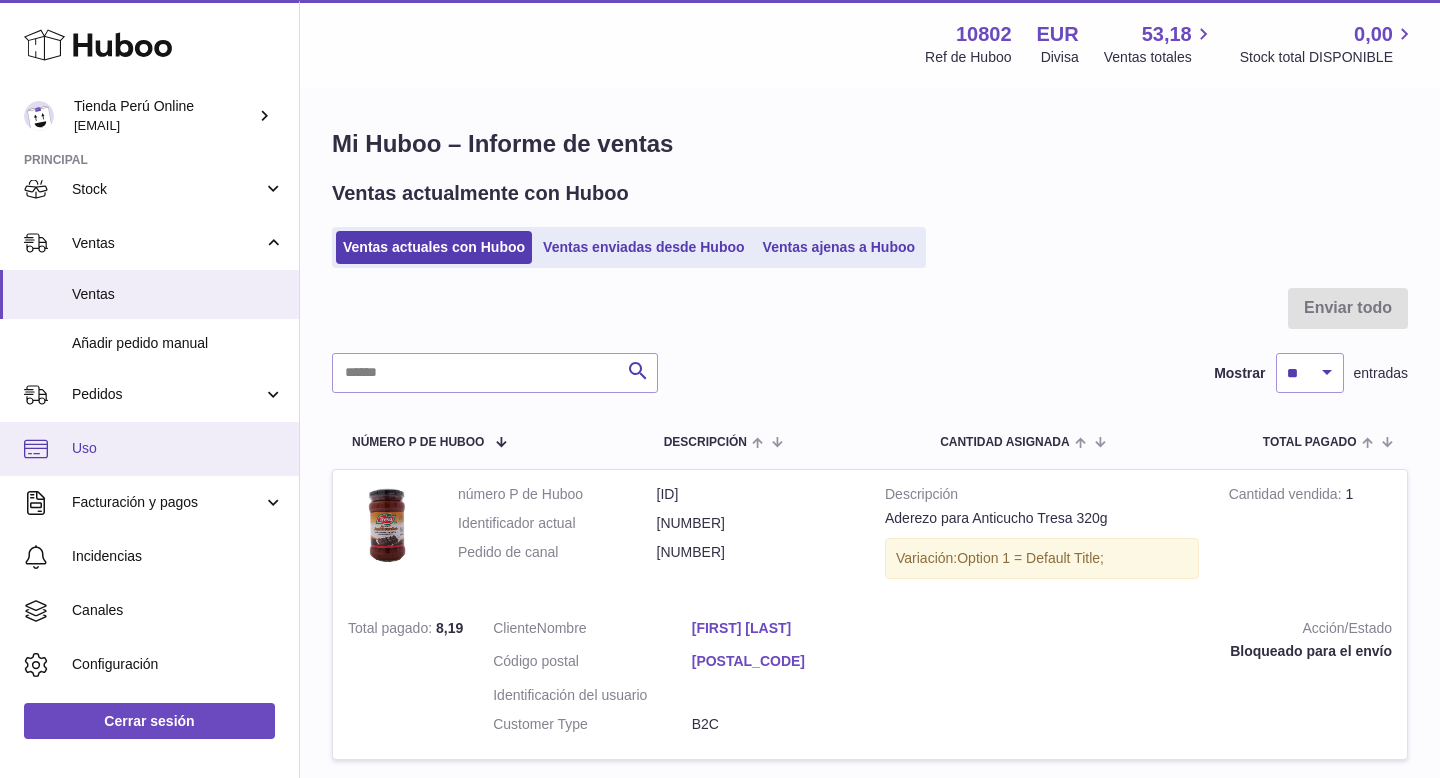 click on "Uso" at bounding box center [149, 449] 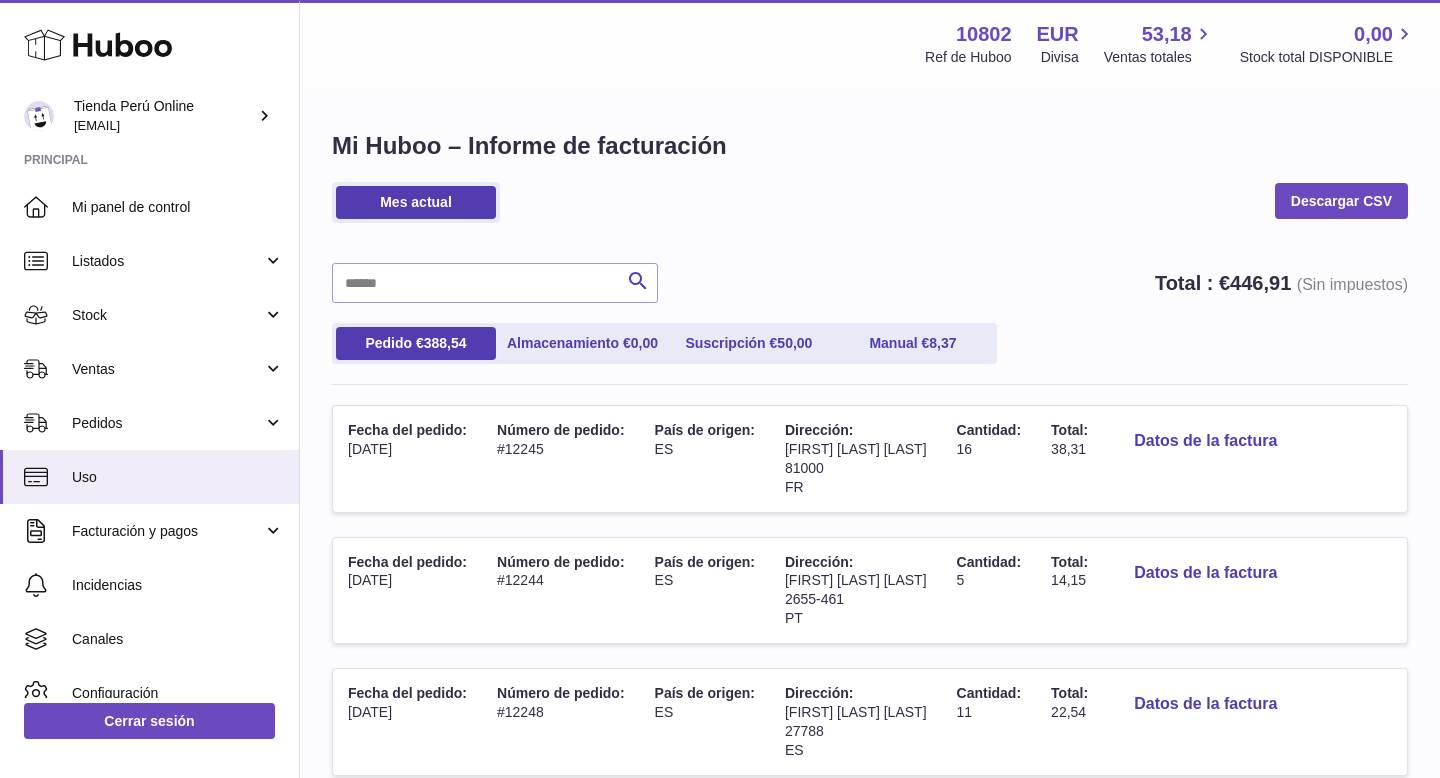 scroll, scrollTop: 0, scrollLeft: 0, axis: both 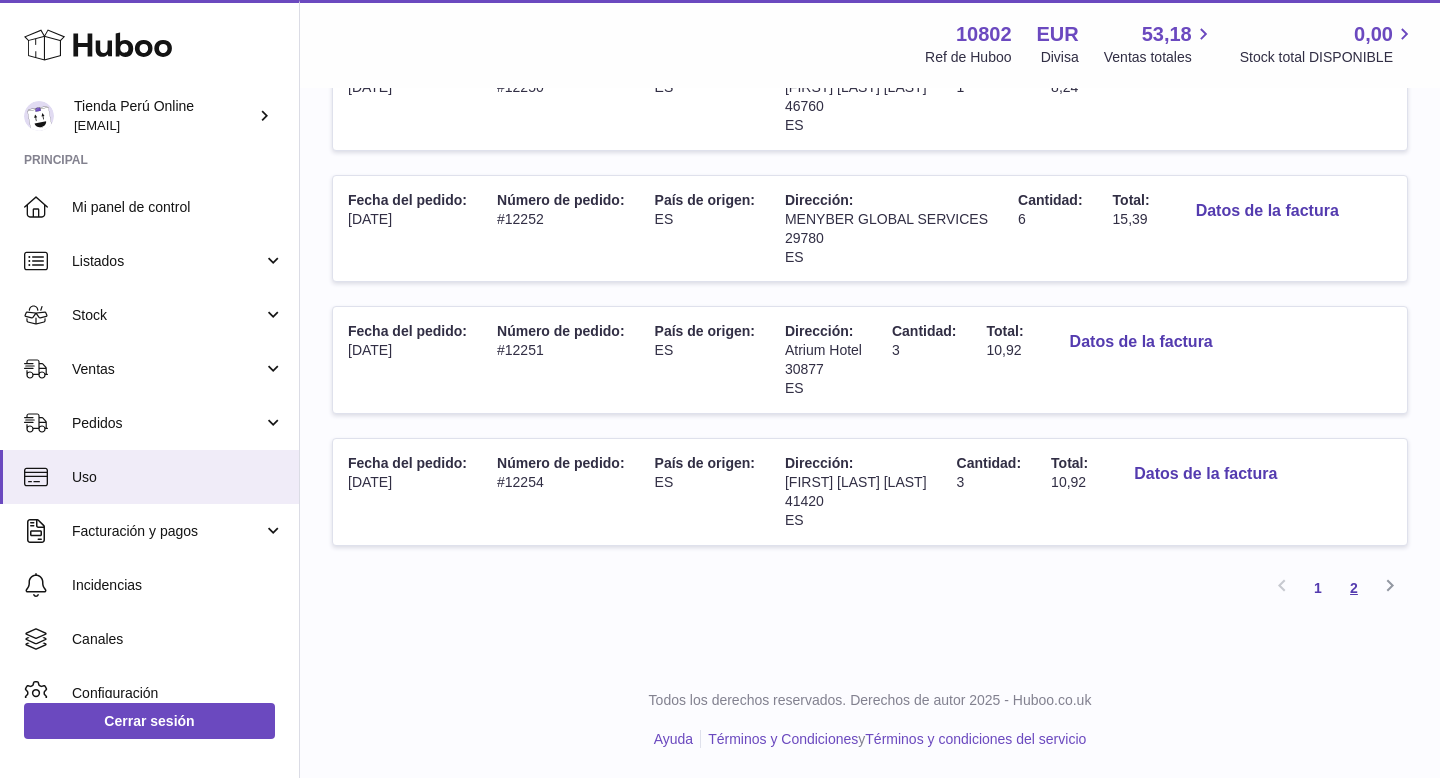 click on "2" at bounding box center [1354, 588] 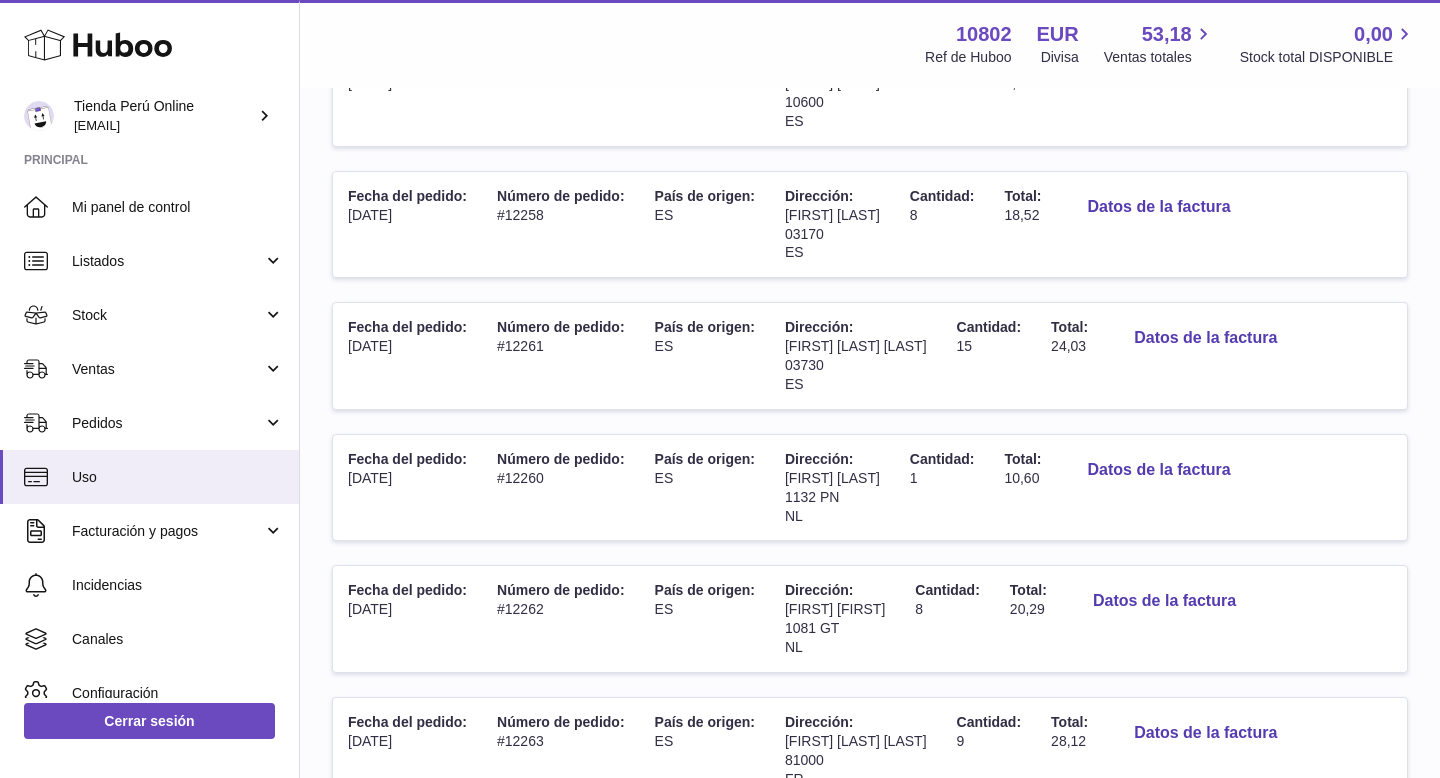 scroll, scrollTop: 855, scrollLeft: 0, axis: vertical 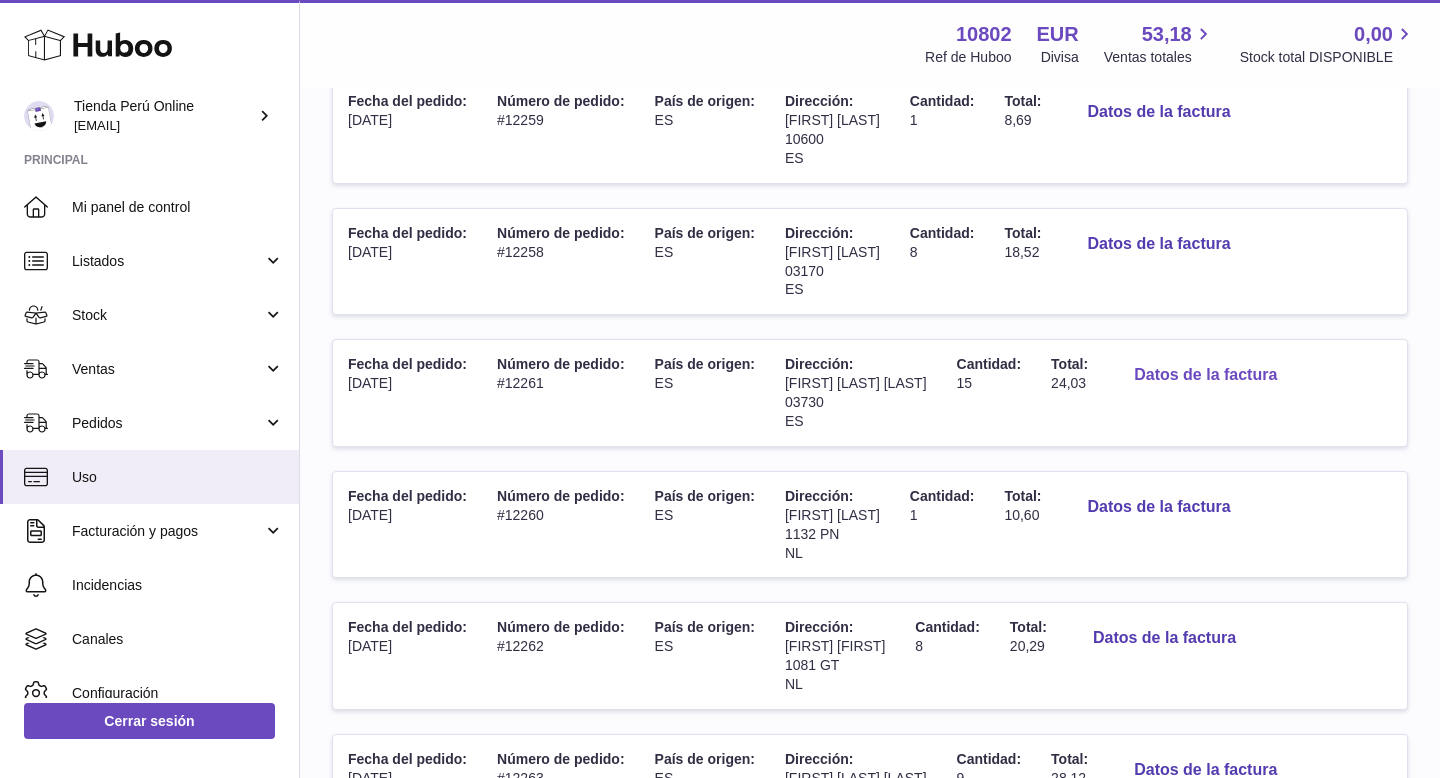 click on "Datos de la factura" at bounding box center (1205, 375) 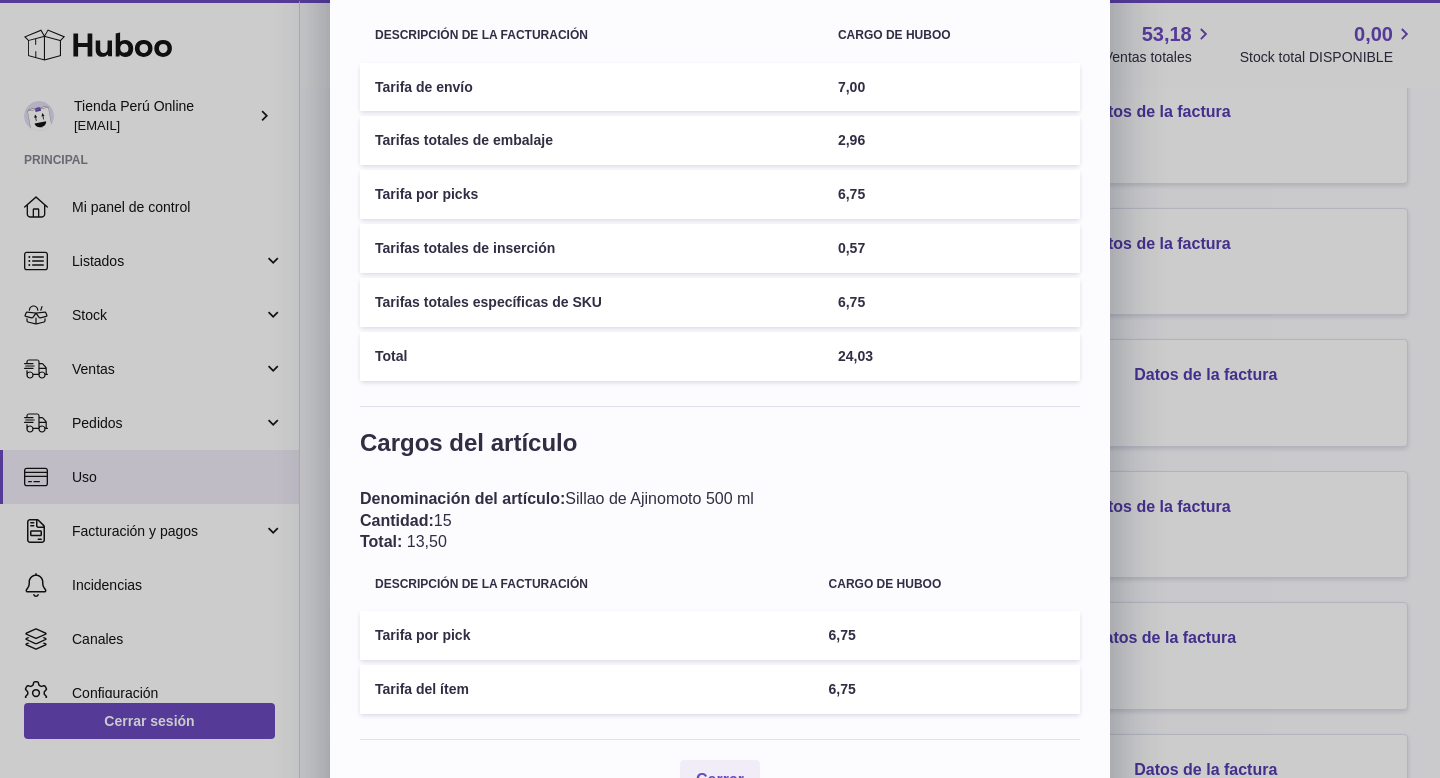 scroll, scrollTop: 176, scrollLeft: 0, axis: vertical 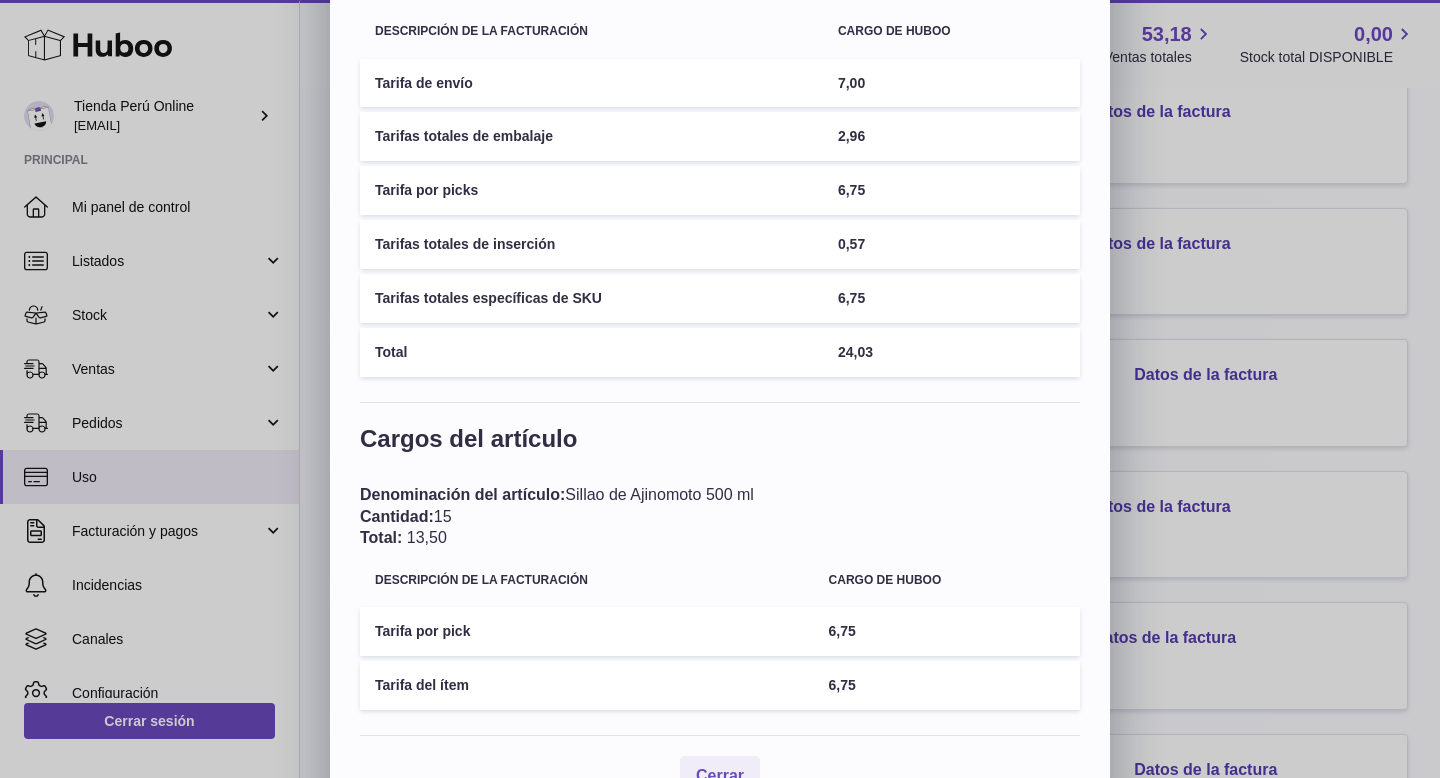 drag, startPoint x: 571, startPoint y: 492, endPoint x: 776, endPoint y: 502, distance: 205.24376 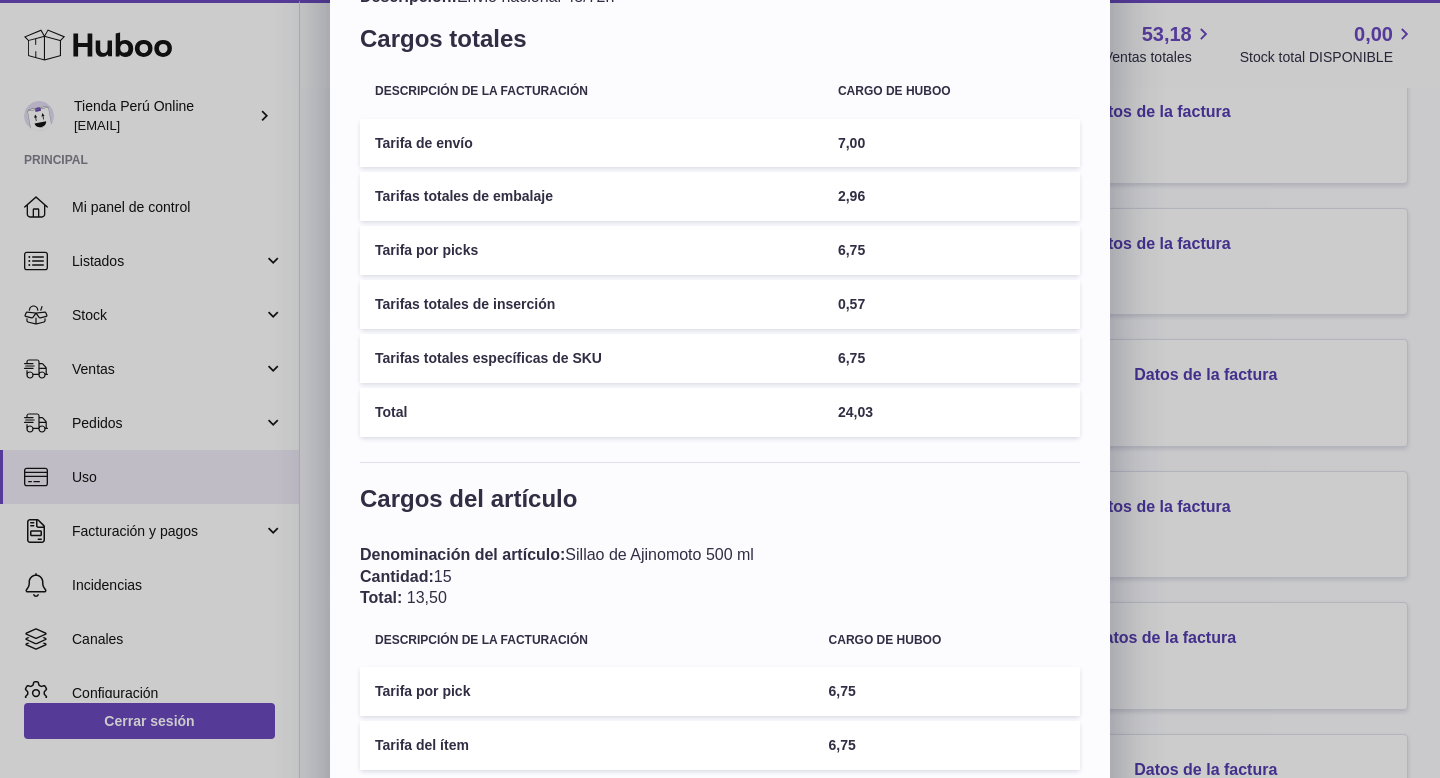 scroll, scrollTop: 113, scrollLeft: 0, axis: vertical 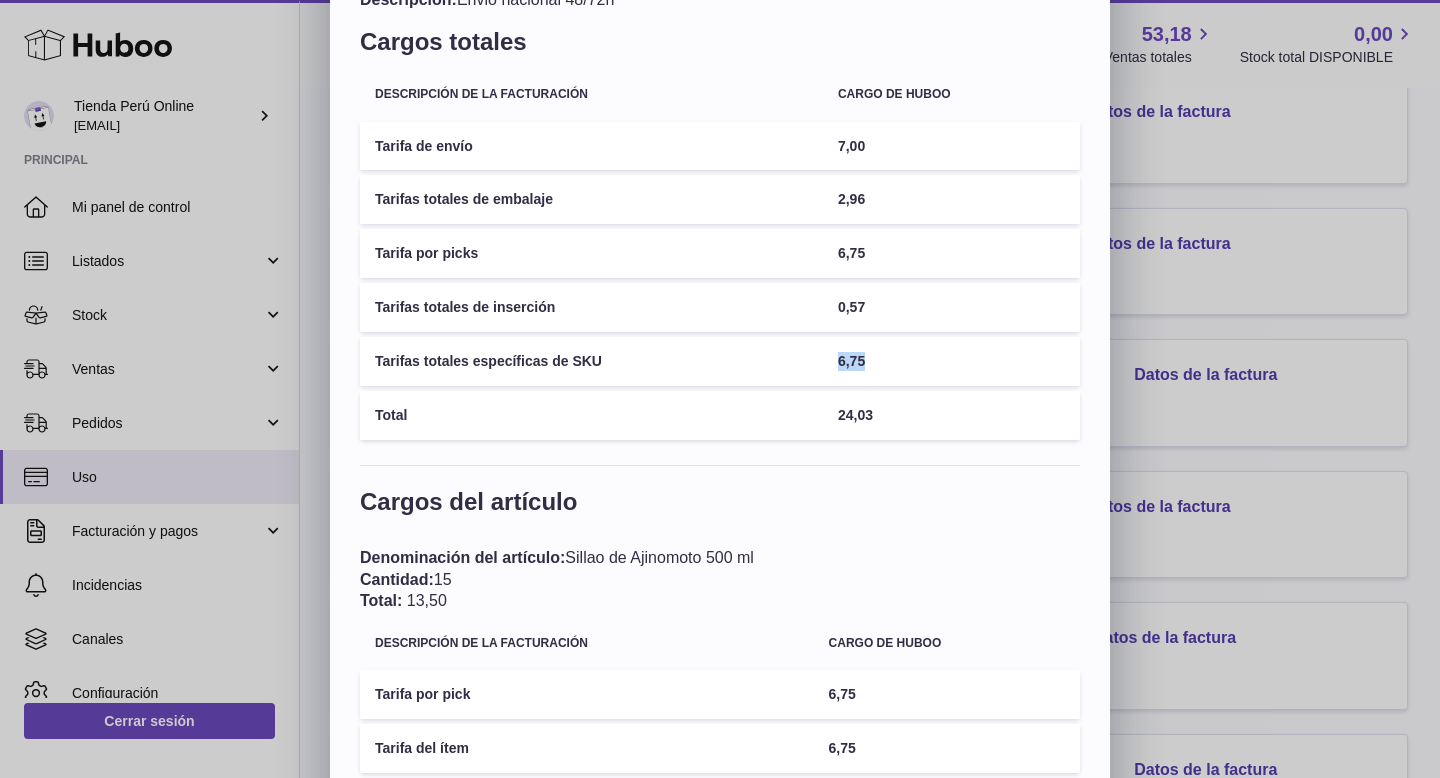 drag, startPoint x: 830, startPoint y: 362, endPoint x: 887, endPoint y: 365, distance: 57.07889 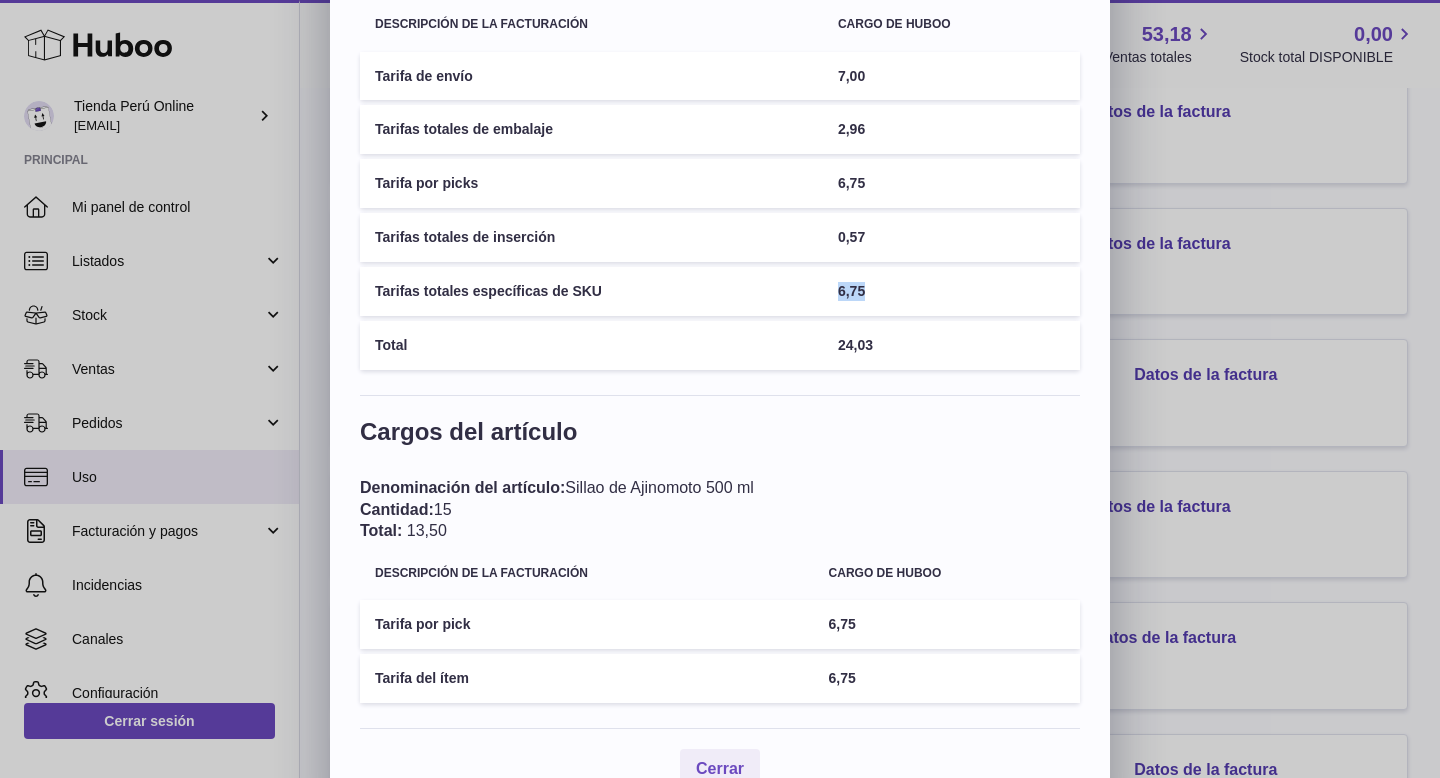 scroll, scrollTop: 185, scrollLeft: 0, axis: vertical 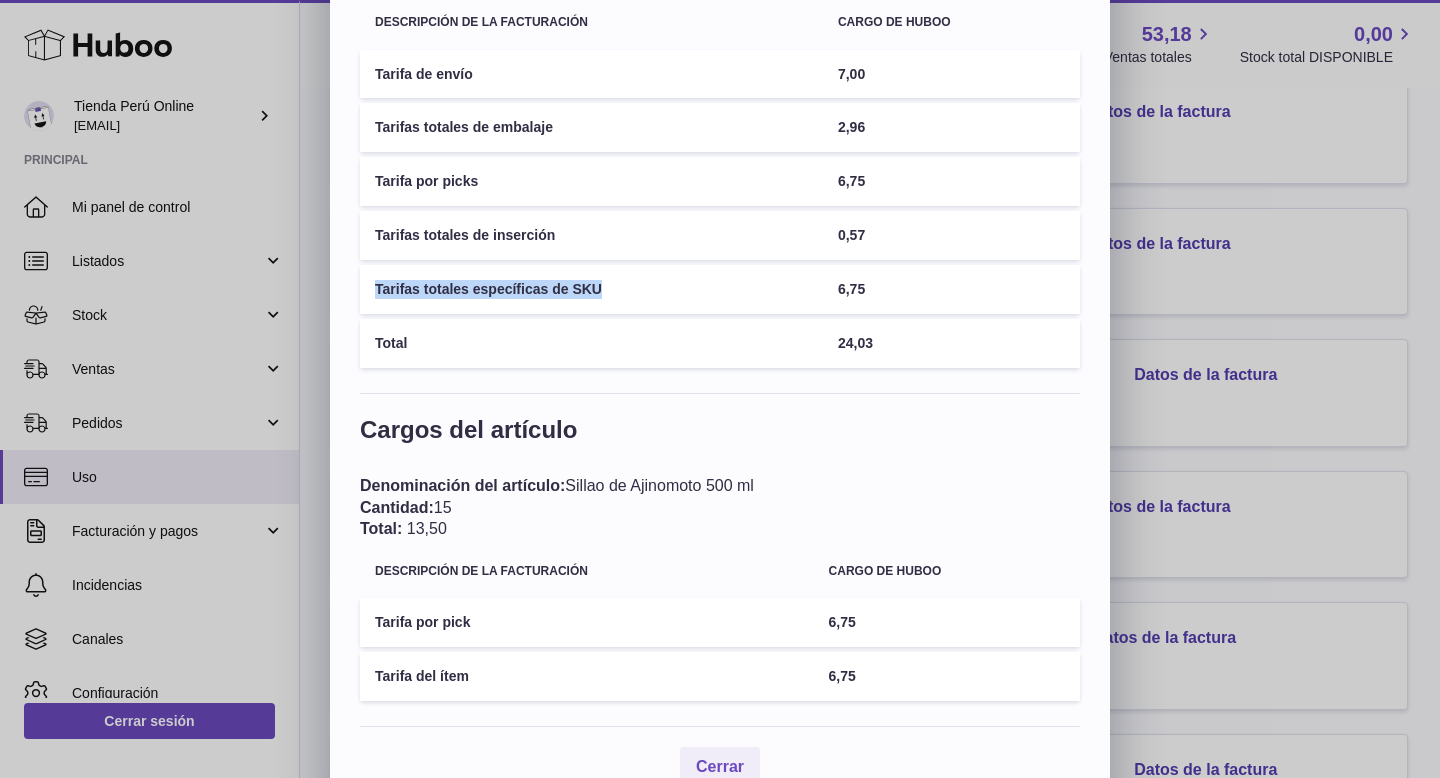 drag, startPoint x: 376, startPoint y: 287, endPoint x: 623, endPoint y: 293, distance: 247.07286 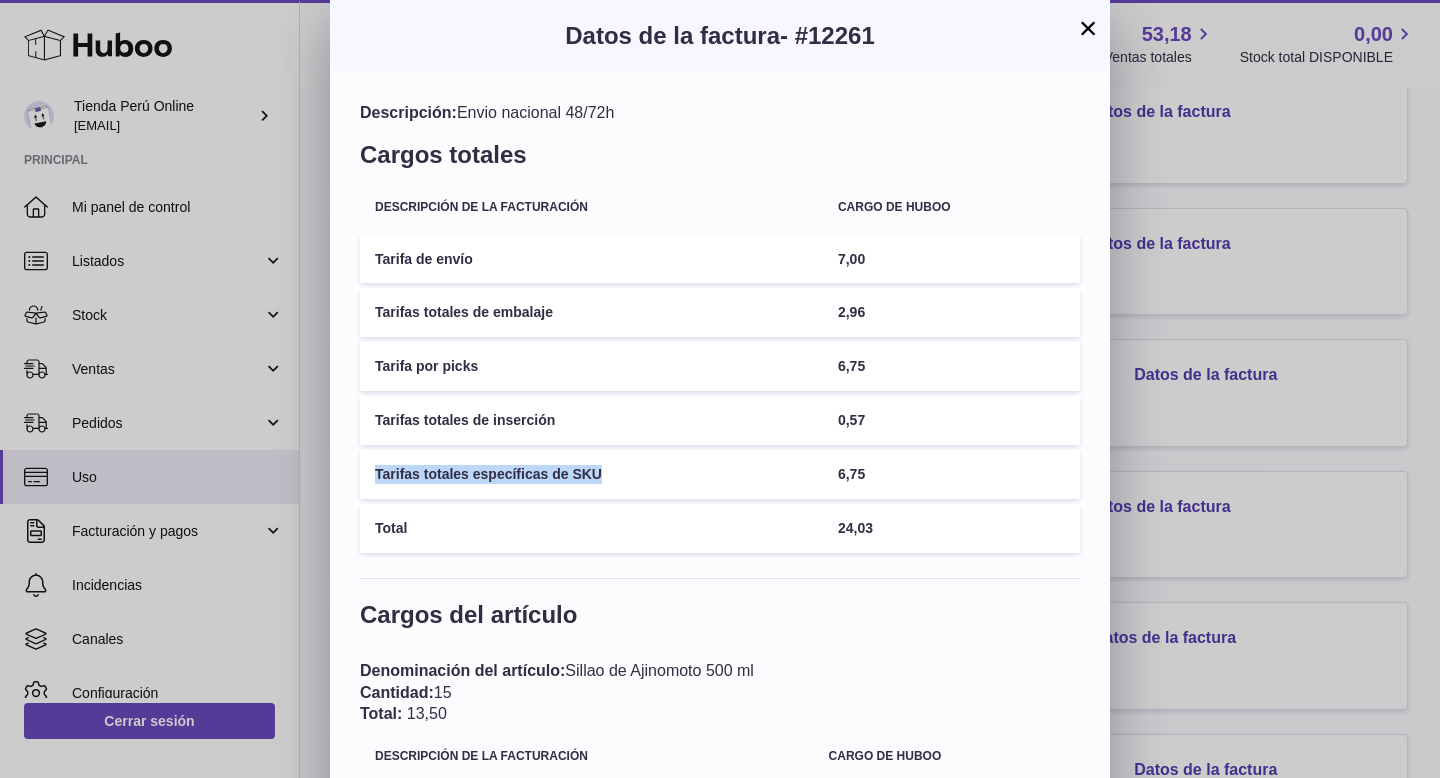 click on "×" at bounding box center [1088, 28] 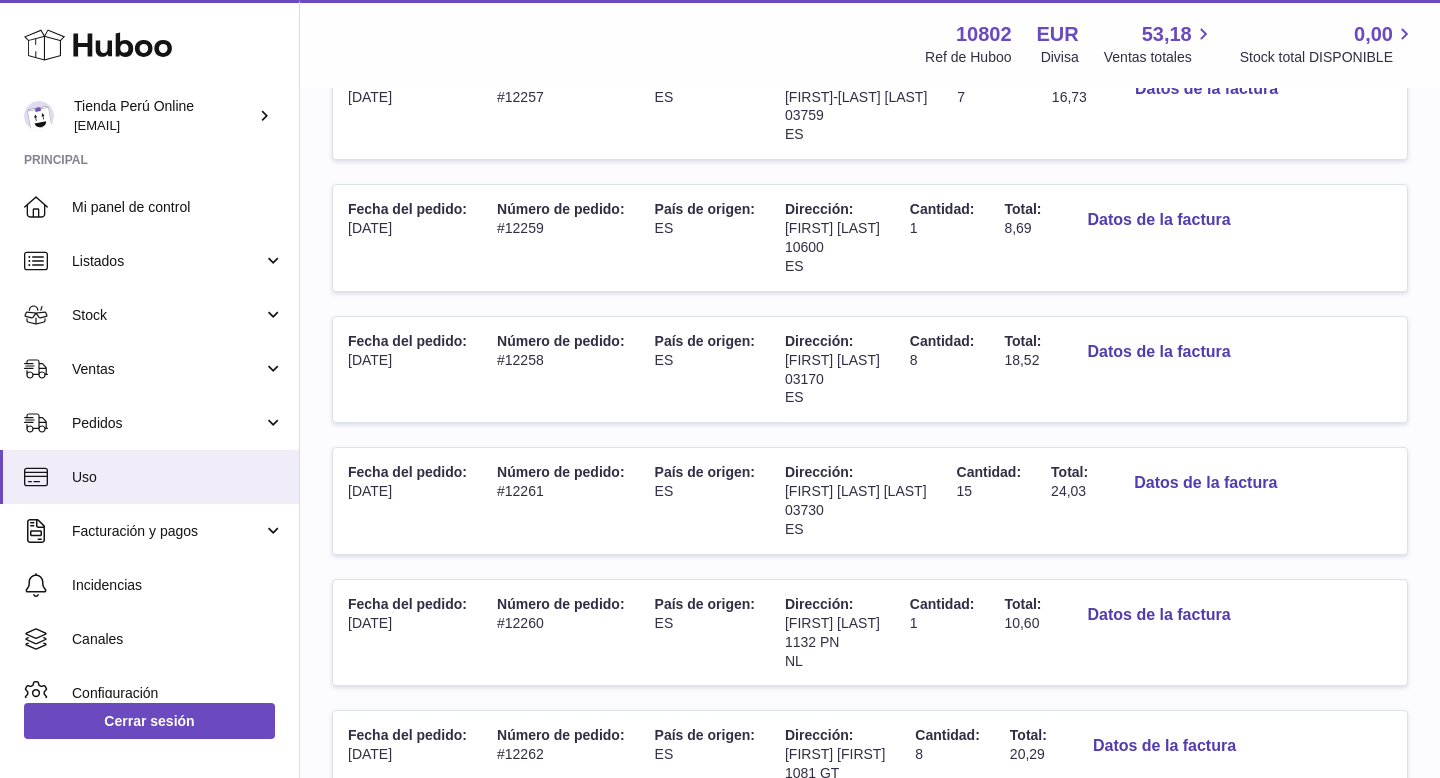 scroll, scrollTop: 746, scrollLeft: 0, axis: vertical 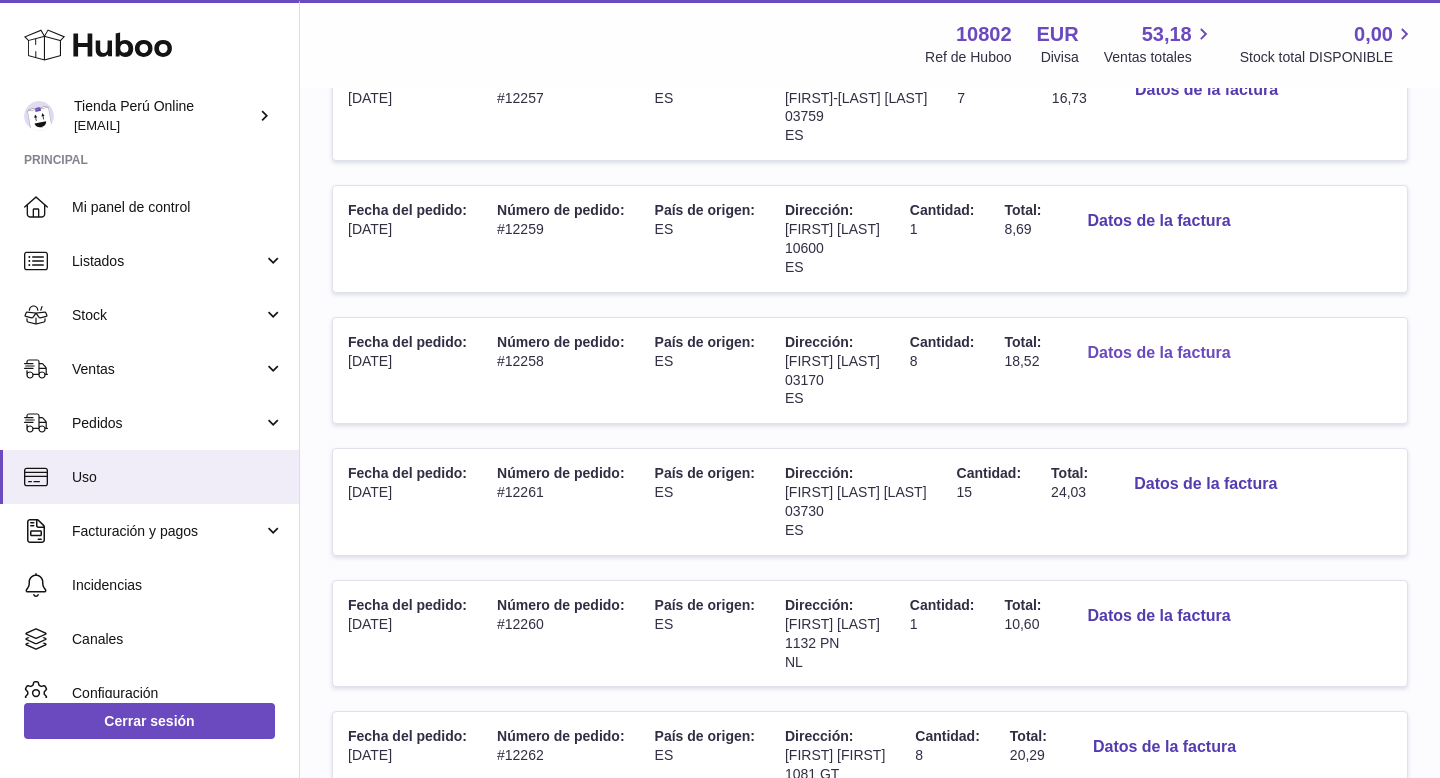 click on "Datos de la factura" at bounding box center (1158, 353) 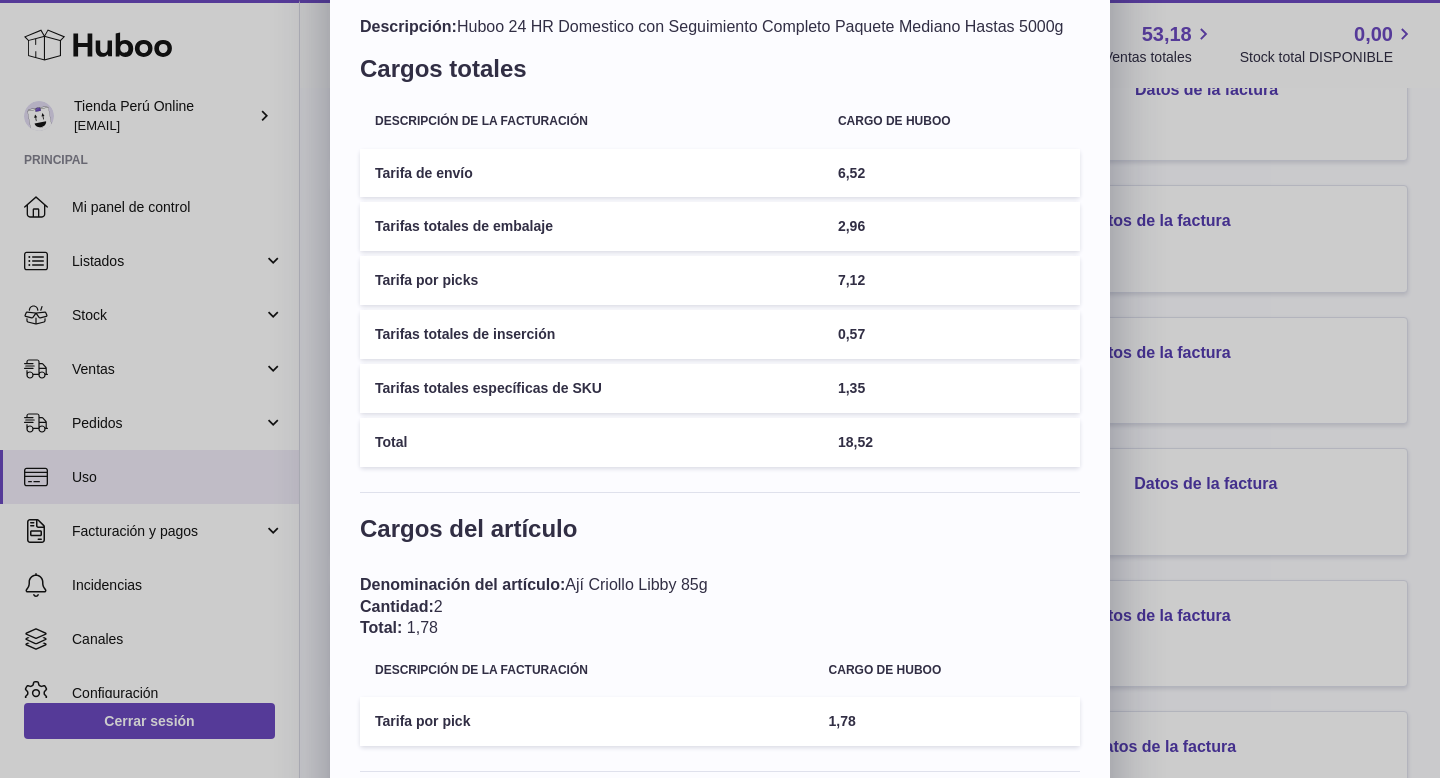 scroll, scrollTop: 0, scrollLeft: 0, axis: both 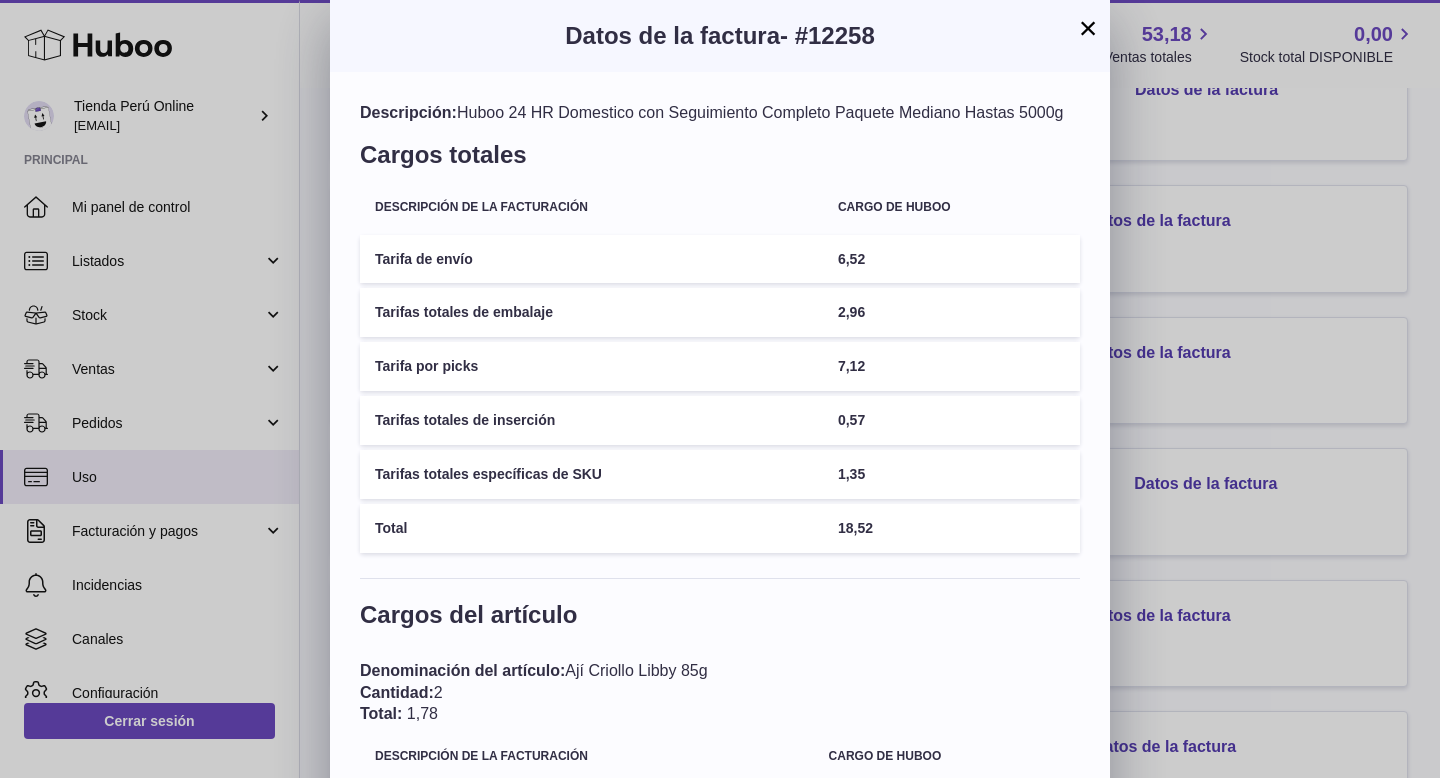 click on "×" at bounding box center (1088, 28) 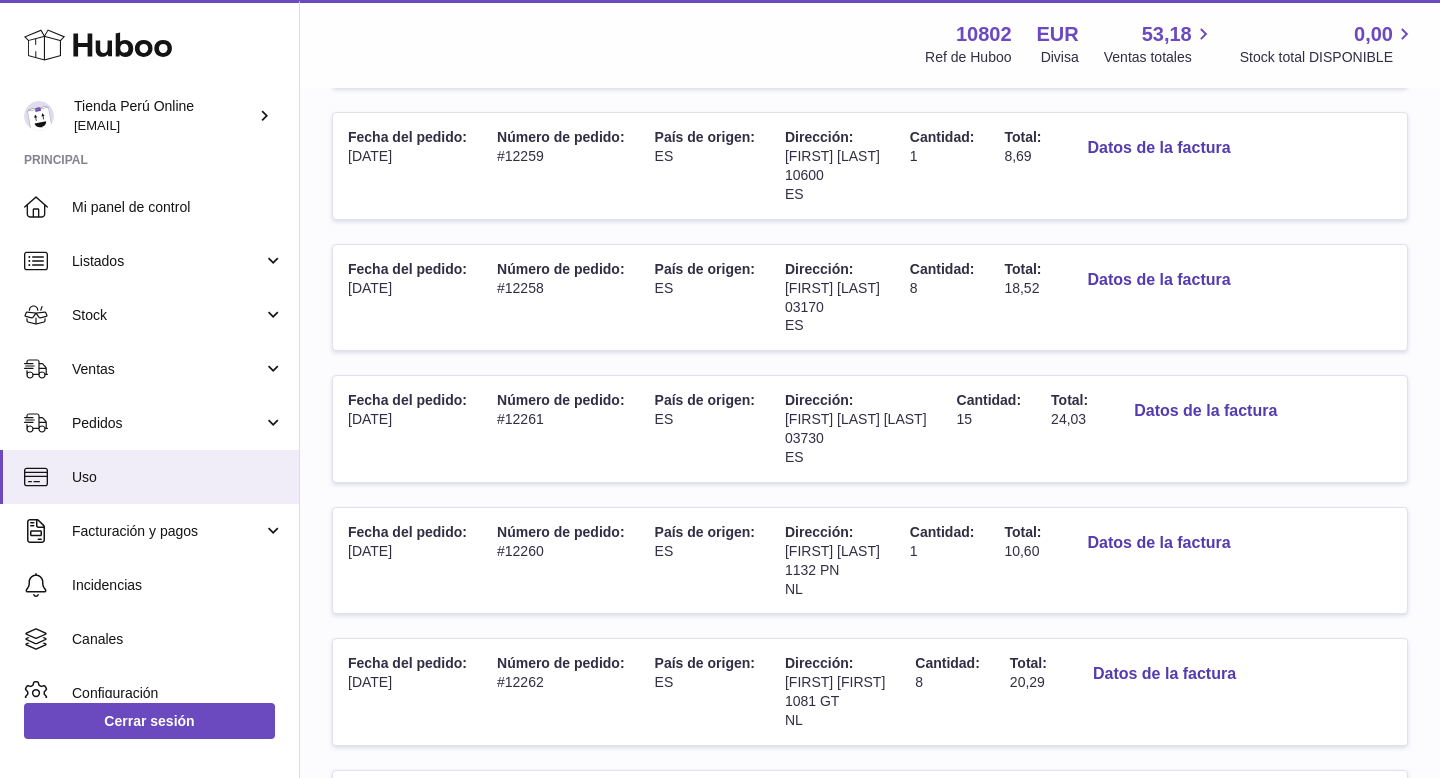 scroll, scrollTop: 823, scrollLeft: 0, axis: vertical 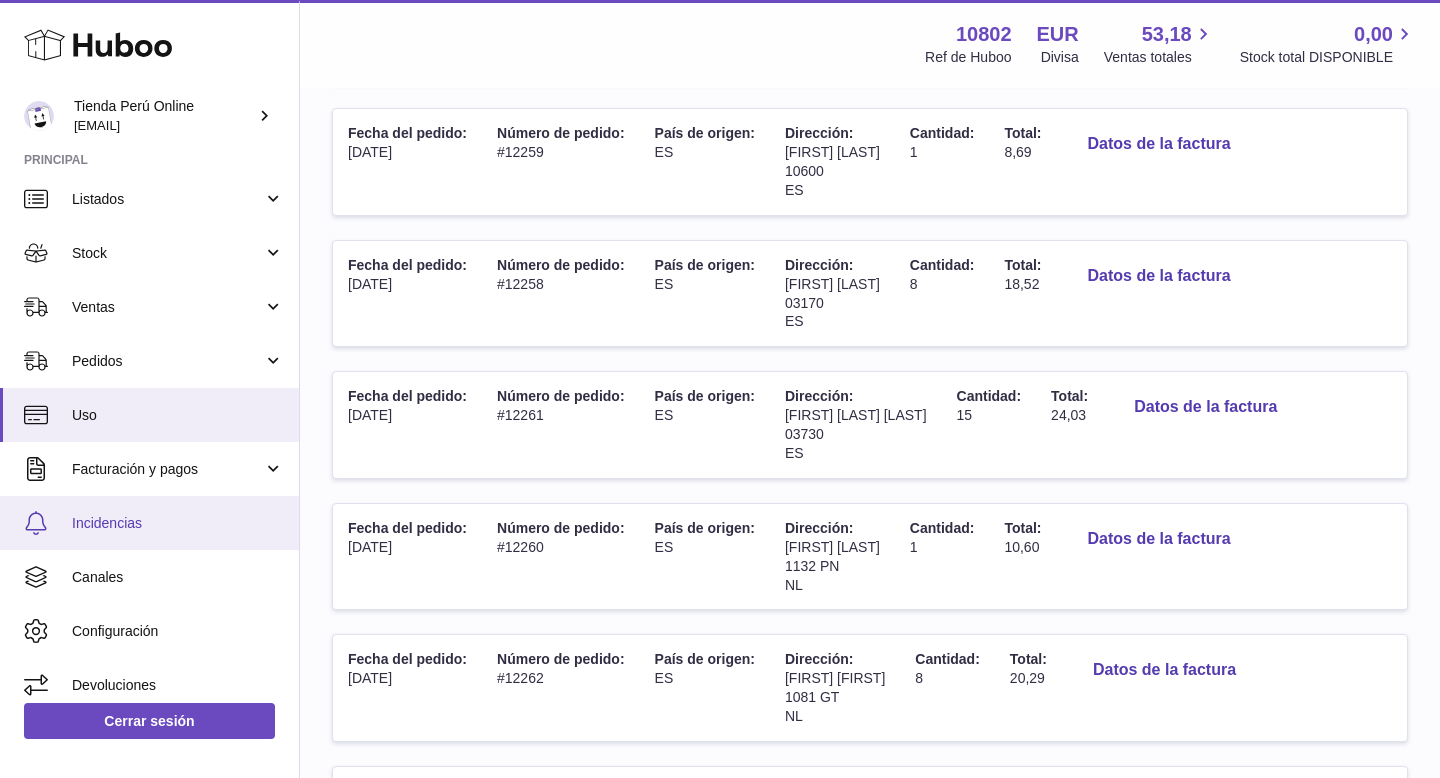 click on "Incidencias" at bounding box center [178, 523] 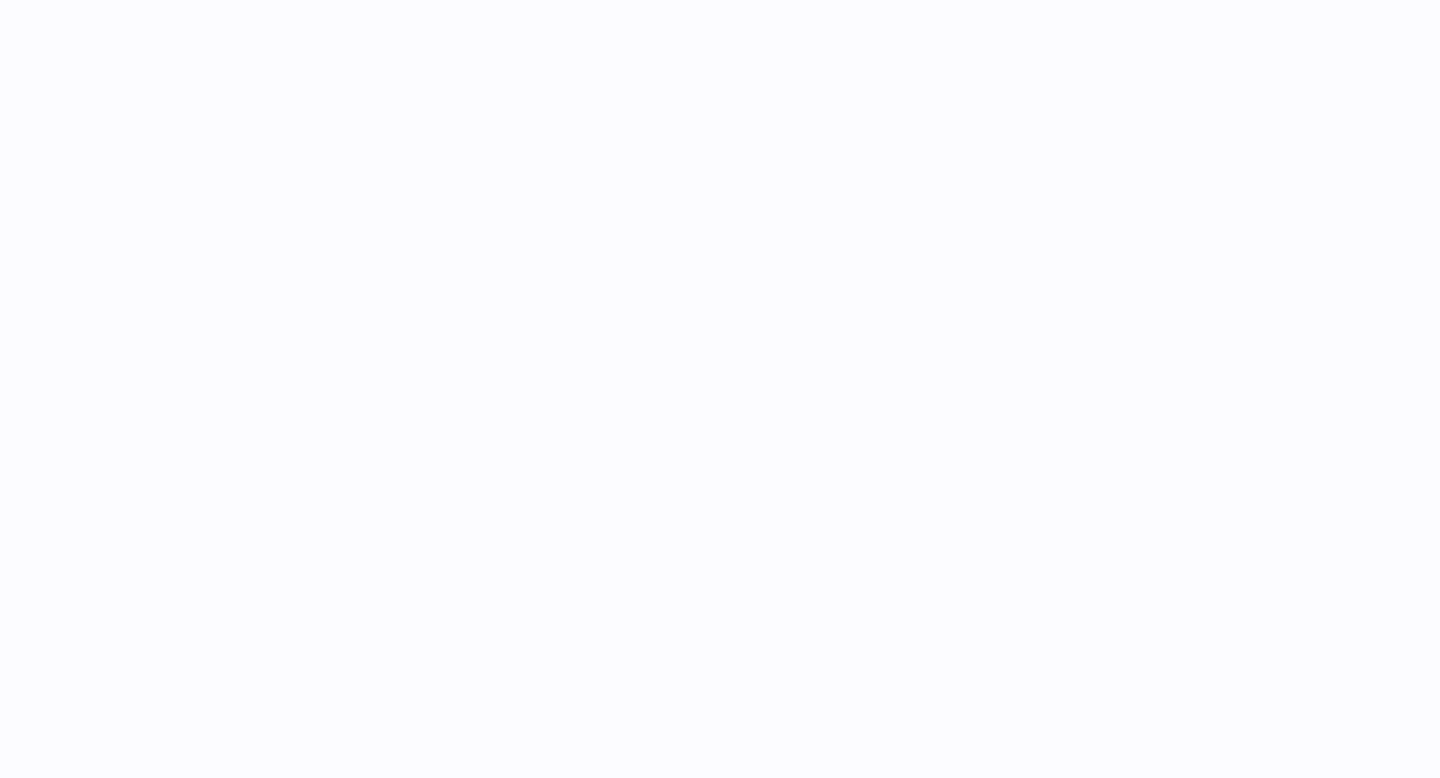 scroll, scrollTop: 0, scrollLeft: 0, axis: both 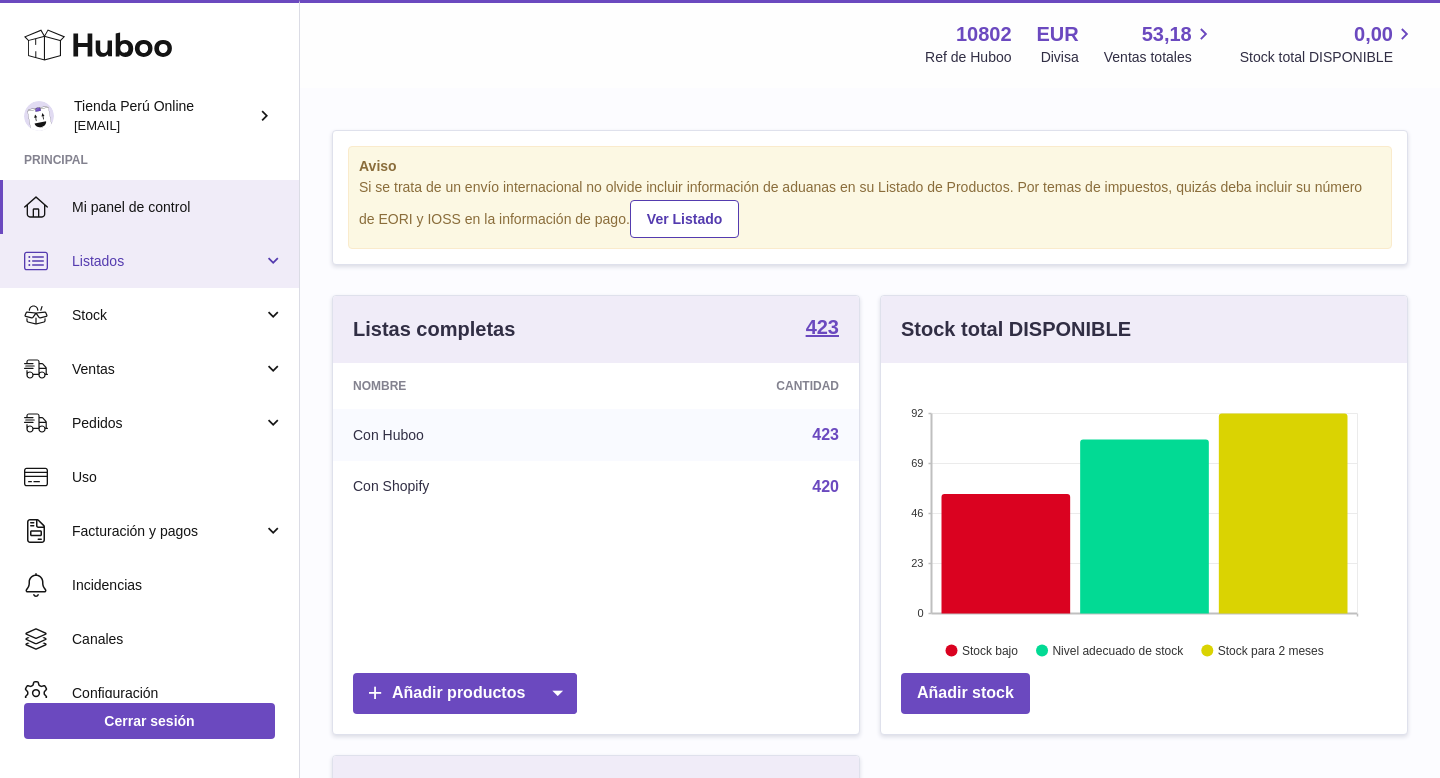 click on "Listados" at bounding box center (167, 261) 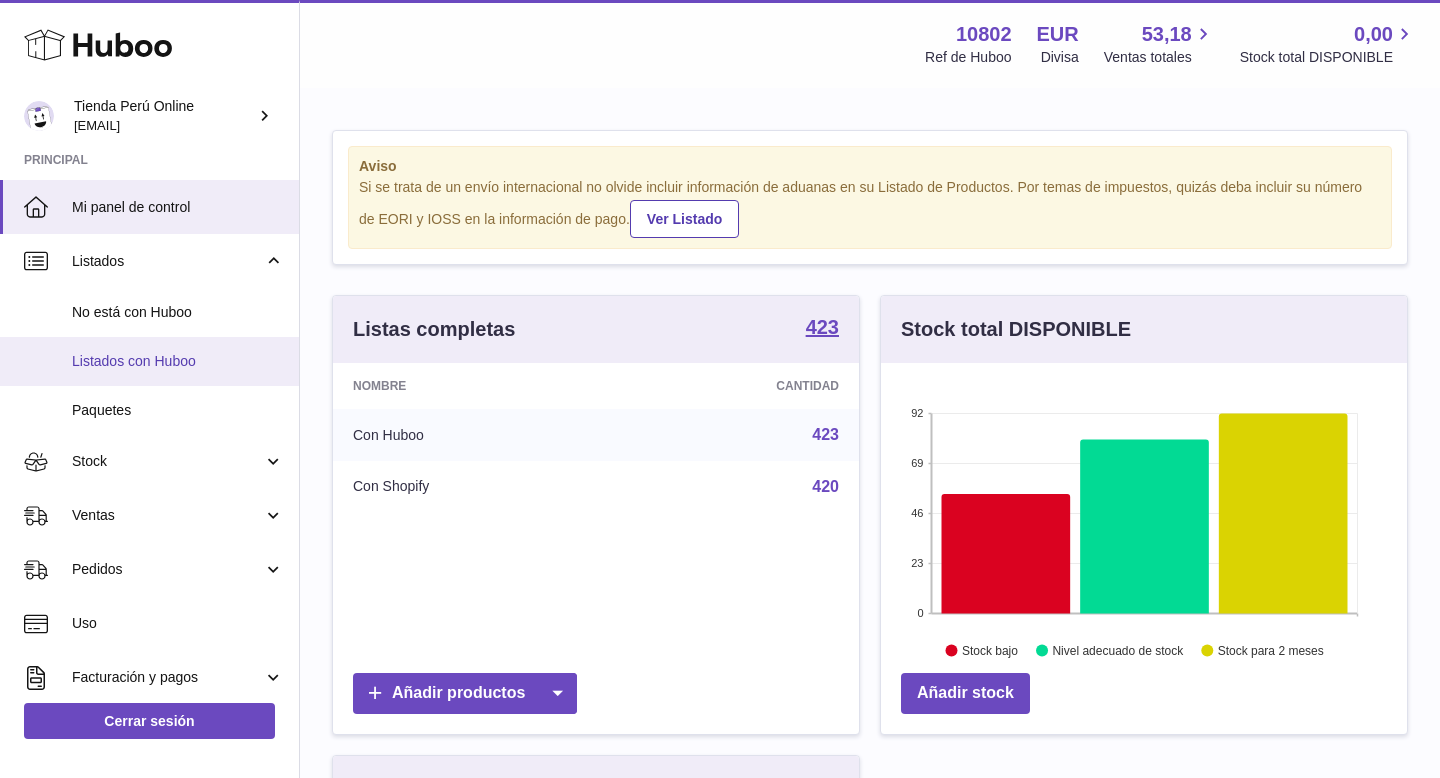 click on "Listados con Huboo" at bounding box center [178, 361] 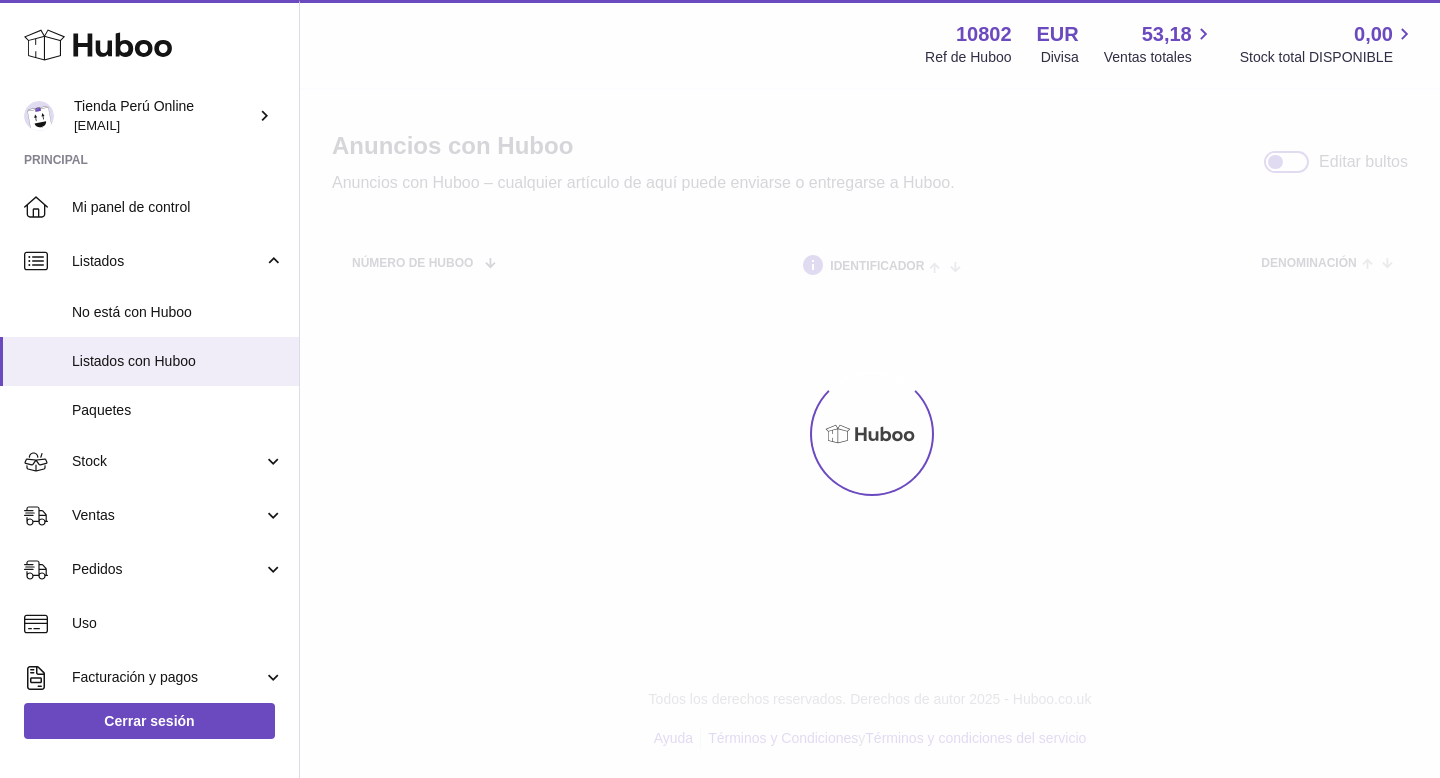 scroll, scrollTop: 0, scrollLeft: 0, axis: both 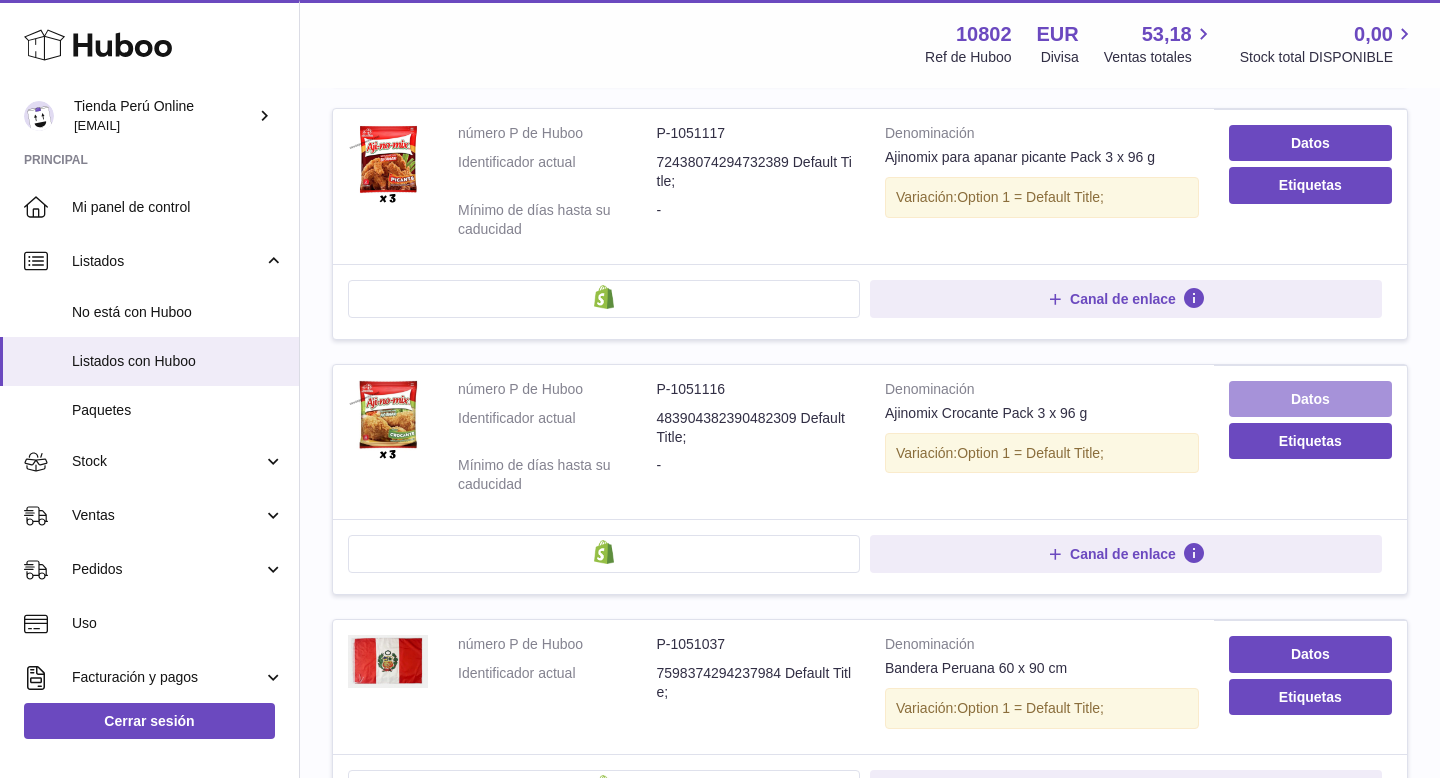 click on "Datos" at bounding box center [1310, 399] 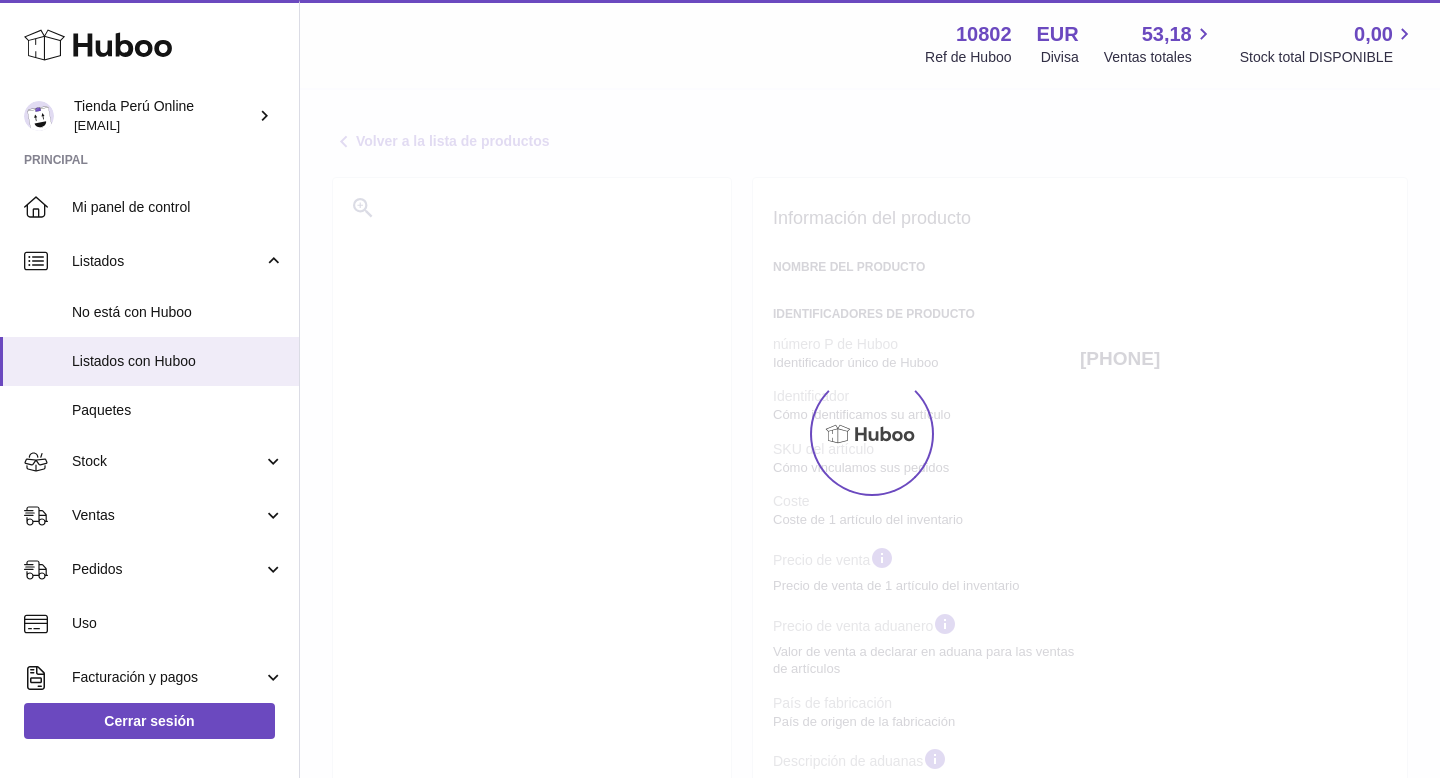 scroll, scrollTop: 0, scrollLeft: 0, axis: both 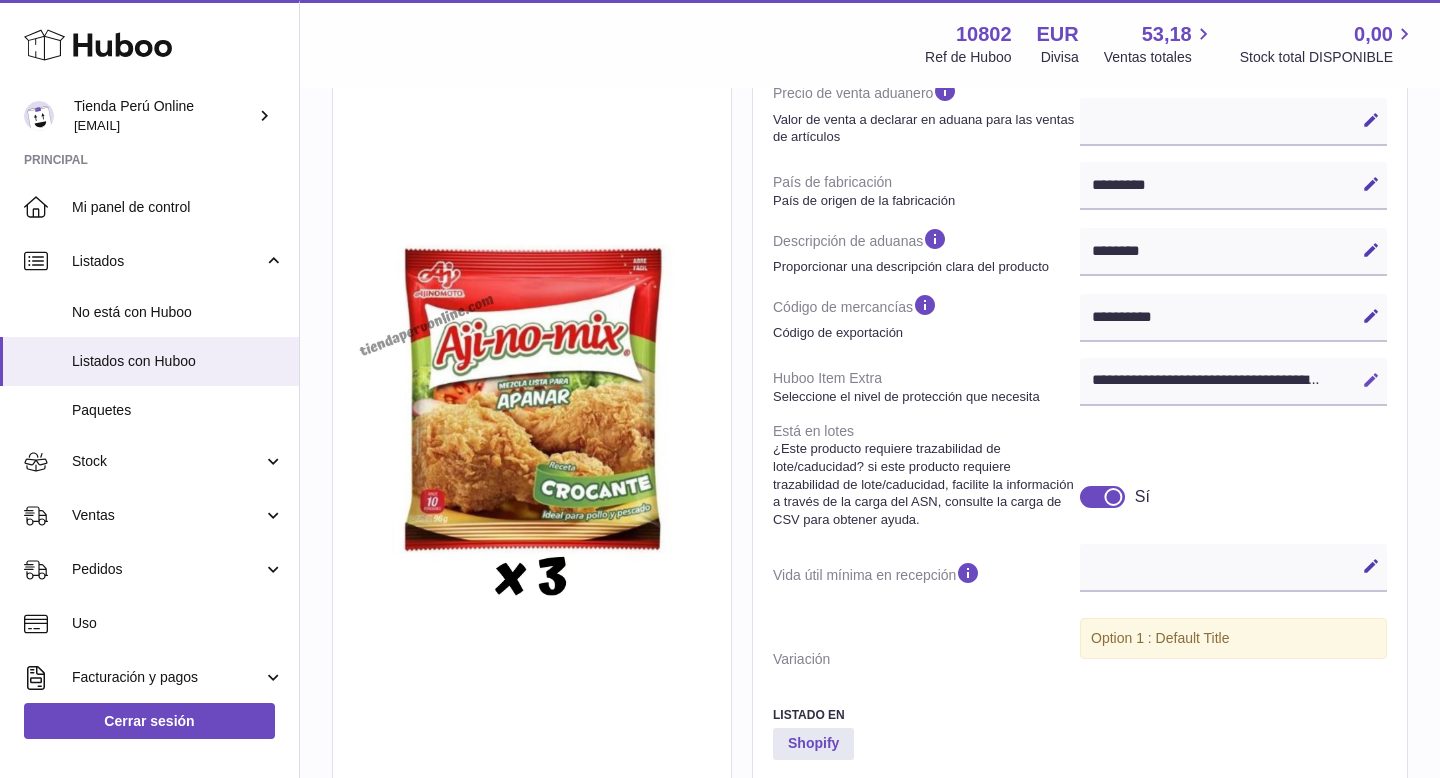 click at bounding box center (1371, 380) 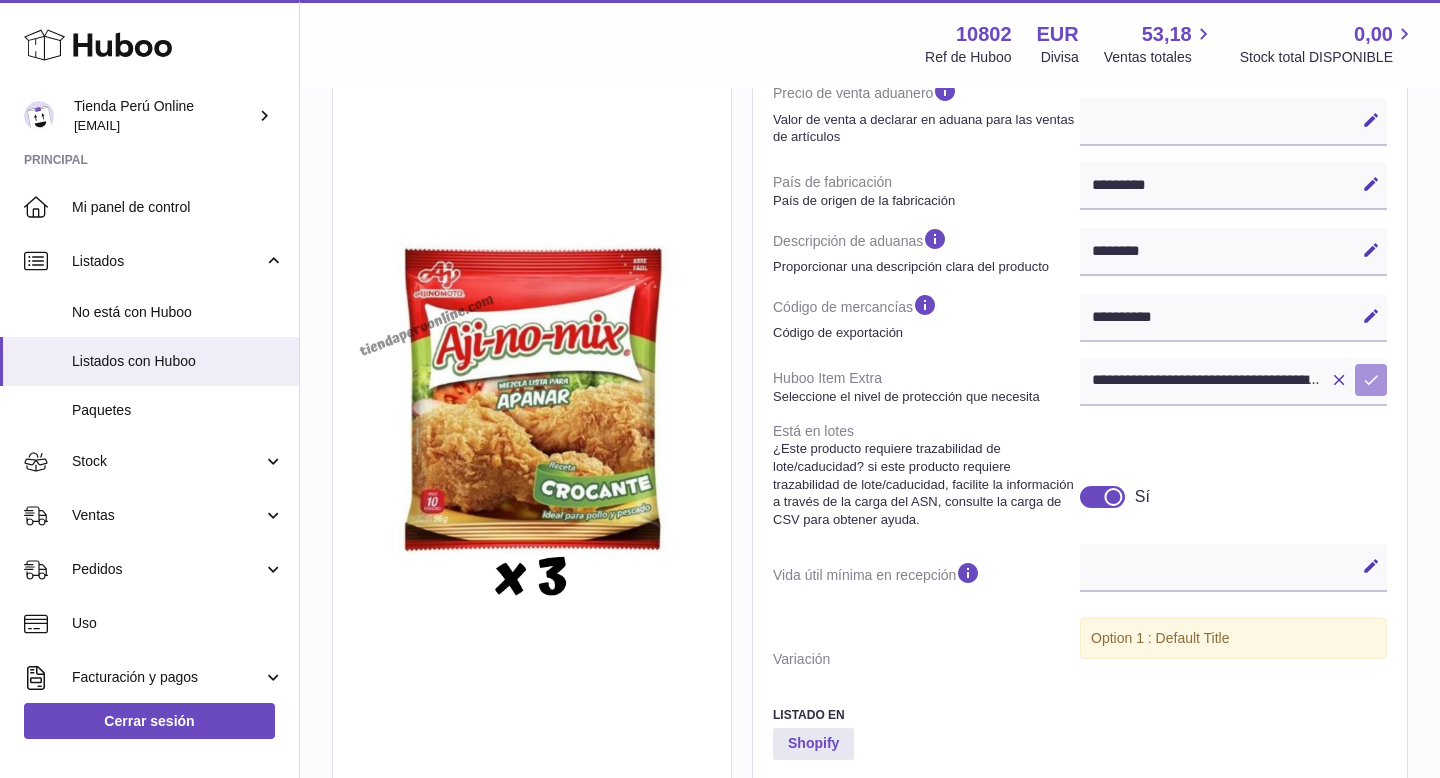 click at bounding box center [1371, 380] 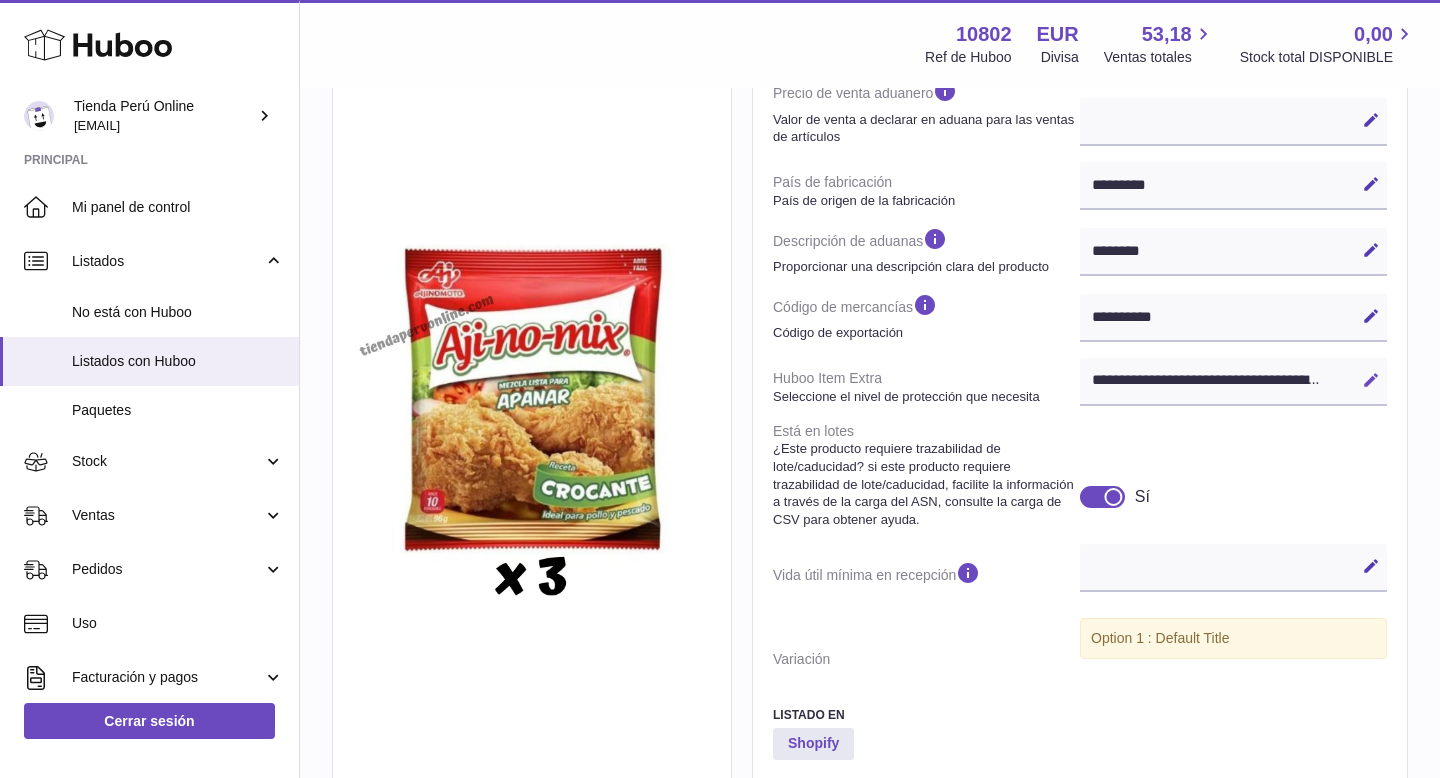 click at bounding box center (1371, 380) 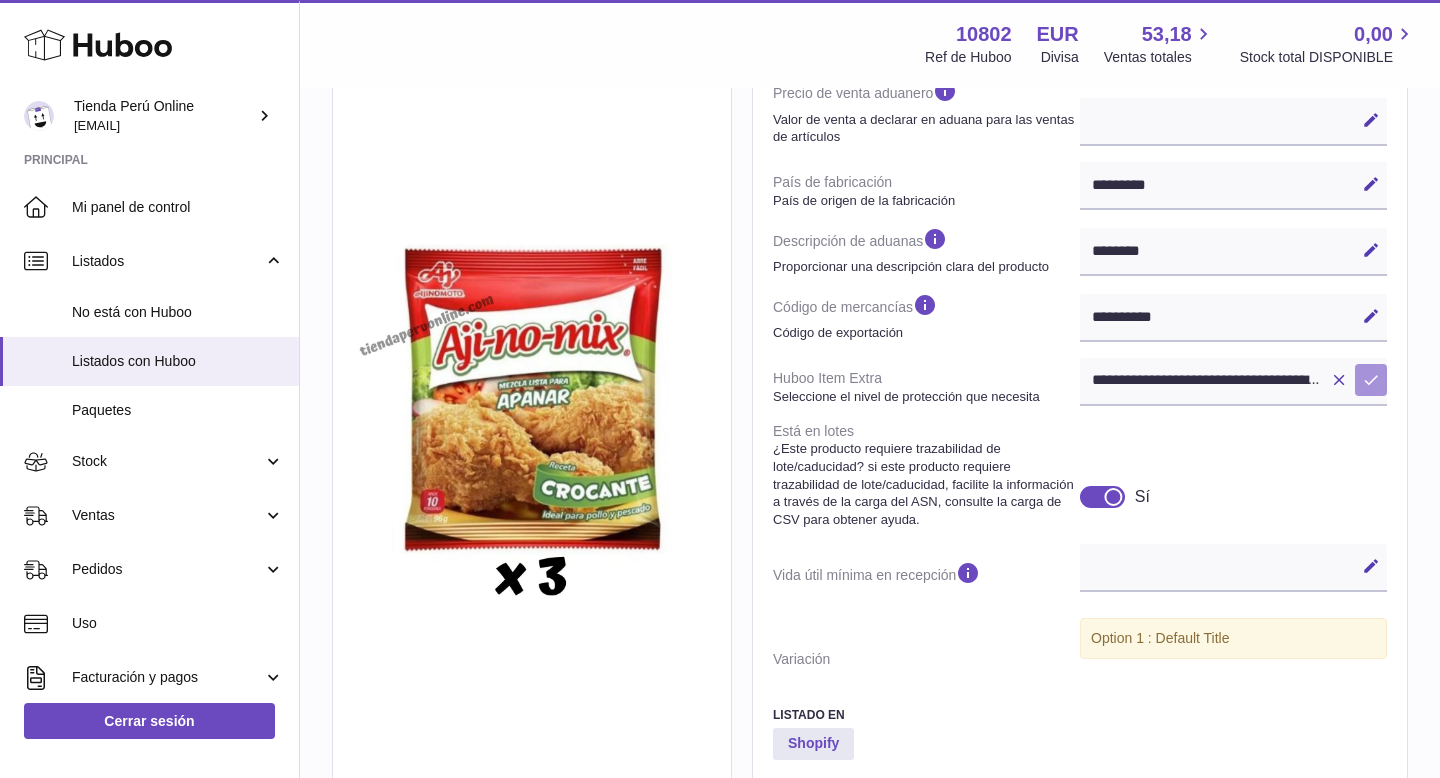 click at bounding box center (1371, 380) 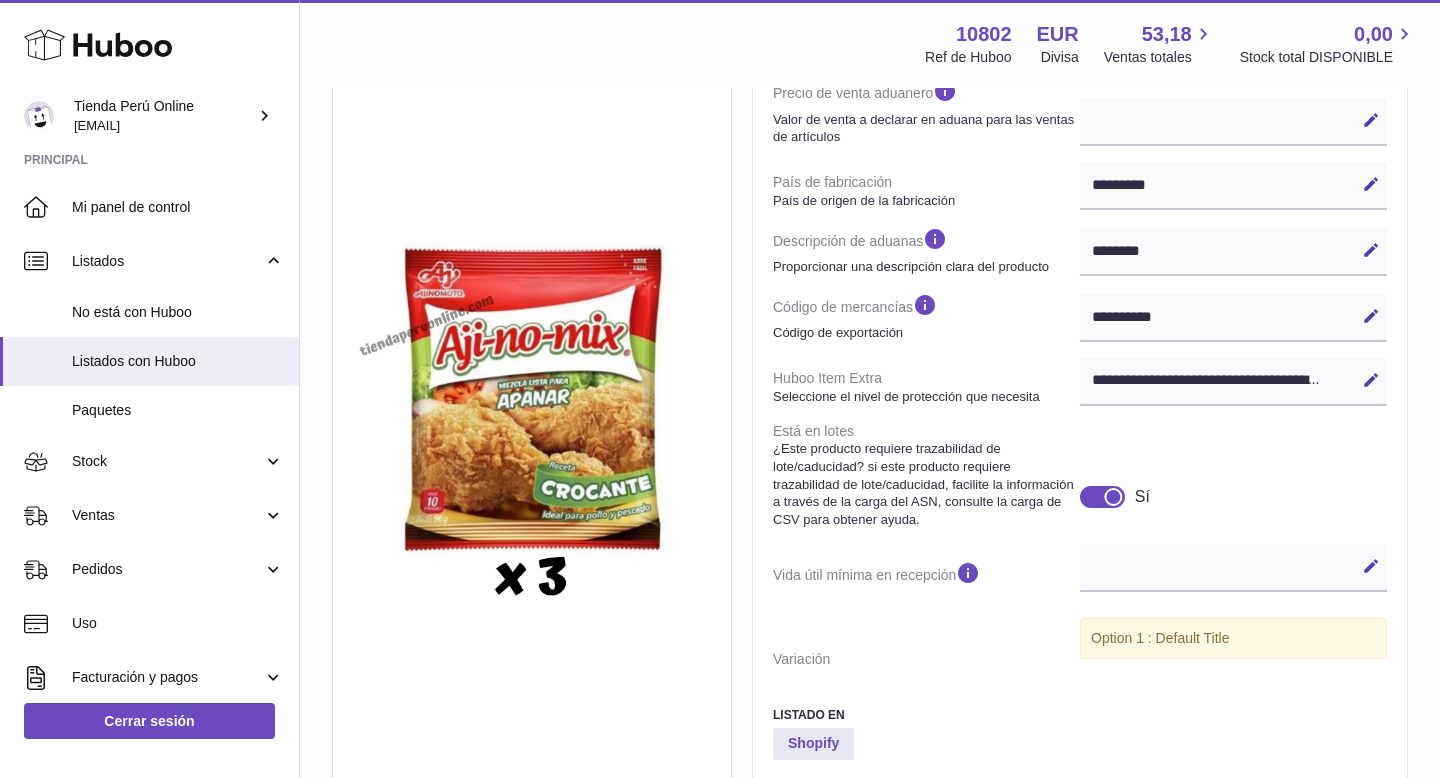 click on "**********" at bounding box center [1233, 382] 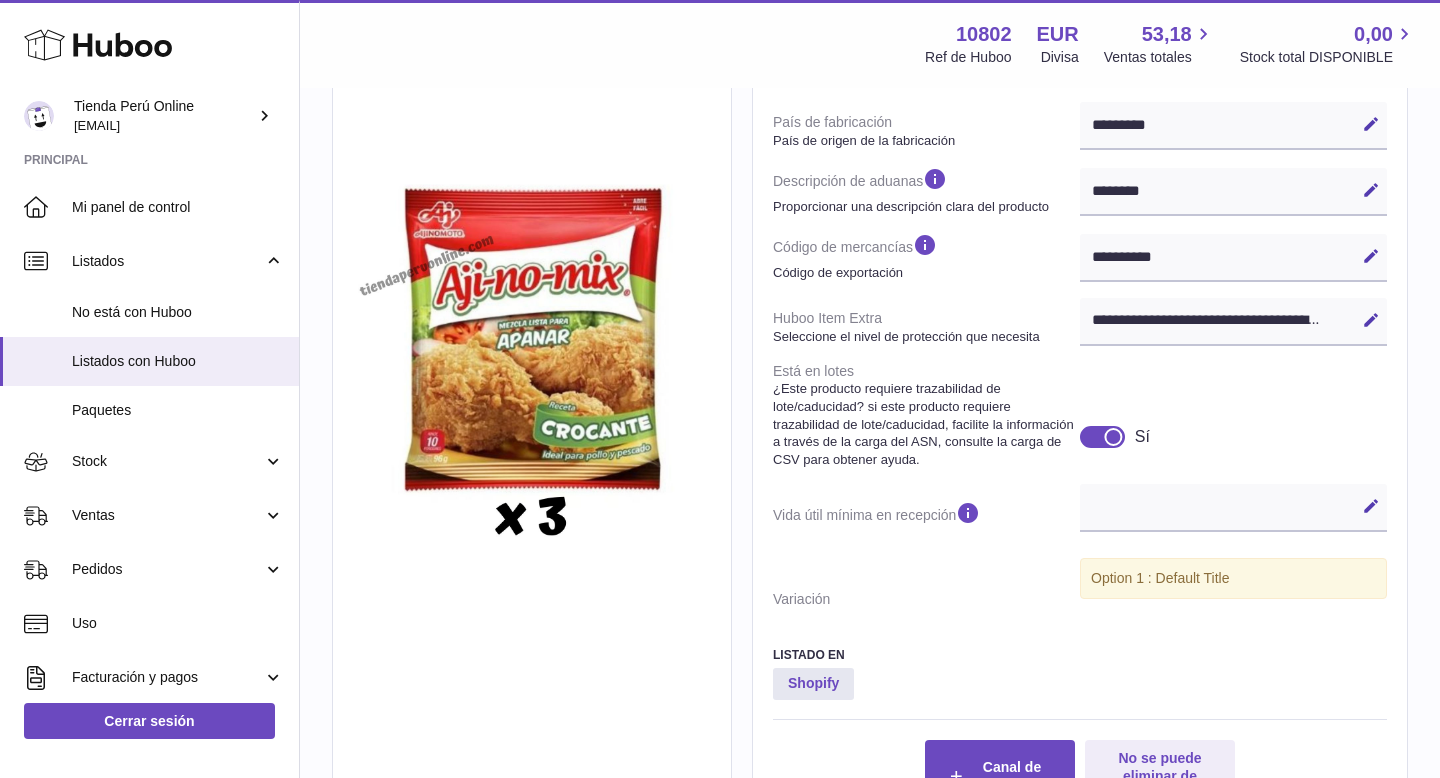 scroll, scrollTop: 683, scrollLeft: 0, axis: vertical 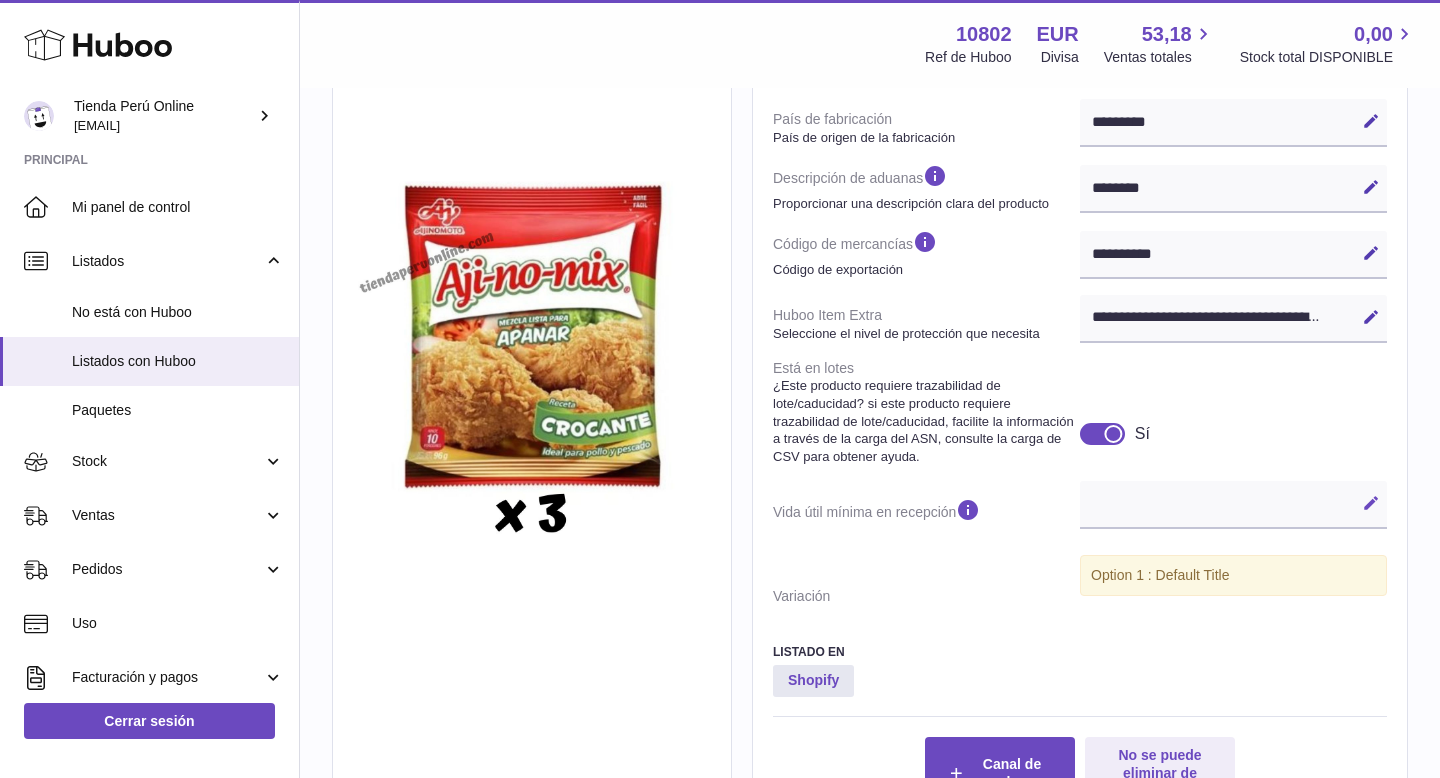 click at bounding box center (1371, 503) 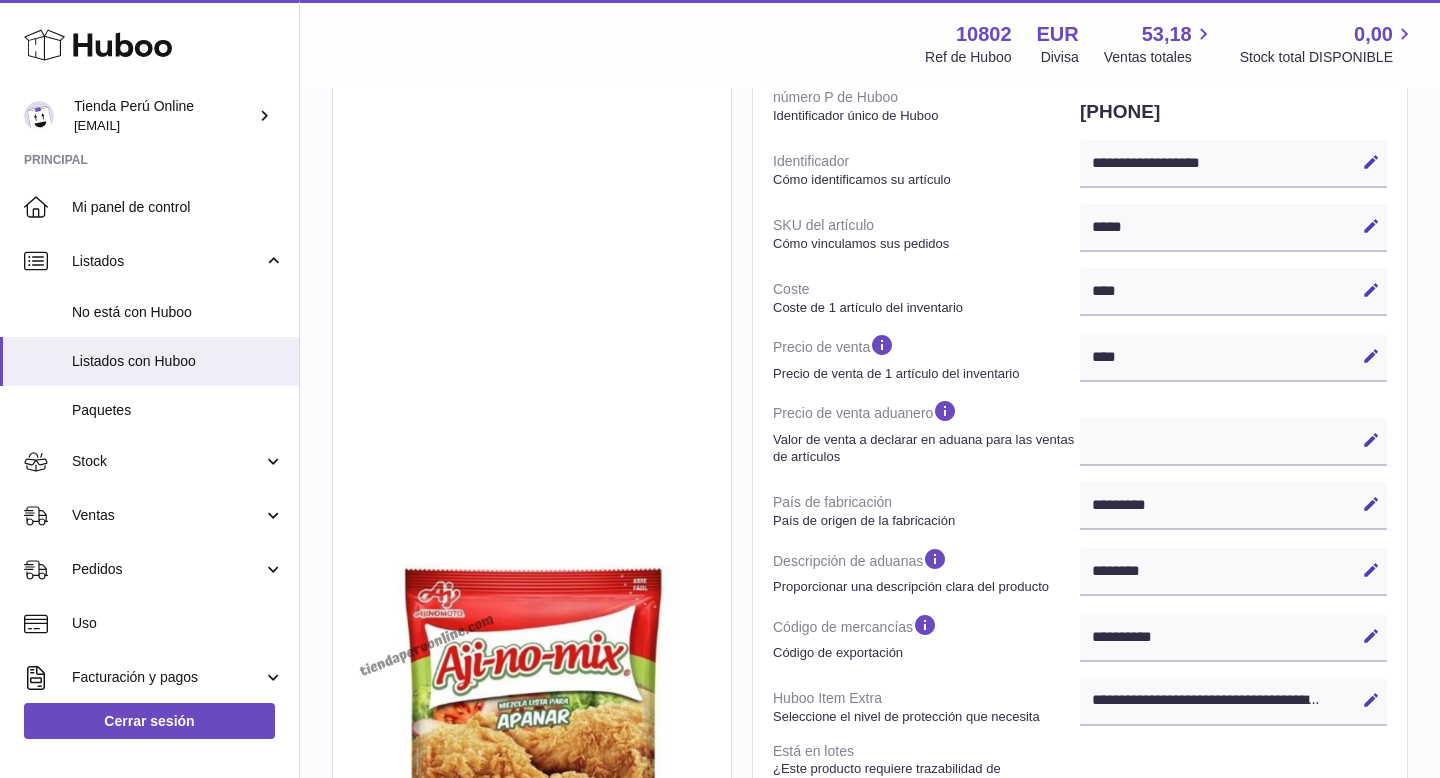 scroll, scrollTop: 0, scrollLeft: 0, axis: both 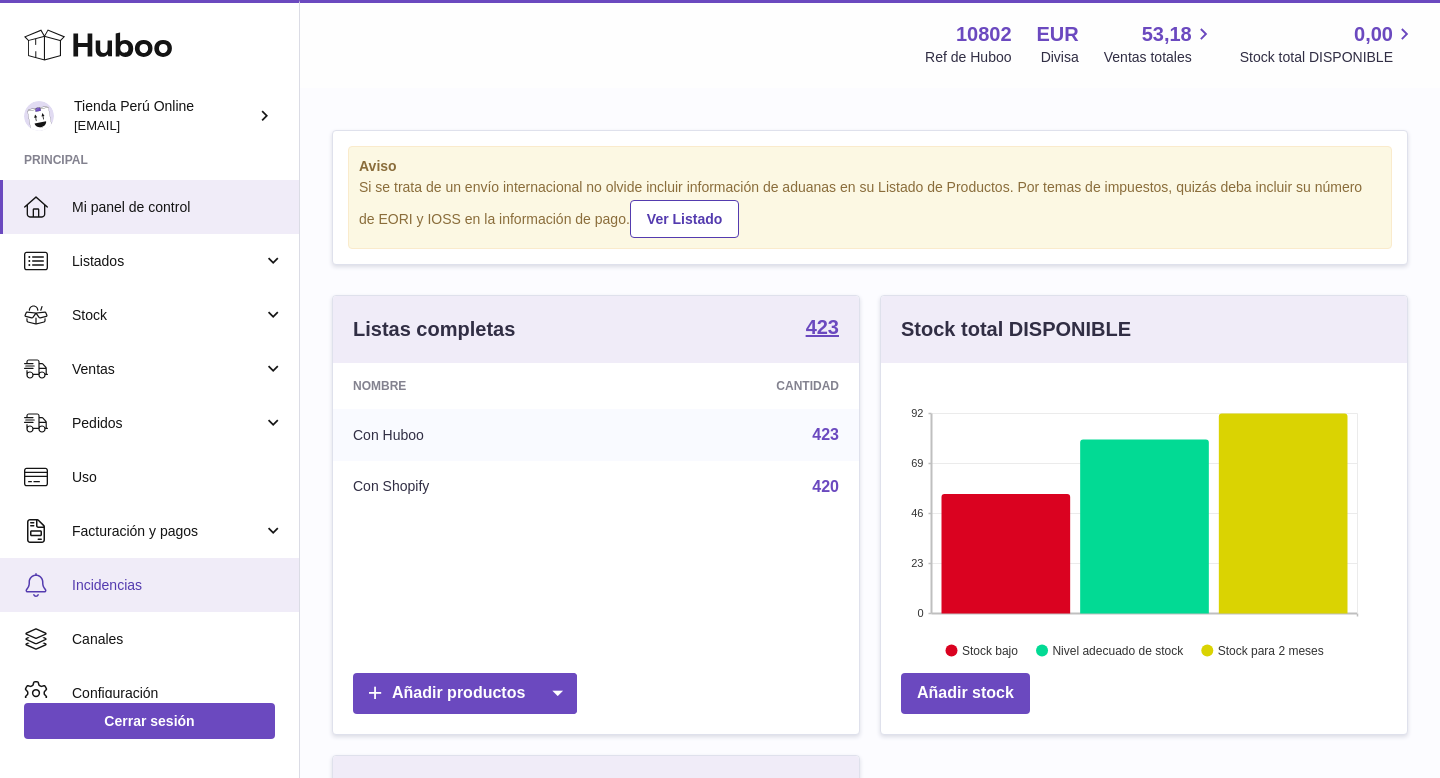 click on "Incidencias" at bounding box center (178, 585) 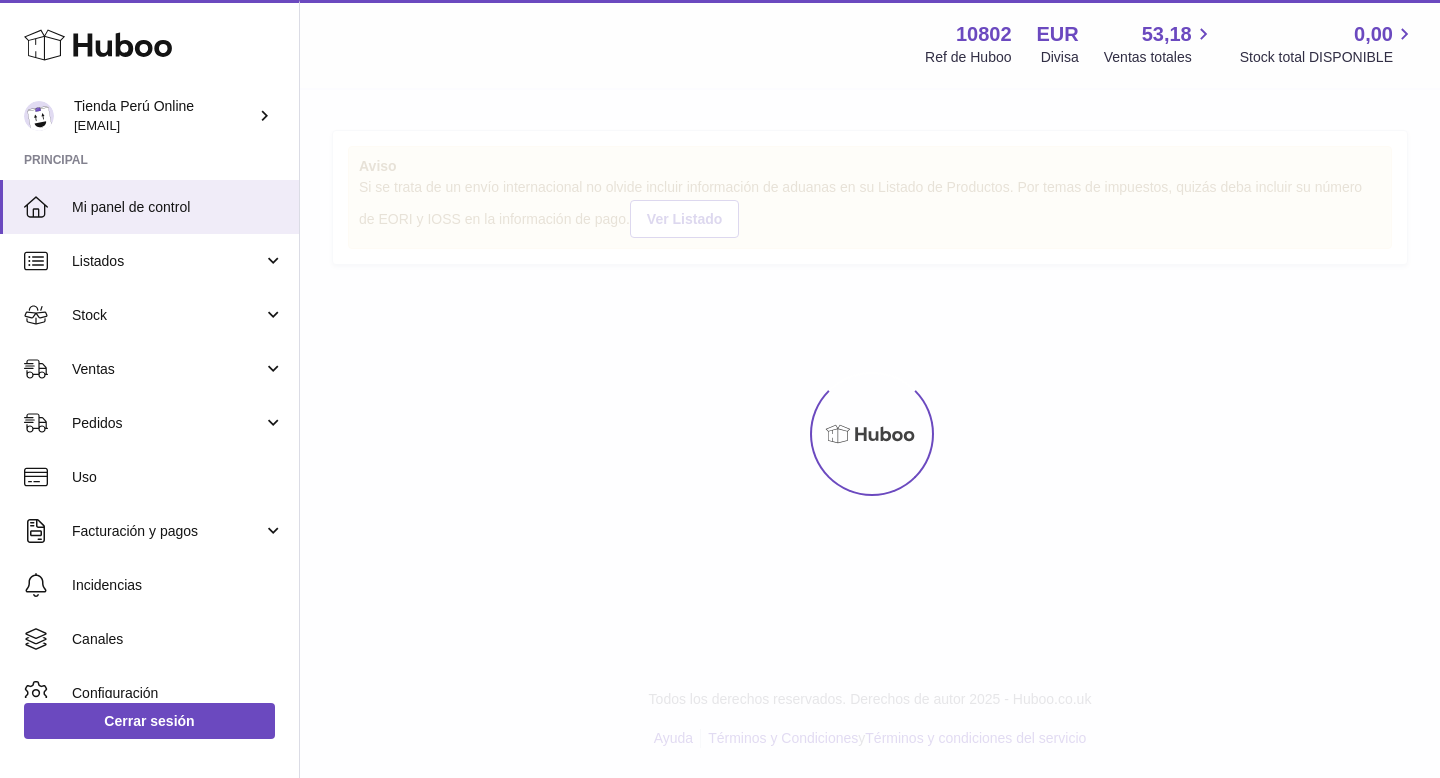scroll, scrollTop: 0, scrollLeft: 0, axis: both 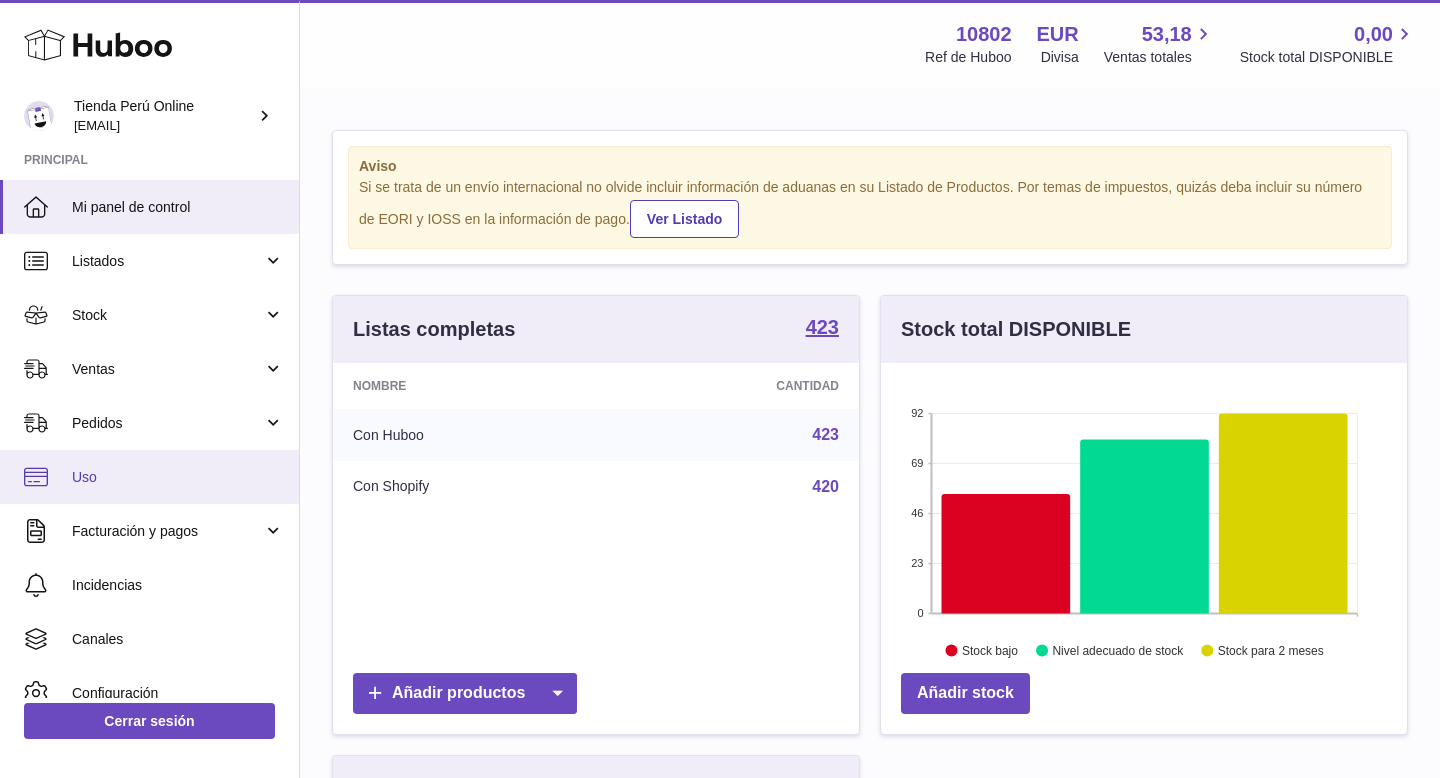 click on "Uso" at bounding box center (149, 477) 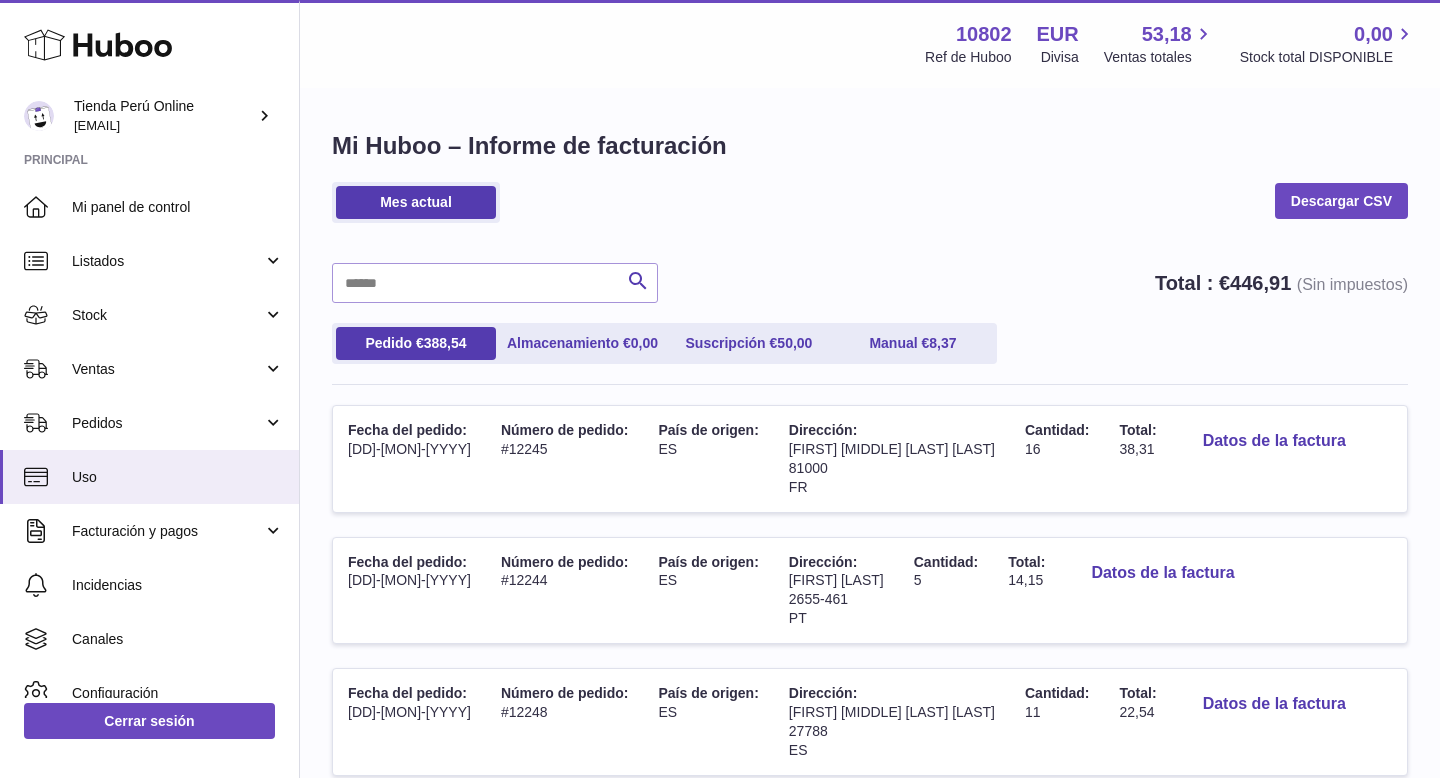 scroll, scrollTop: 0, scrollLeft: 0, axis: both 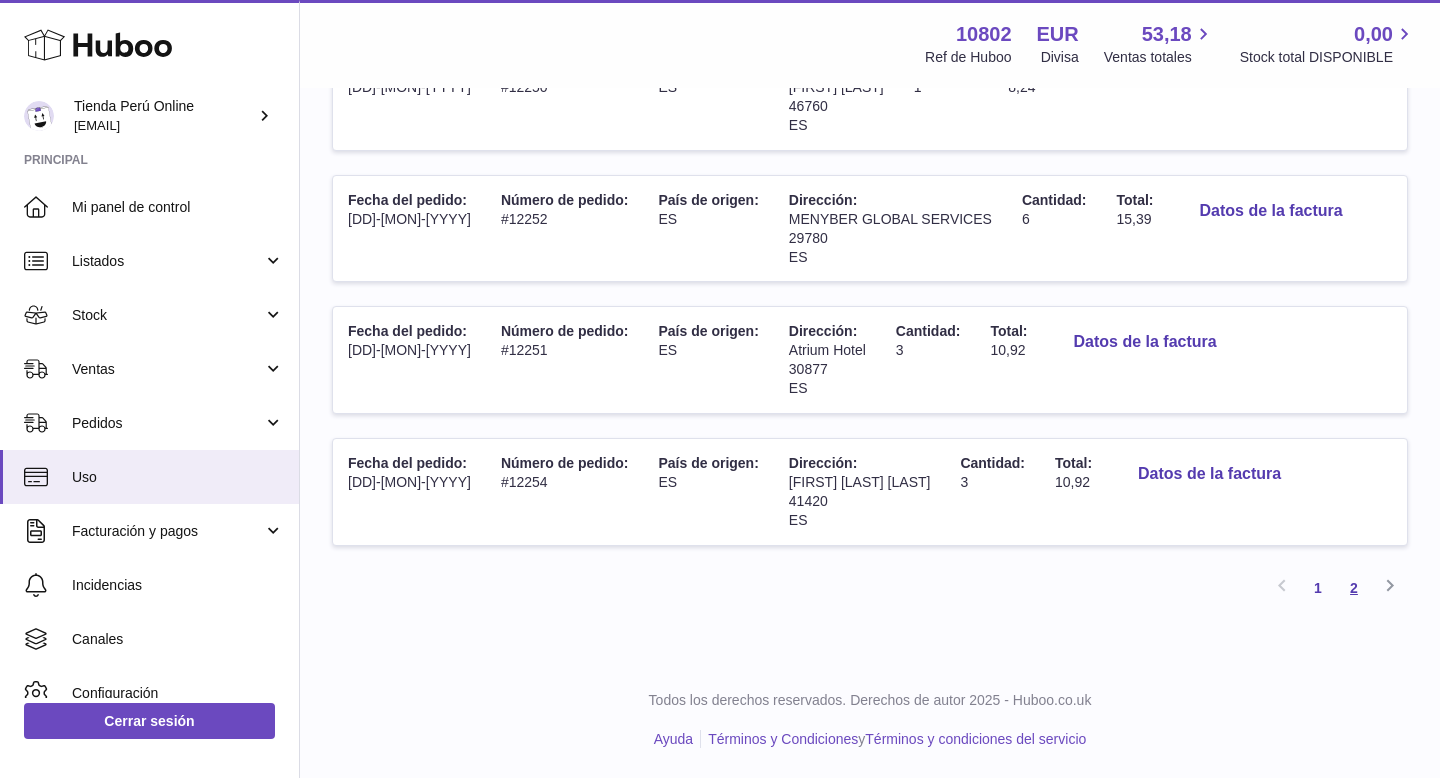 click on "2" at bounding box center [1354, 588] 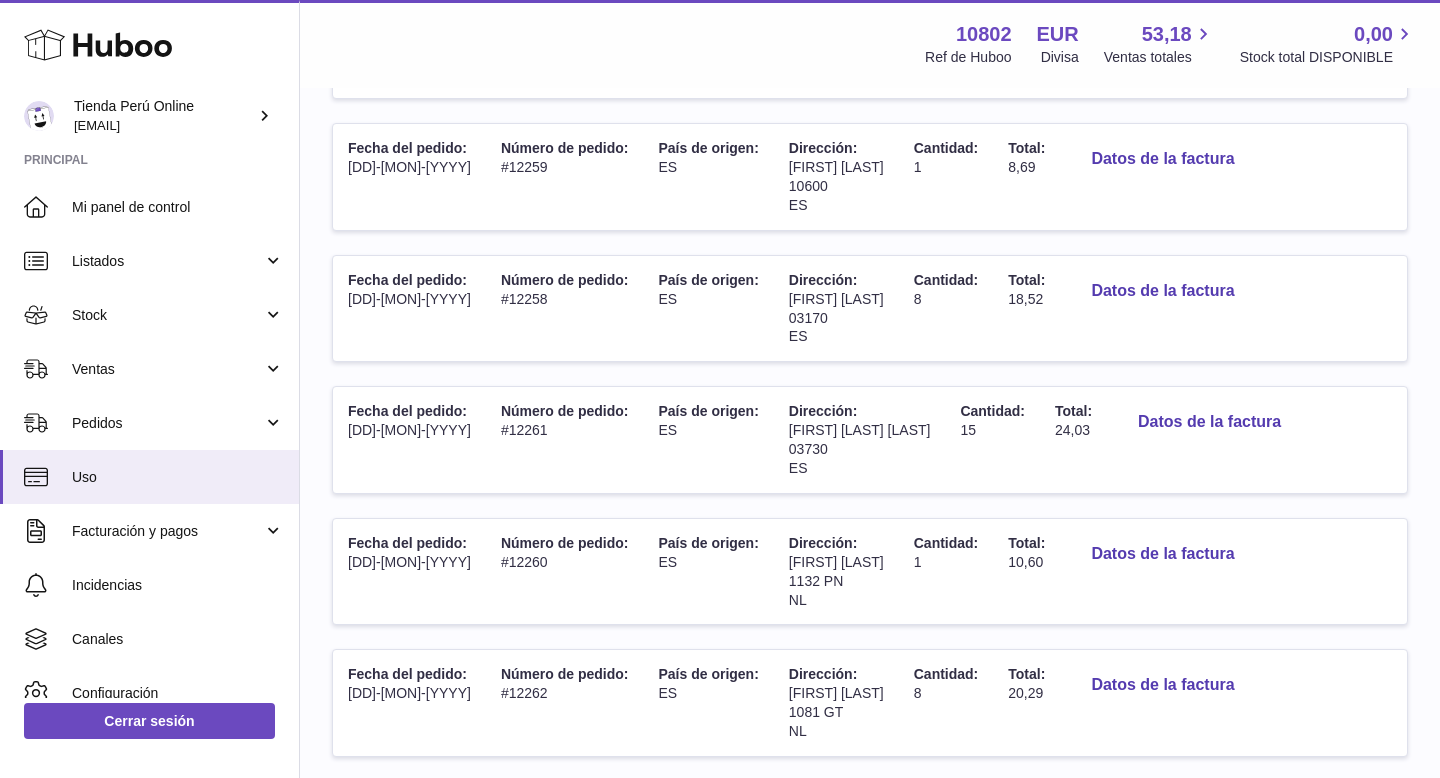 scroll, scrollTop: 1151, scrollLeft: 0, axis: vertical 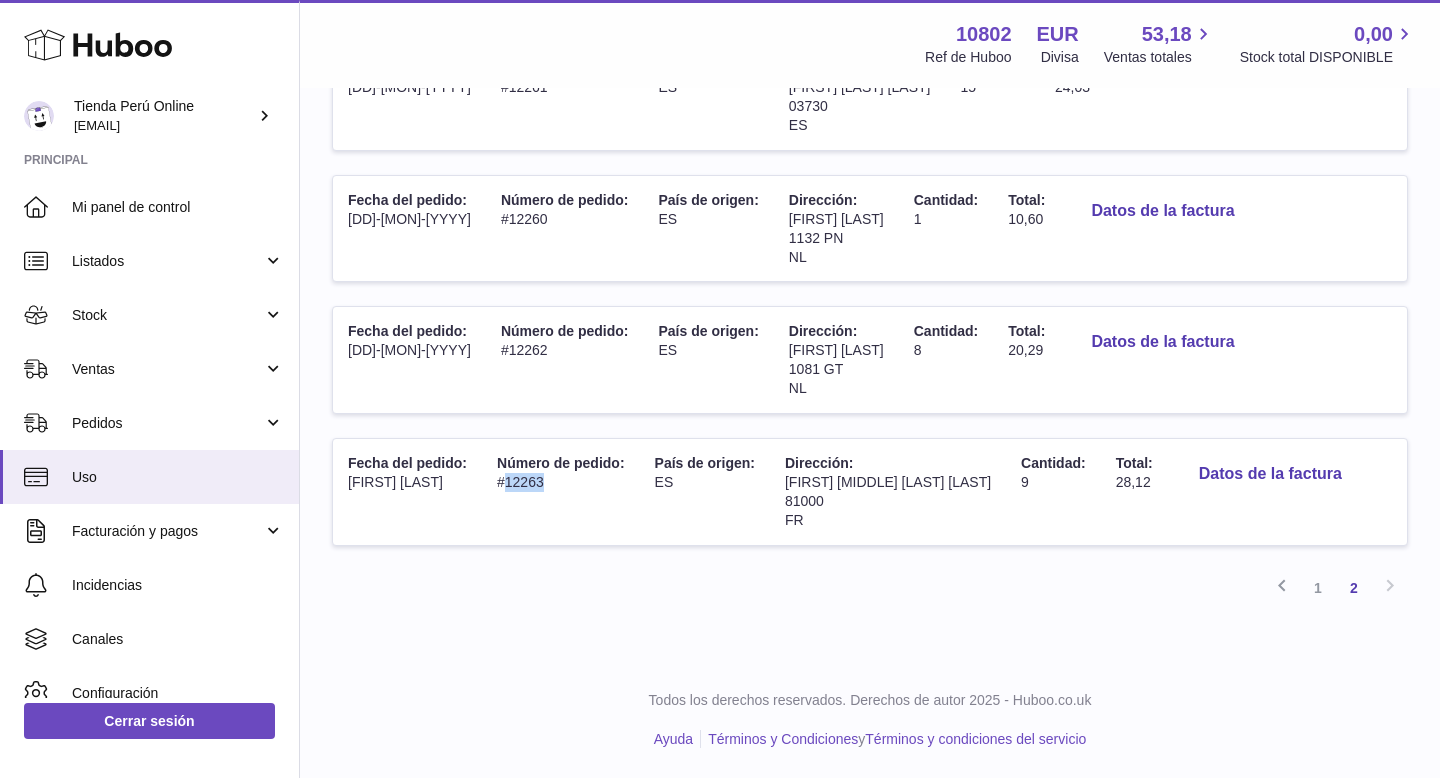 drag, startPoint x: 506, startPoint y: 483, endPoint x: 570, endPoint y: 483, distance: 64 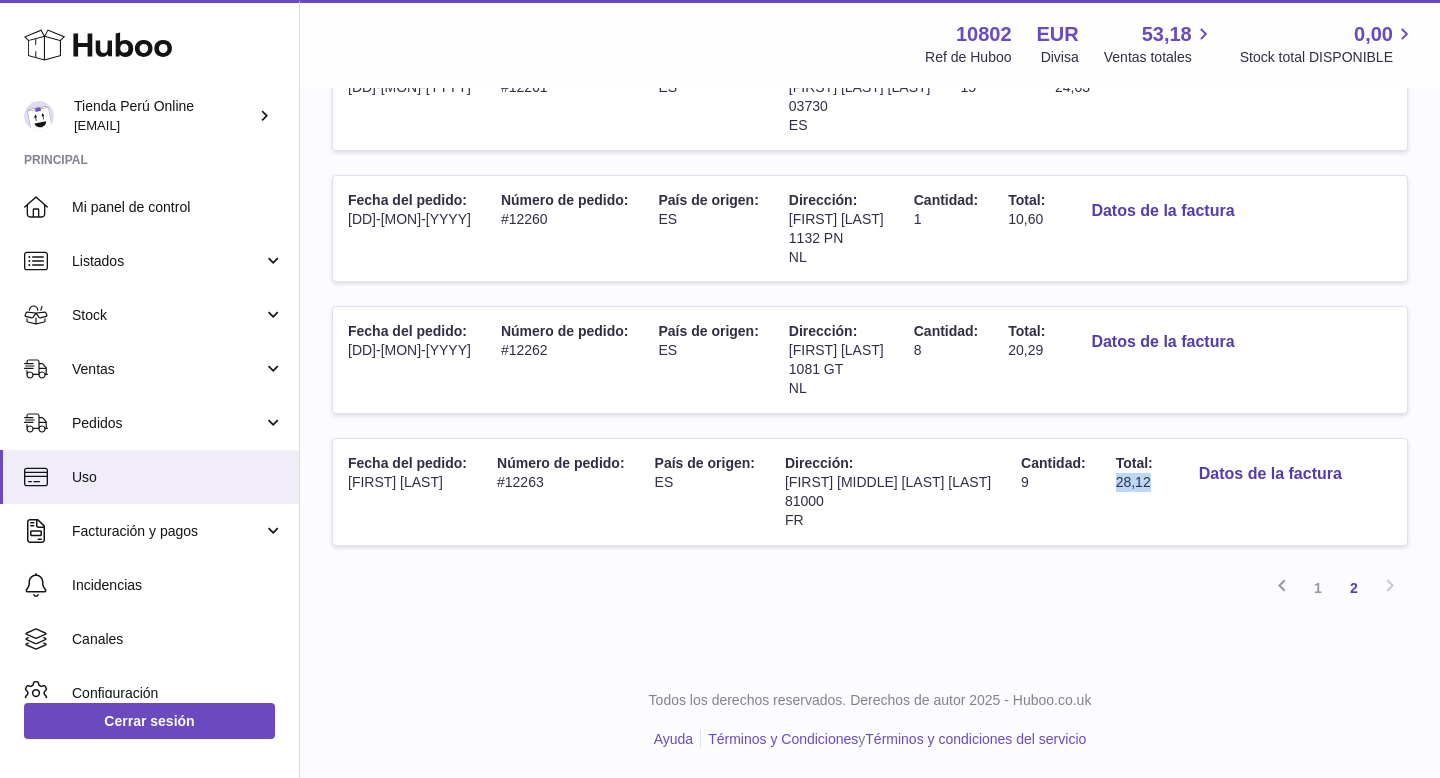 drag, startPoint x: 1075, startPoint y: 484, endPoint x: 1111, endPoint y: 485, distance: 36.013885 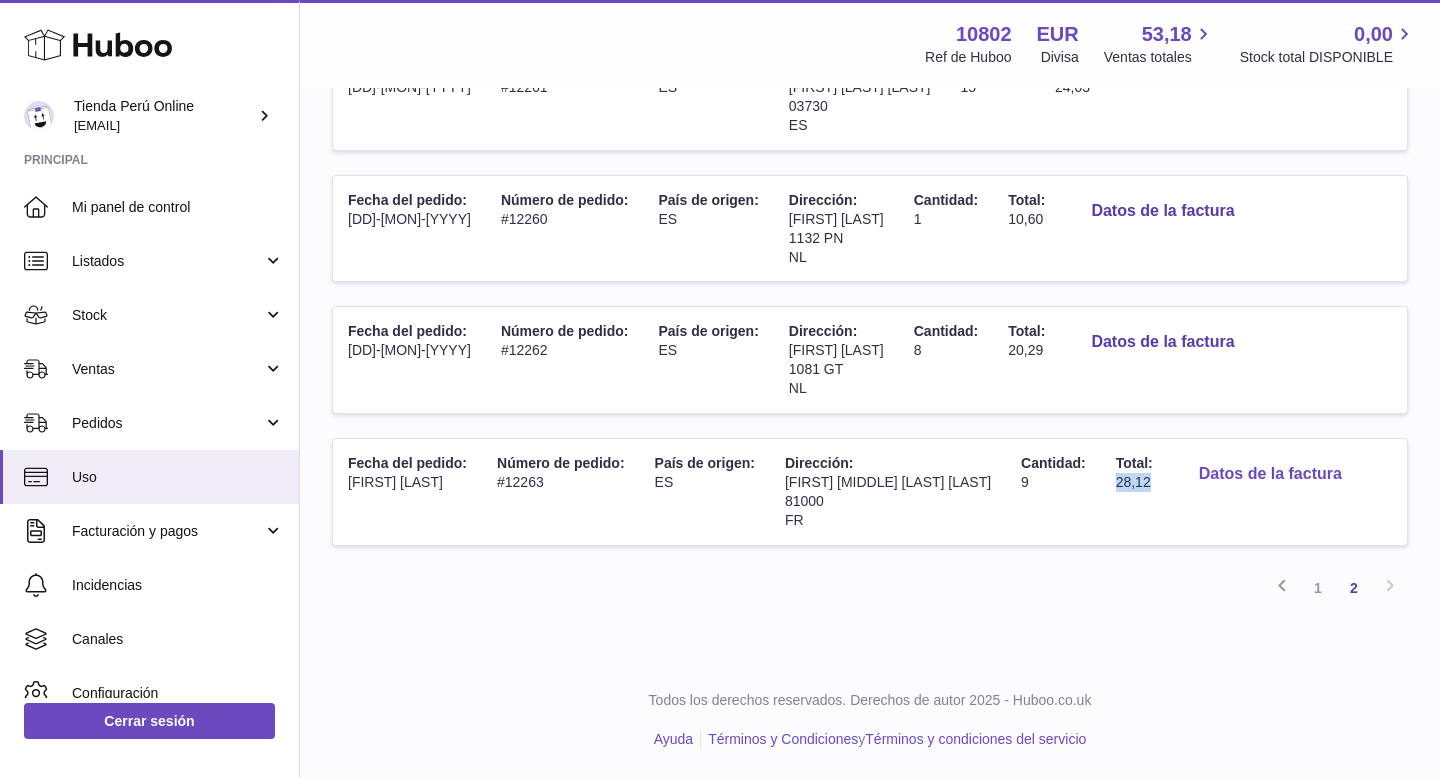 click on "Datos de la factura" at bounding box center (1270, 474) 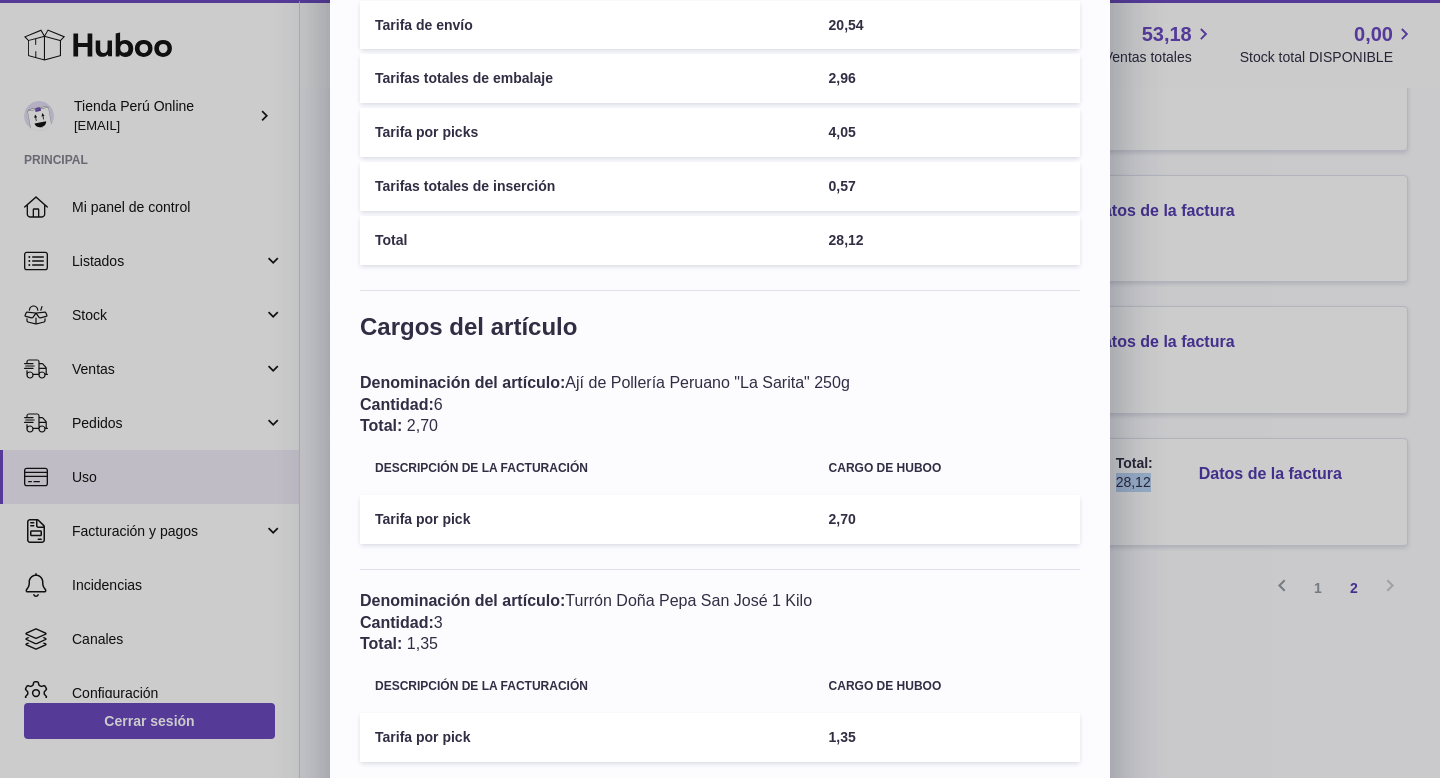 scroll, scrollTop: 0, scrollLeft: 0, axis: both 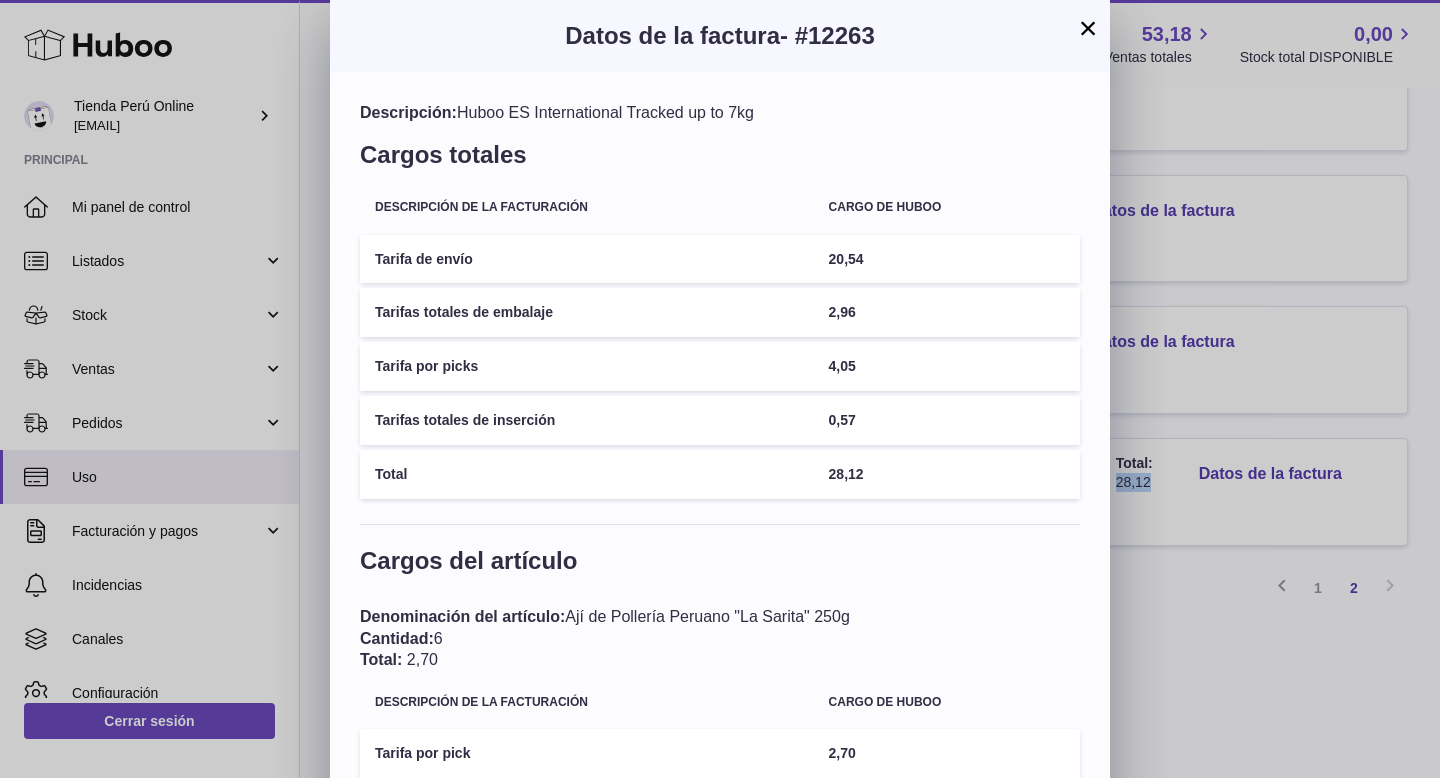 click on "×" at bounding box center (1088, 28) 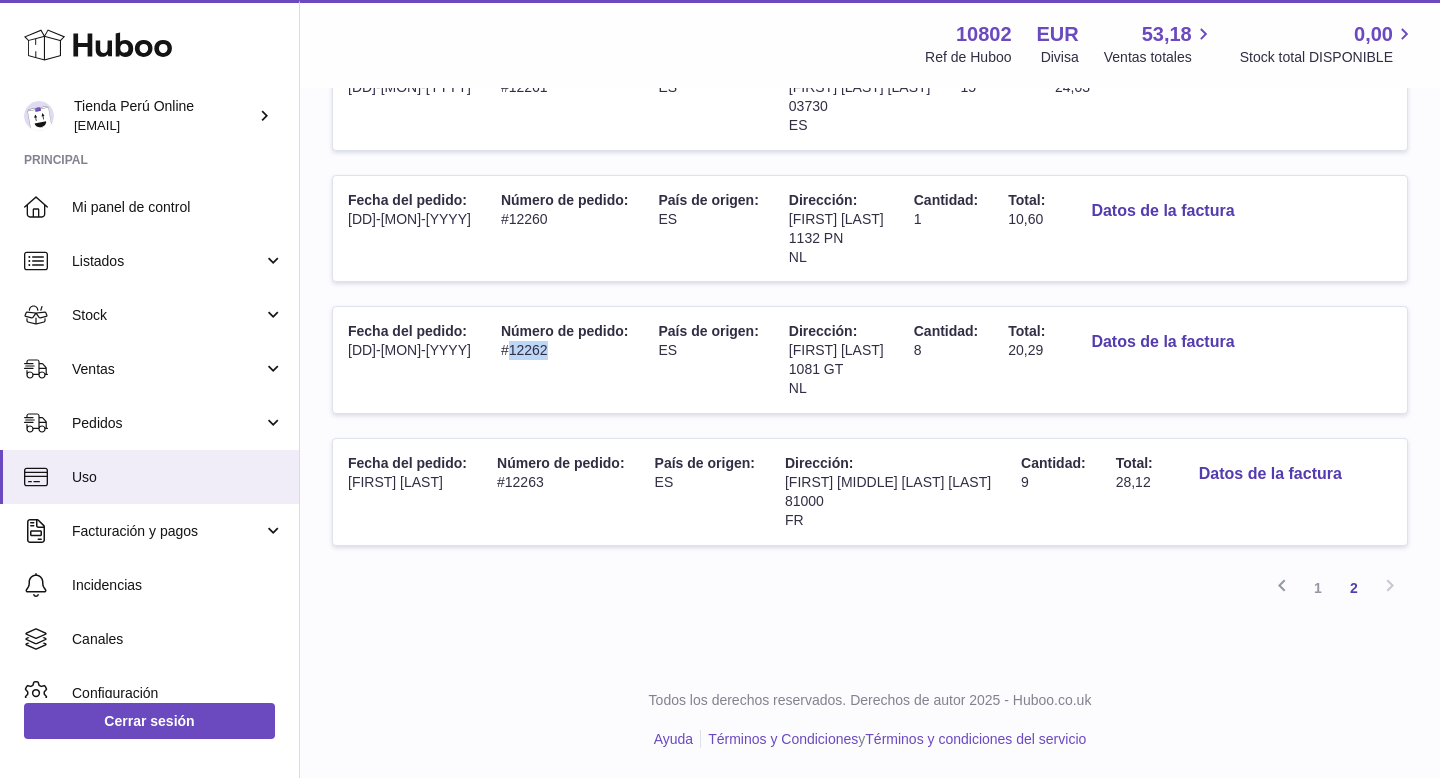 drag, startPoint x: 506, startPoint y: 352, endPoint x: 570, endPoint y: 352, distance: 64 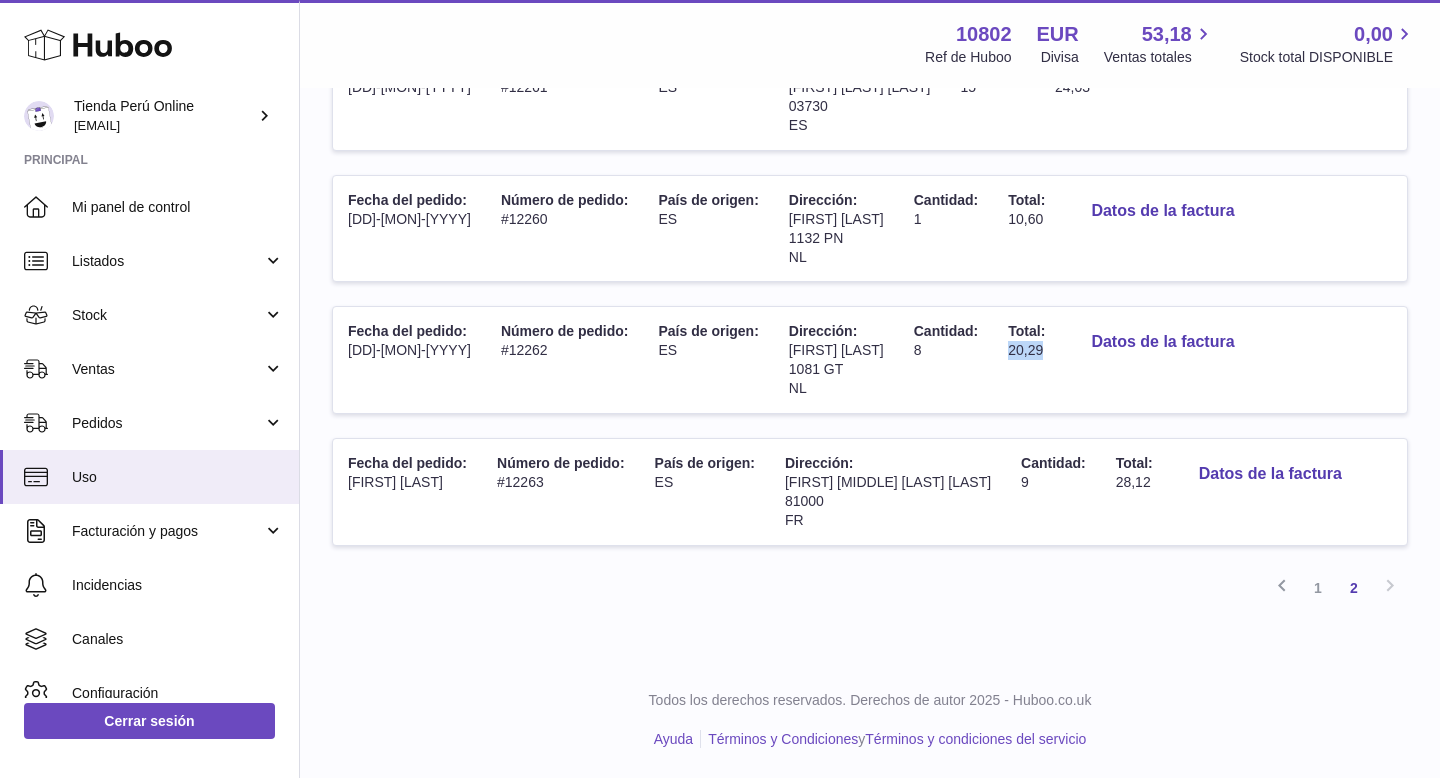 drag, startPoint x: 986, startPoint y: 354, endPoint x: 1023, endPoint y: 355, distance: 37.01351 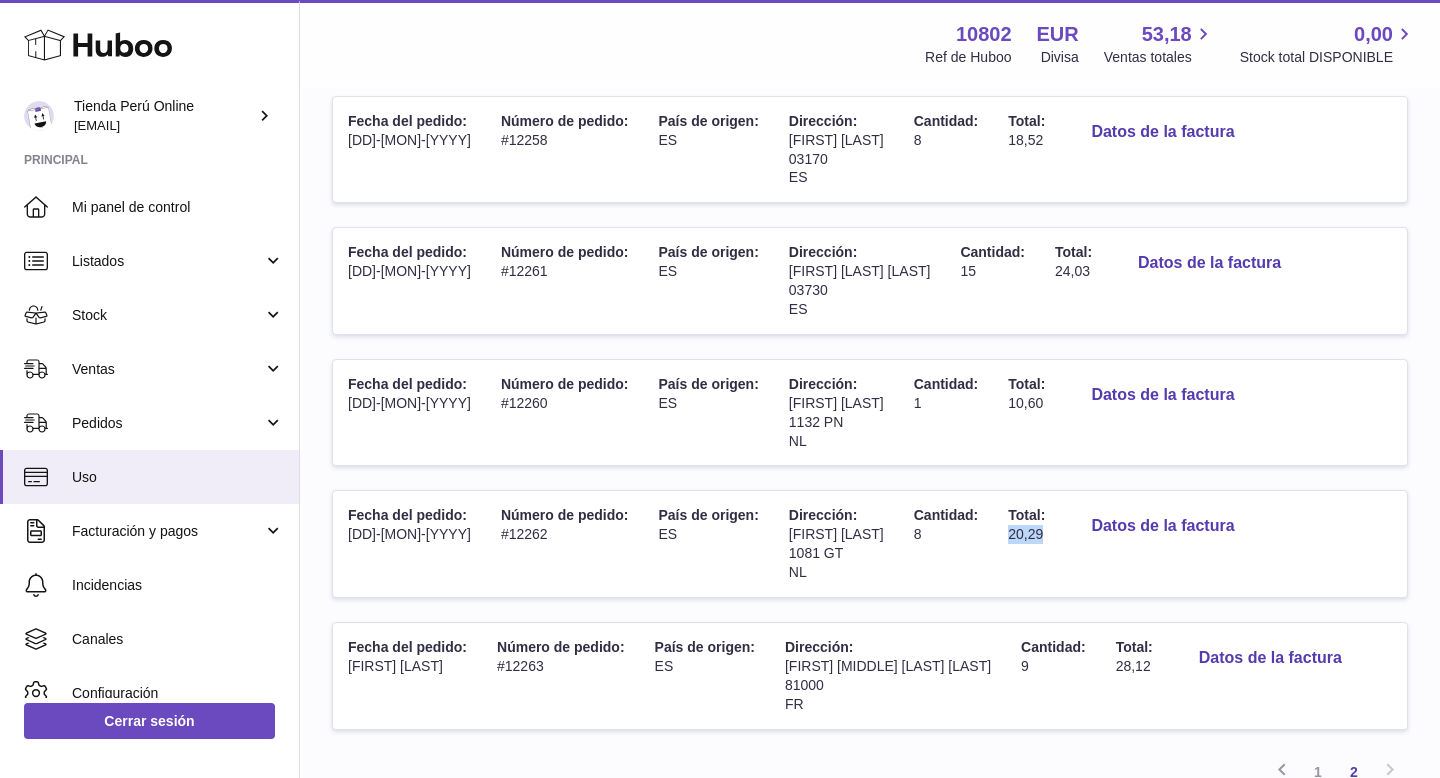 scroll, scrollTop: 964, scrollLeft: 0, axis: vertical 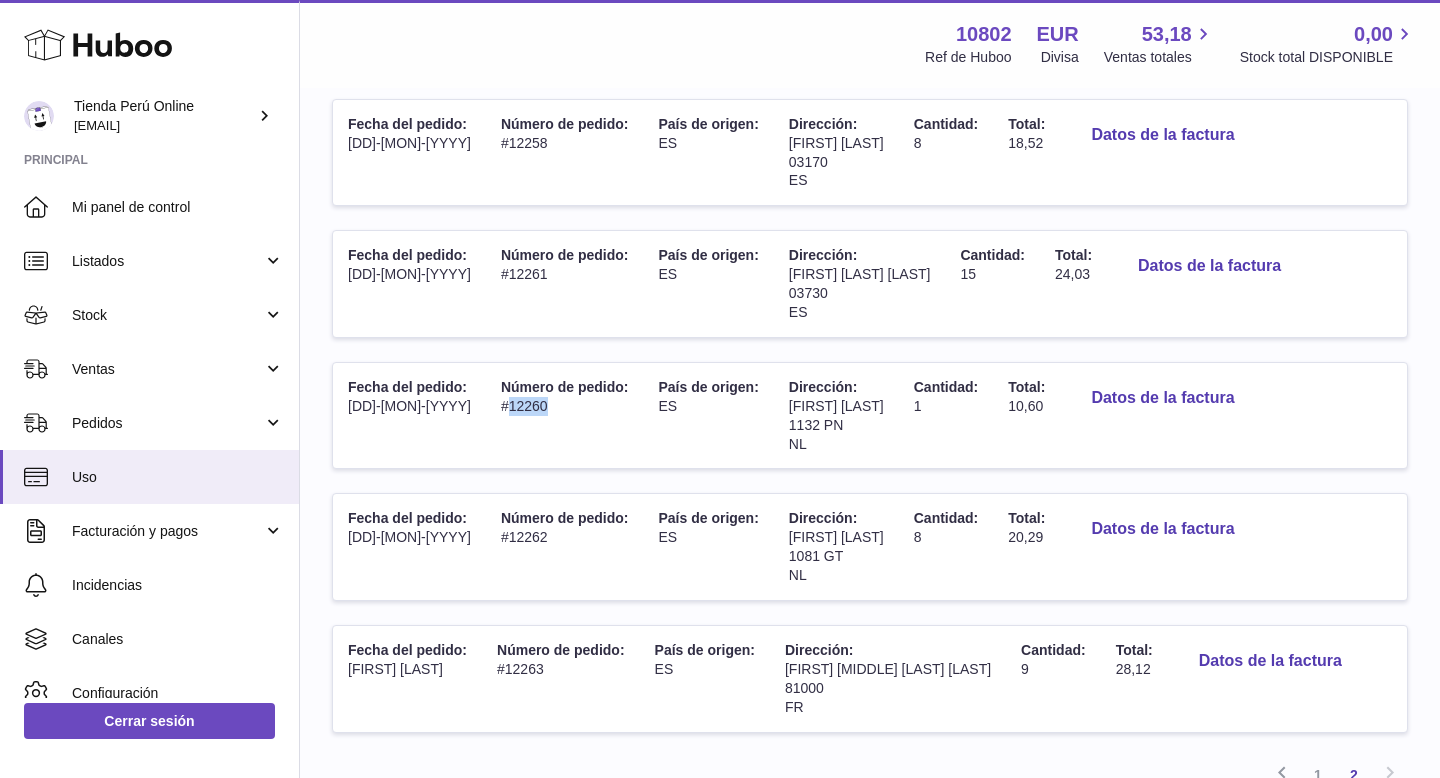 drag, startPoint x: 506, startPoint y: 405, endPoint x: 546, endPoint y: 405, distance: 40 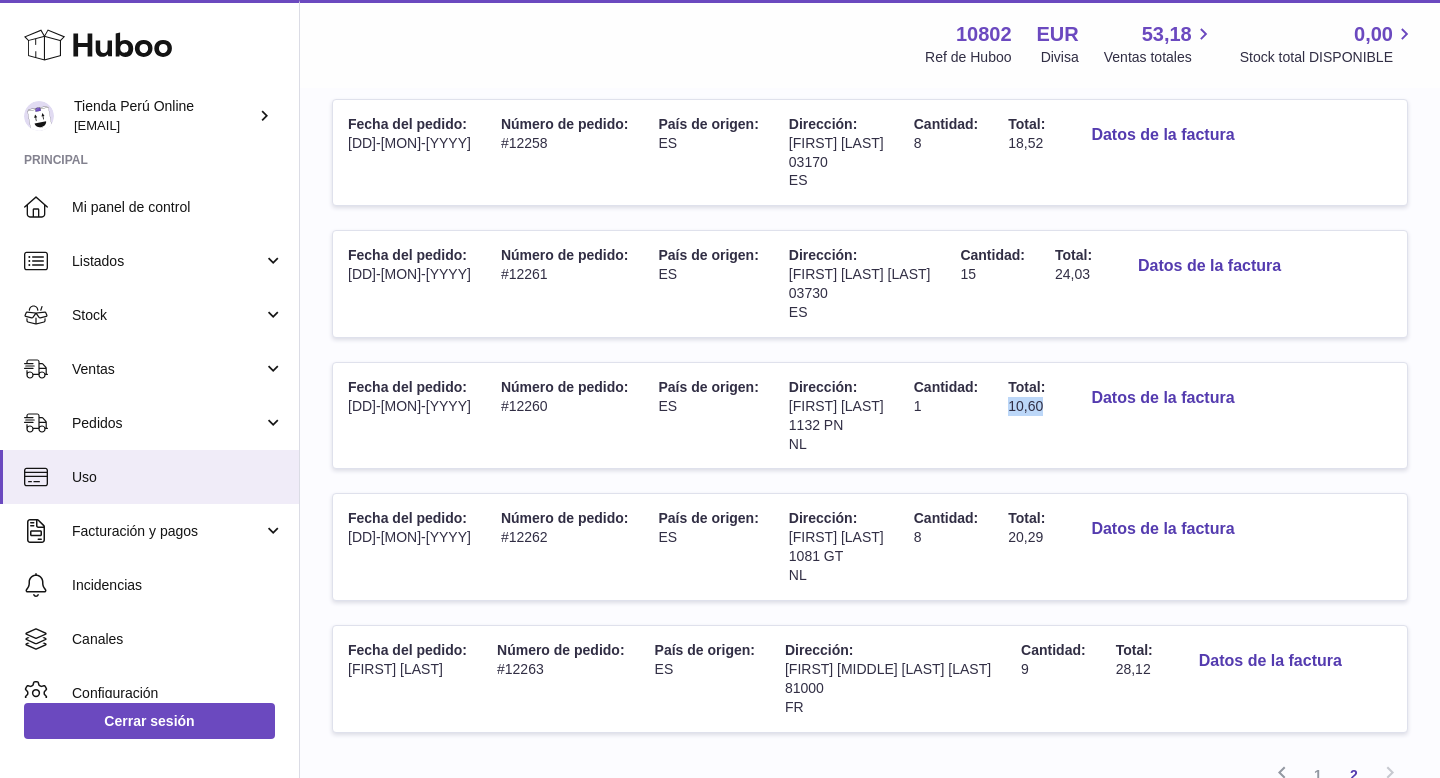 drag, startPoint x: 1026, startPoint y: 409, endPoint x: 1069, endPoint y: 412, distance: 43.104523 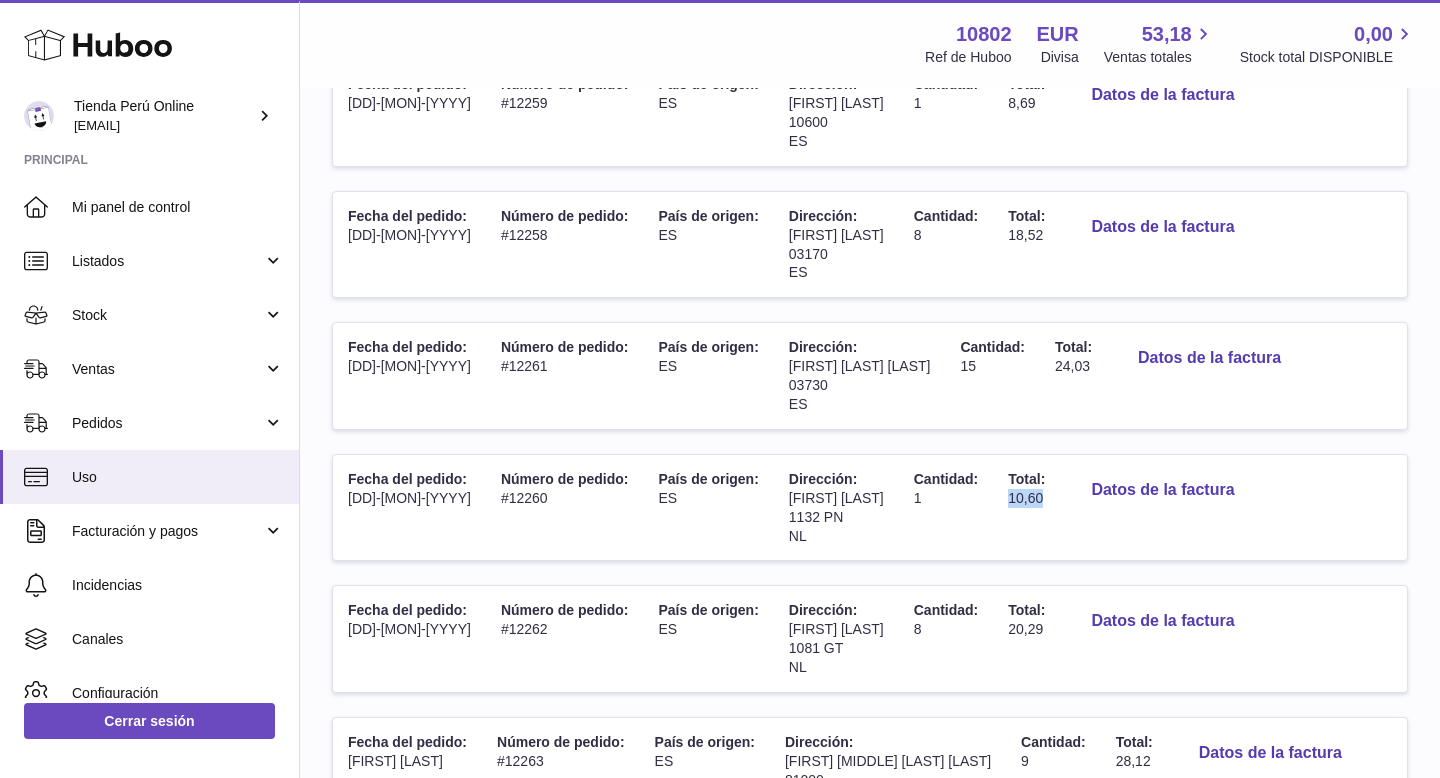 scroll, scrollTop: 870, scrollLeft: 0, axis: vertical 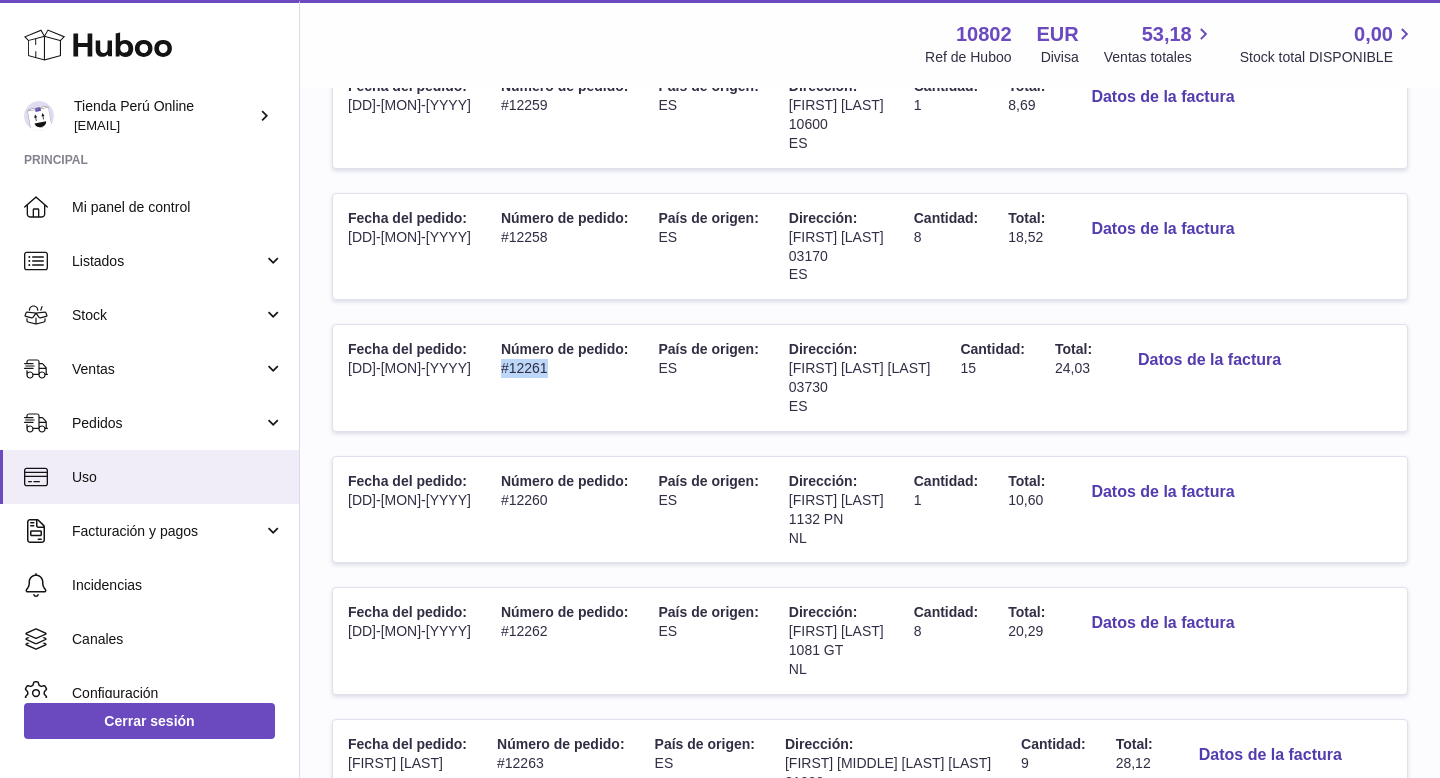 drag, startPoint x: 495, startPoint y: 367, endPoint x: 560, endPoint y: 369, distance: 65.03076 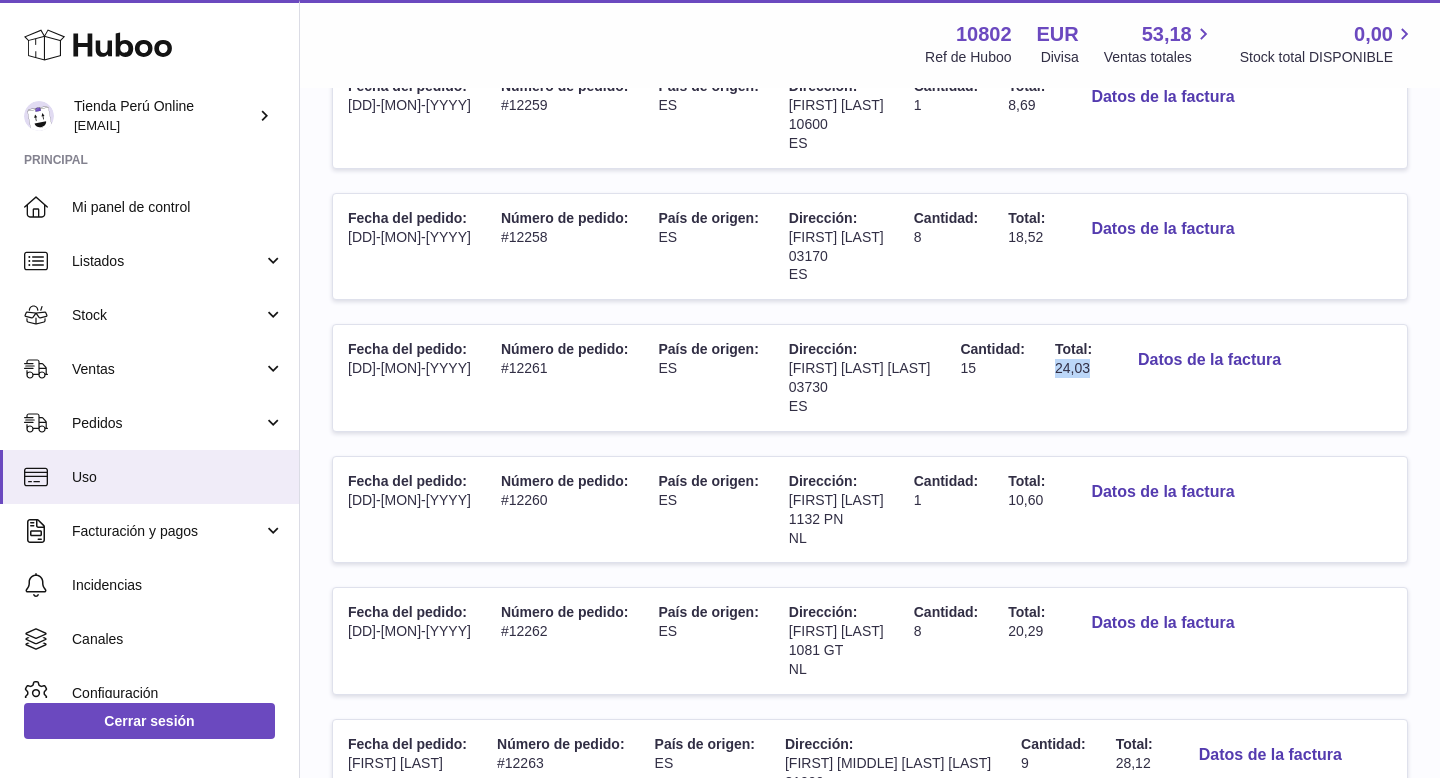 drag, startPoint x: 1062, startPoint y: 370, endPoint x: 1104, endPoint y: 370, distance: 42 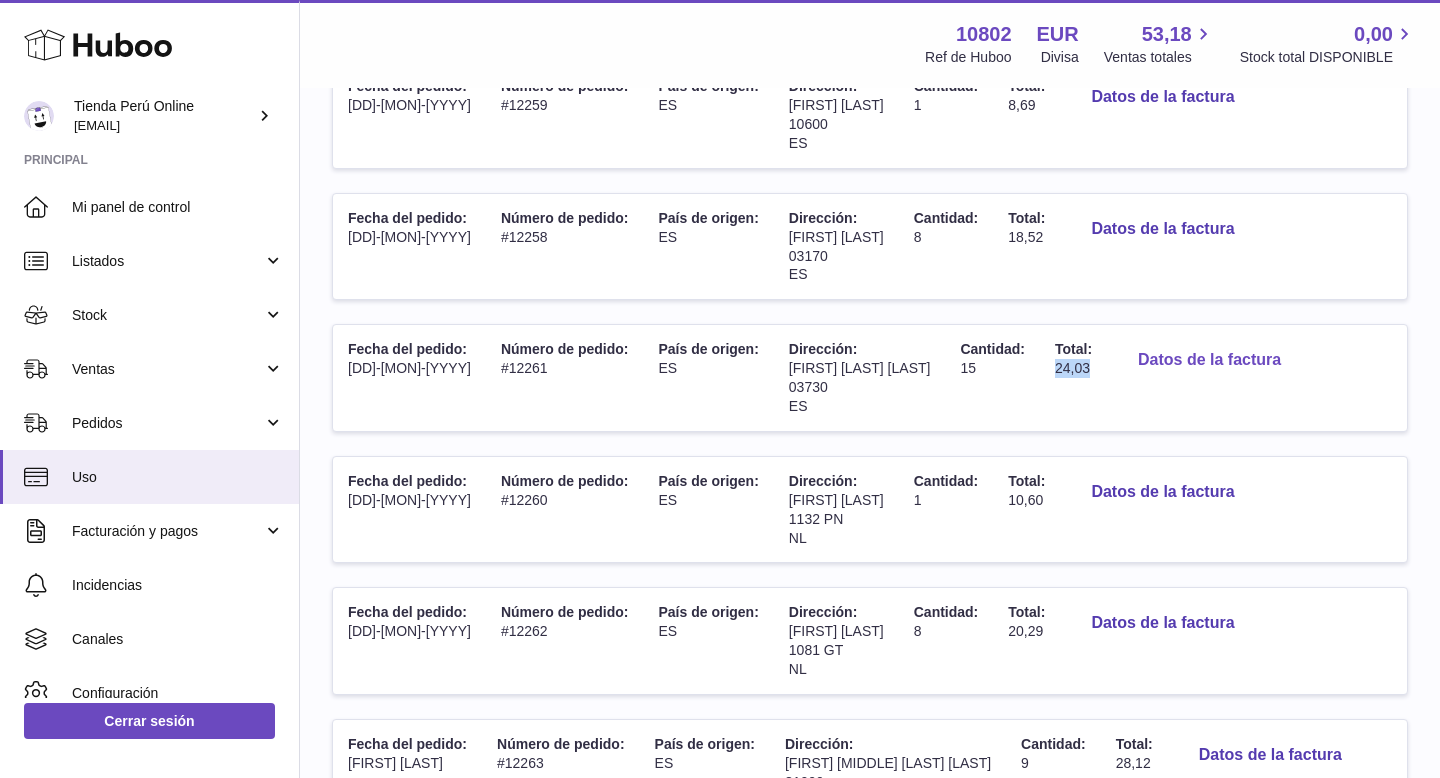 click on "Datos de la factura" at bounding box center [1209, 360] 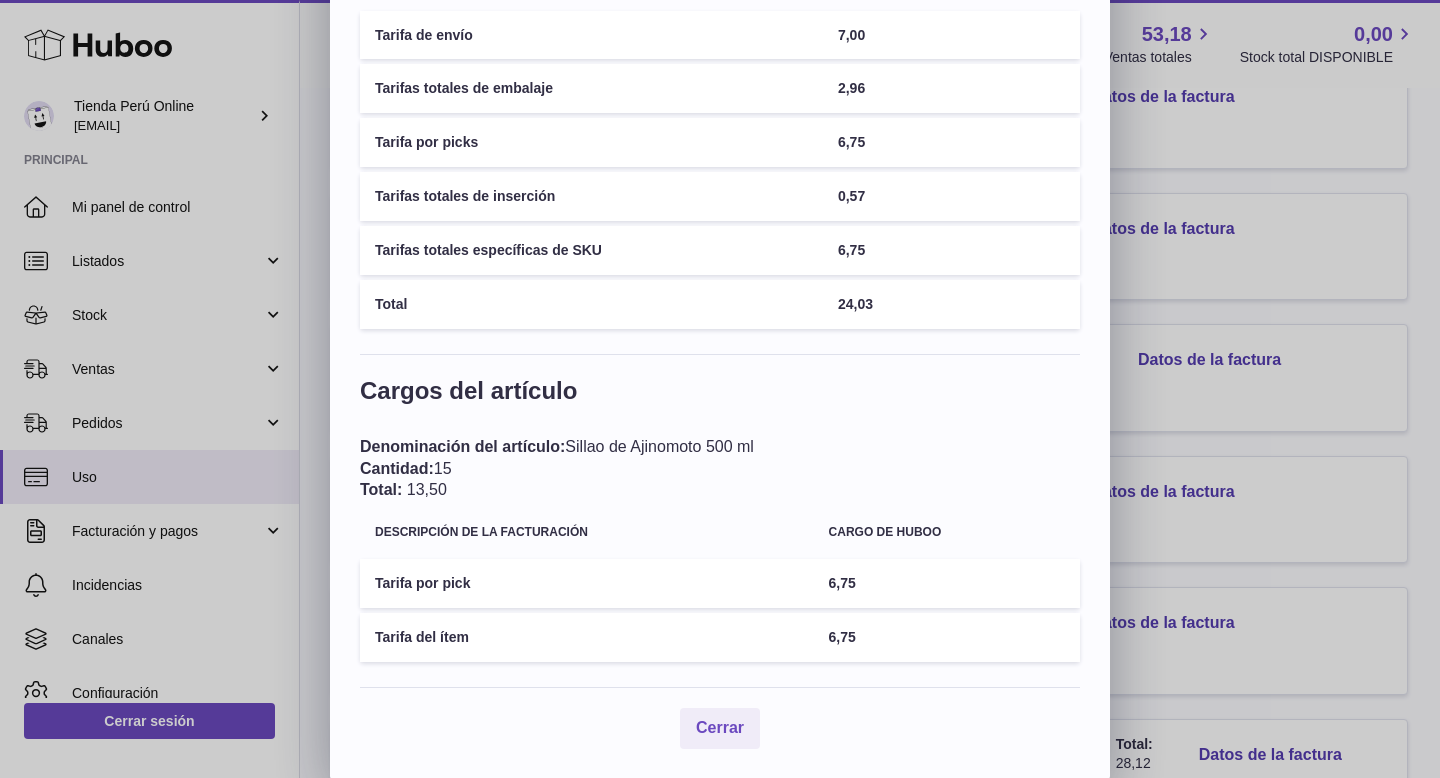 scroll, scrollTop: 227, scrollLeft: 0, axis: vertical 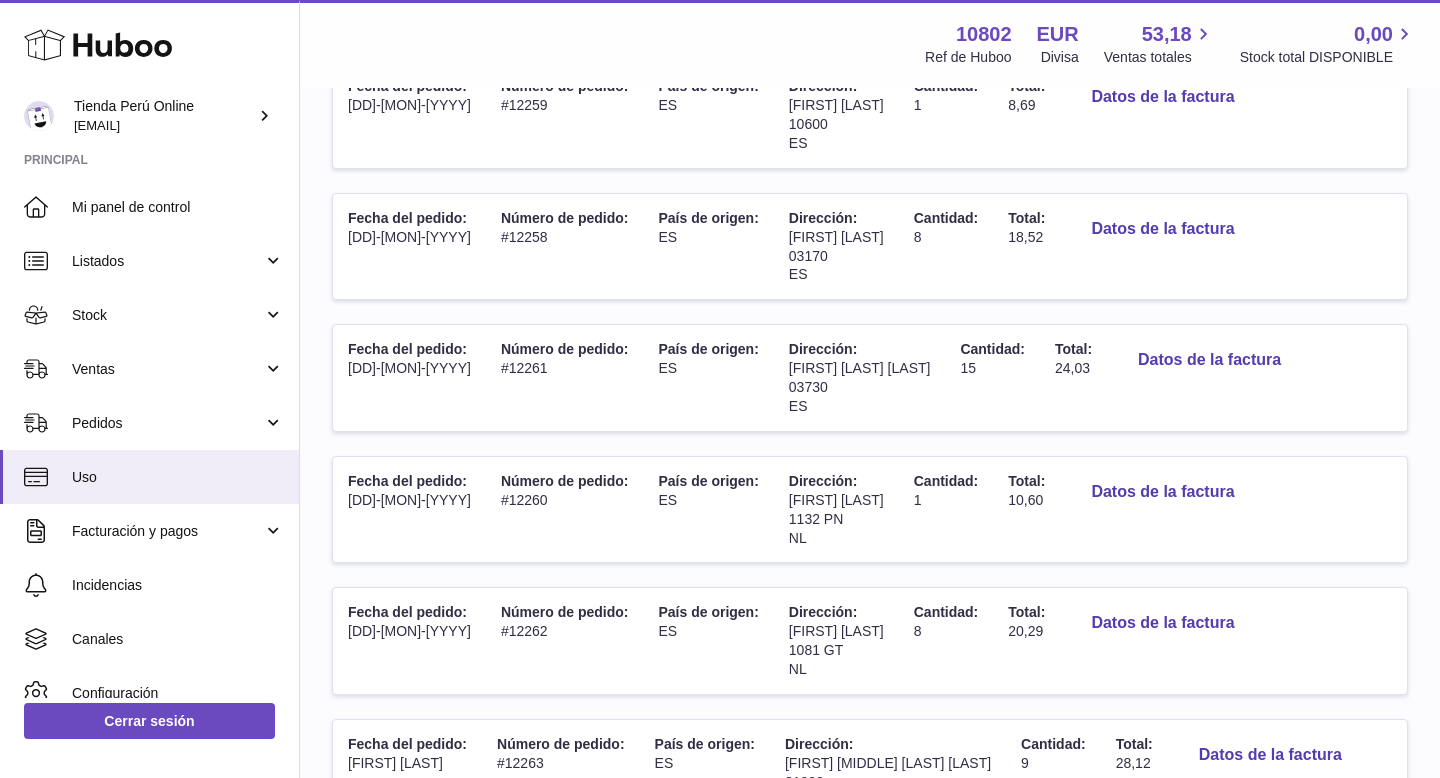 click at bounding box center [720, 389] 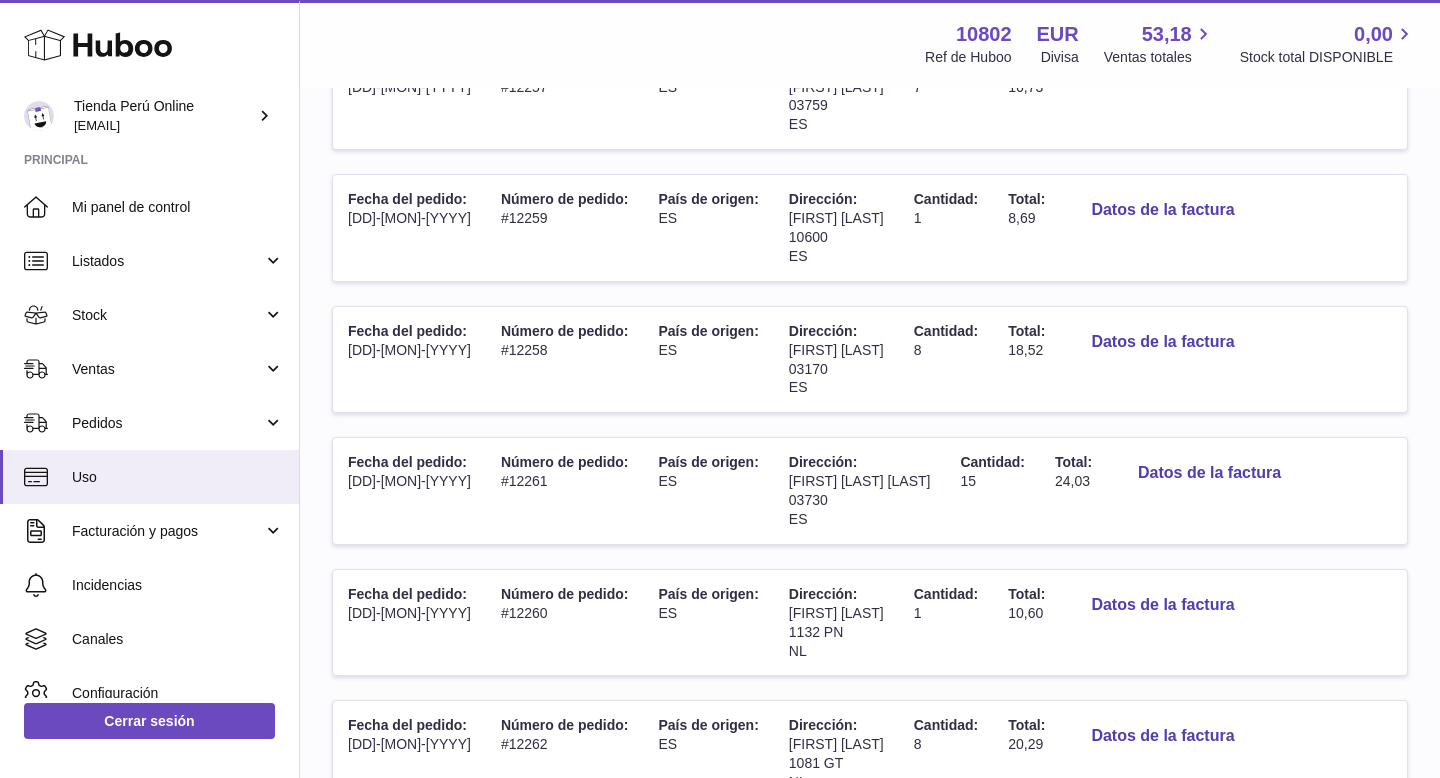 scroll, scrollTop: 679, scrollLeft: 0, axis: vertical 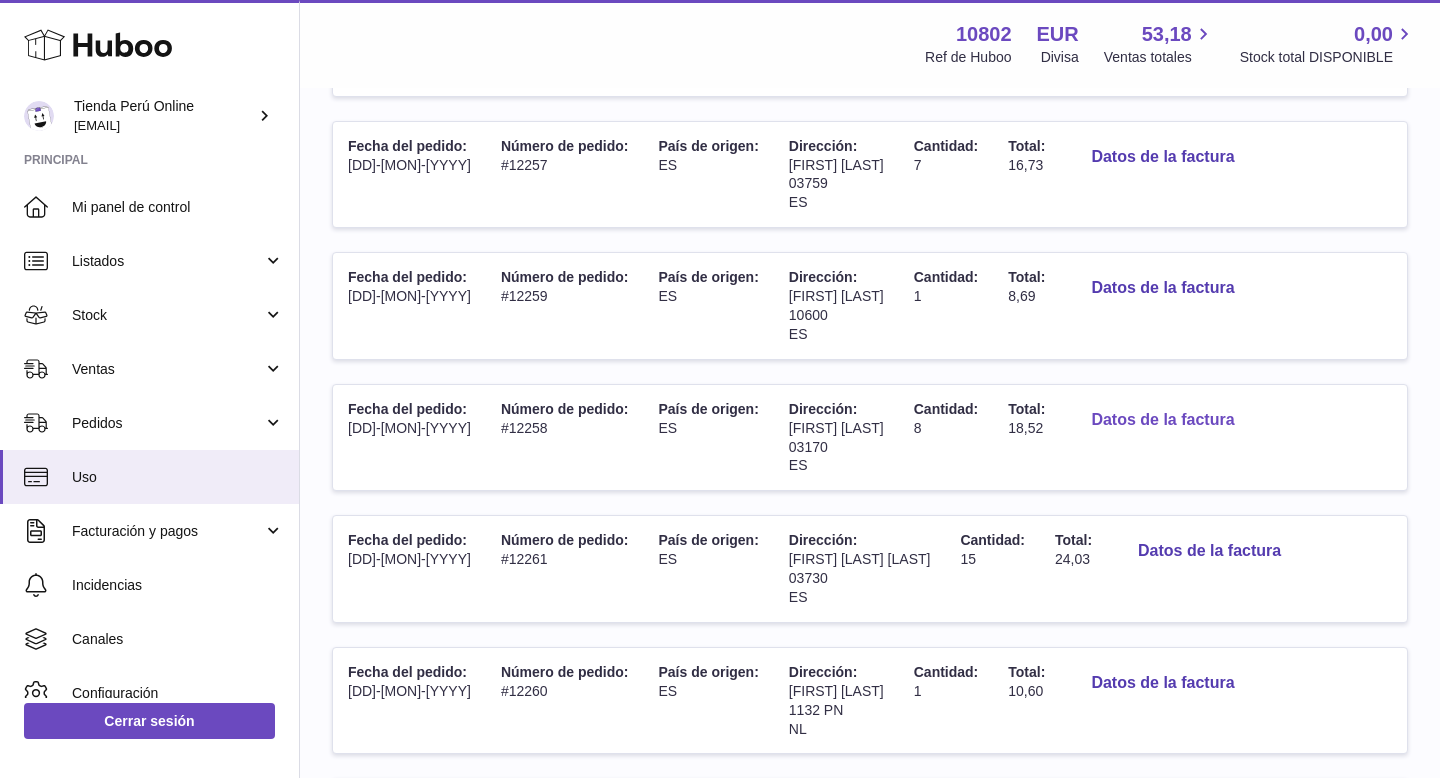 click on "Datos de la factura" at bounding box center [1162, 420] 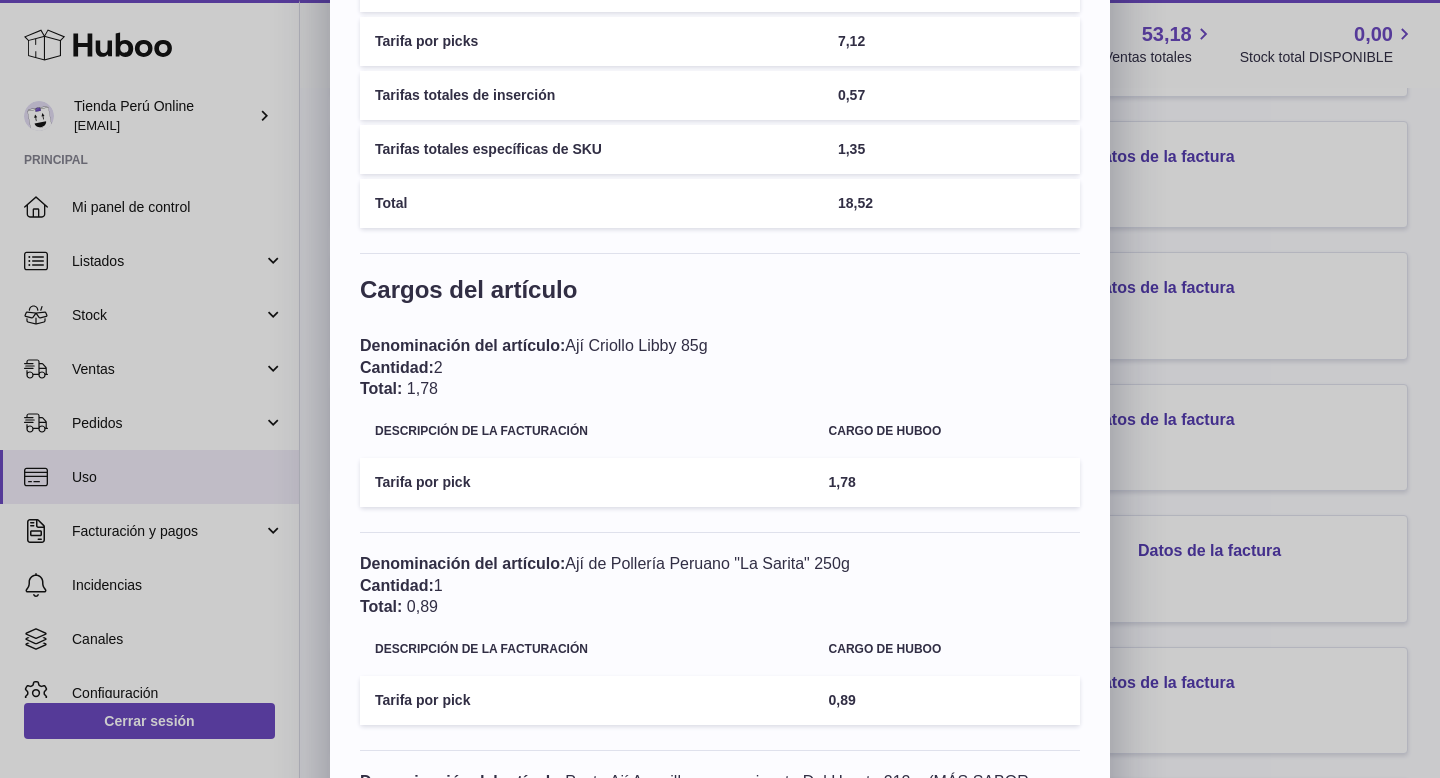scroll, scrollTop: 0, scrollLeft: 0, axis: both 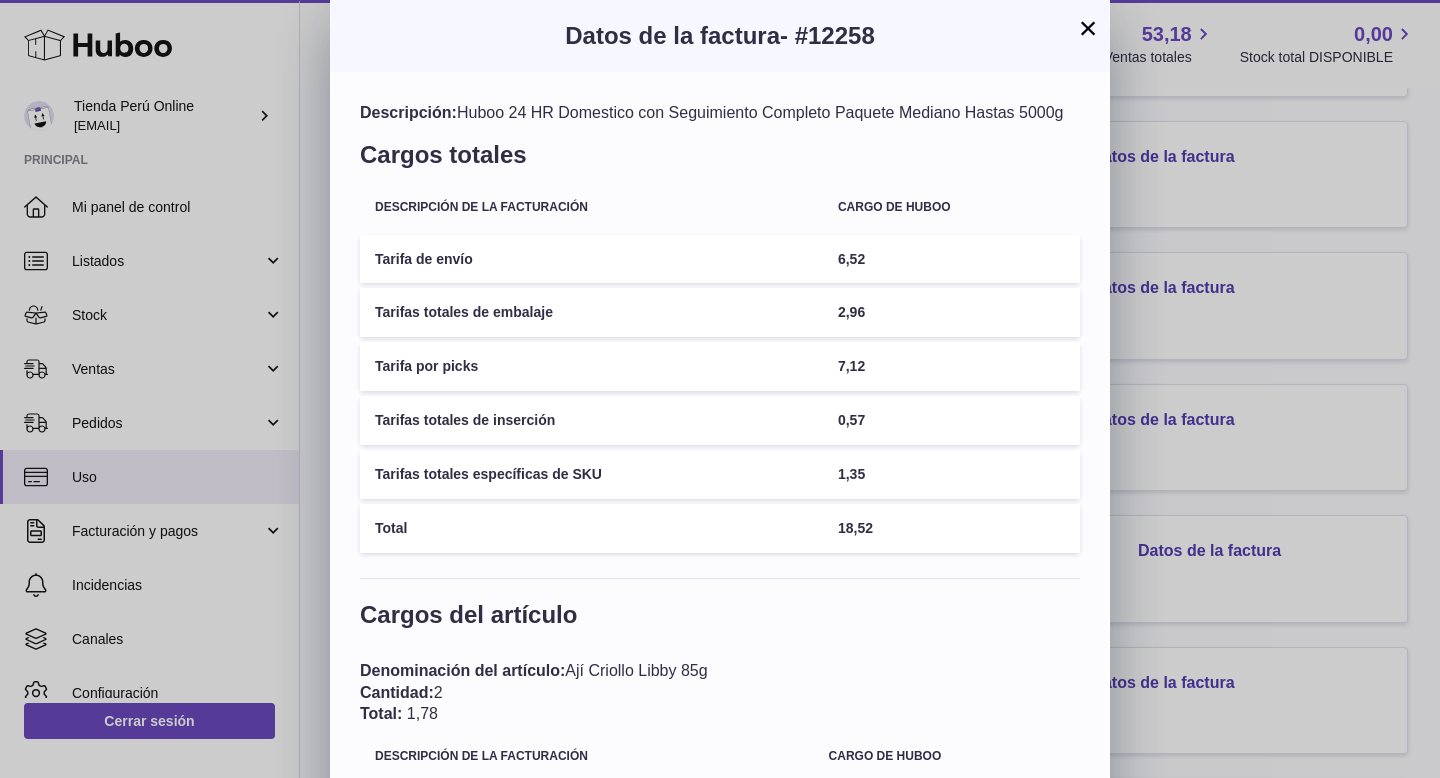 click on "×" at bounding box center [1088, 28] 